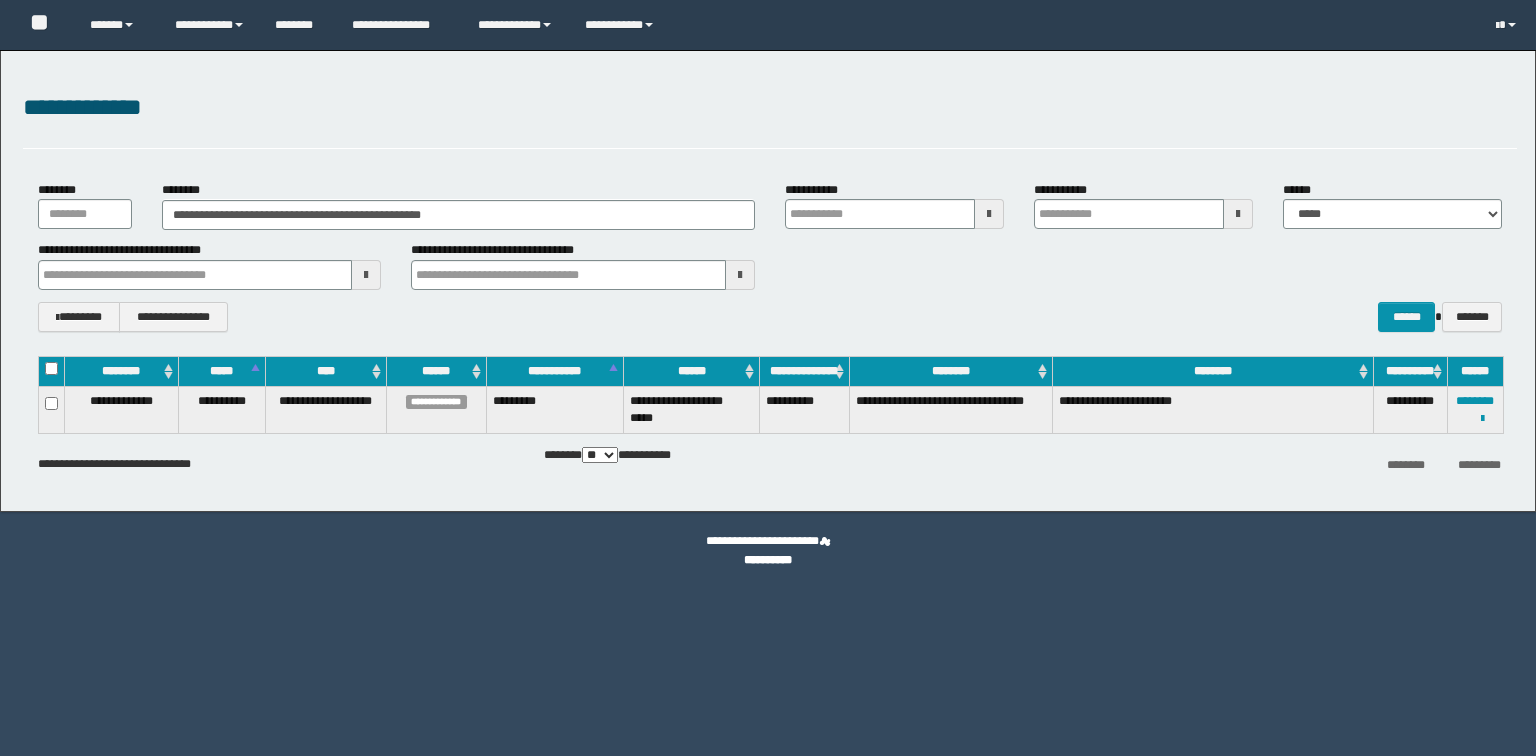 scroll, scrollTop: 0, scrollLeft: 0, axis: both 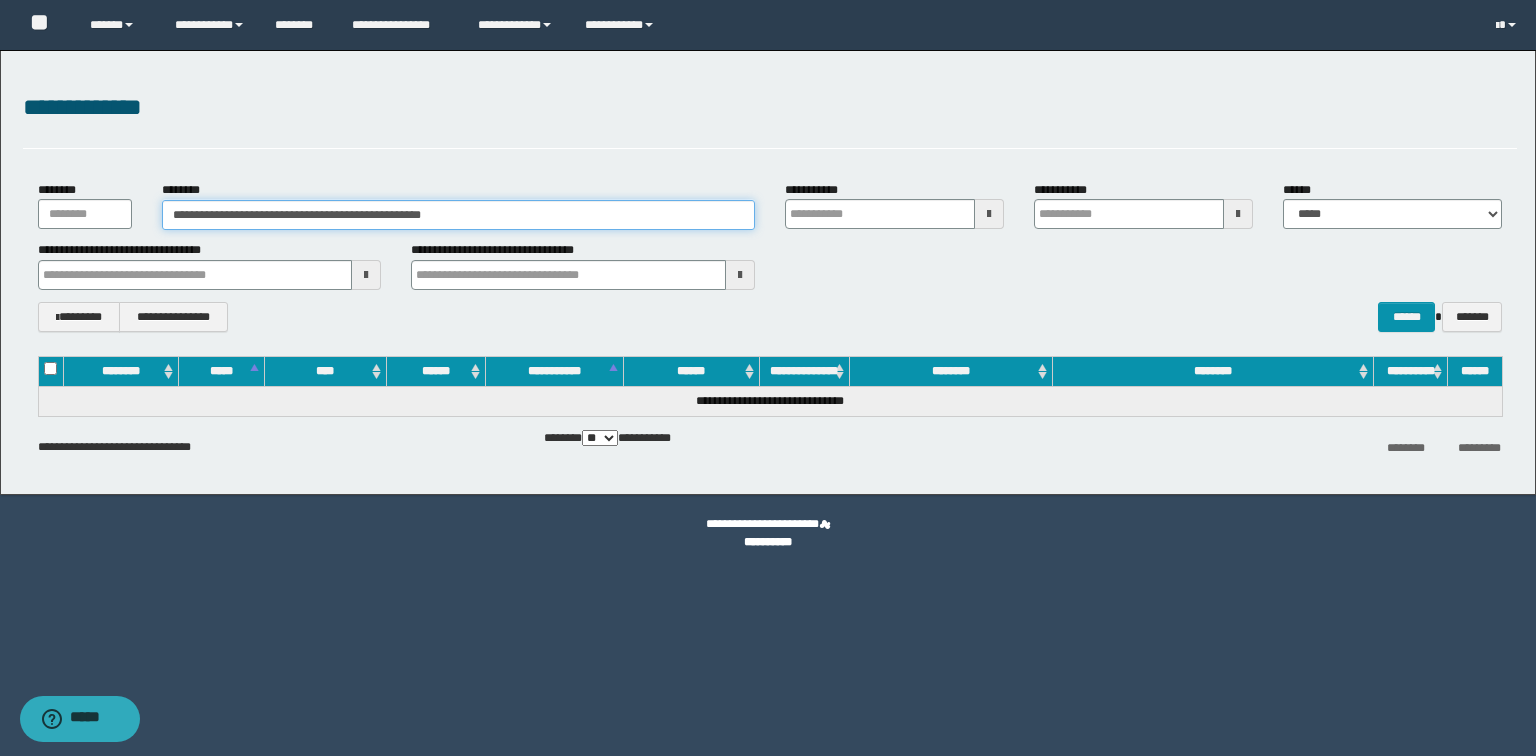 drag, startPoint x: 535, startPoint y: 216, endPoint x: 0, endPoint y: 250, distance: 536.0793 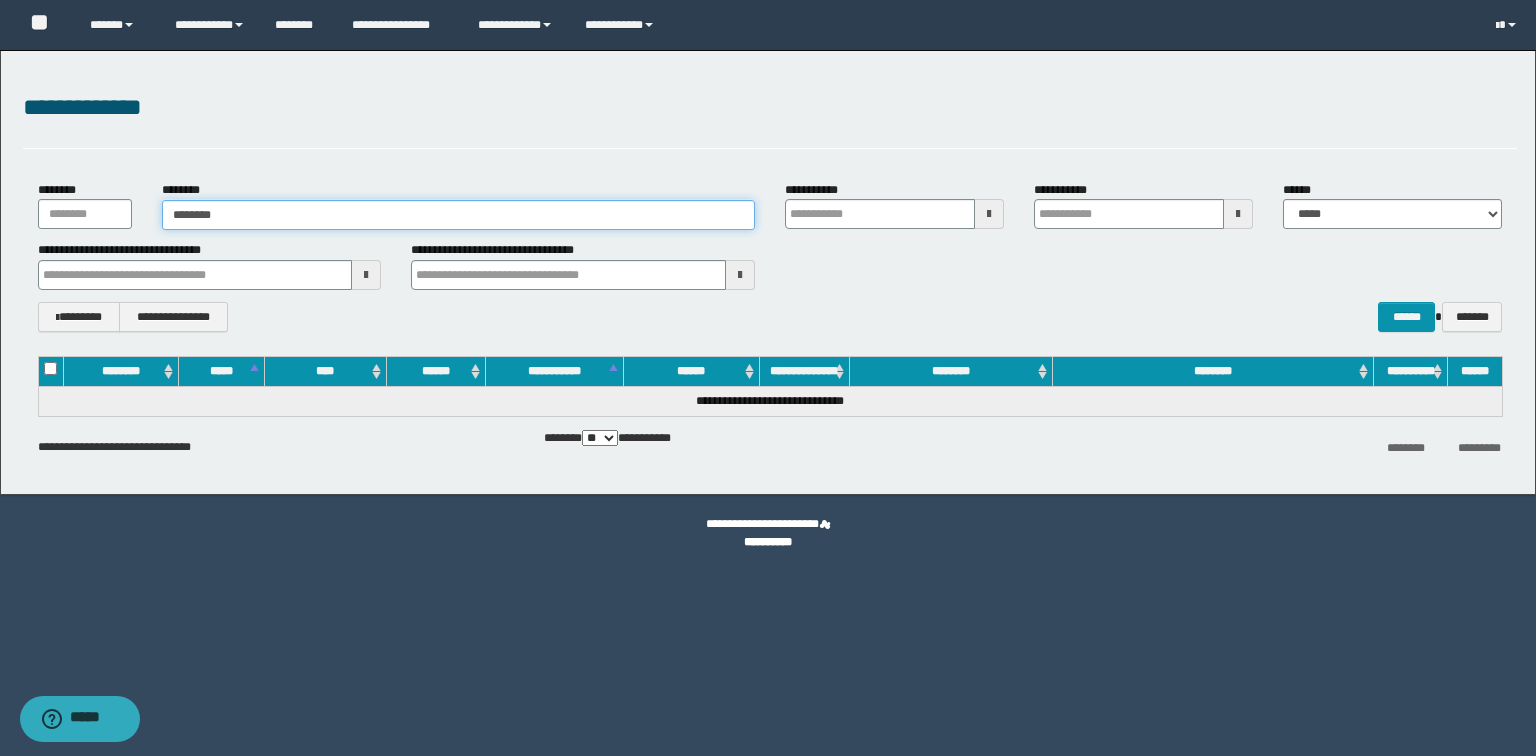 type on "********" 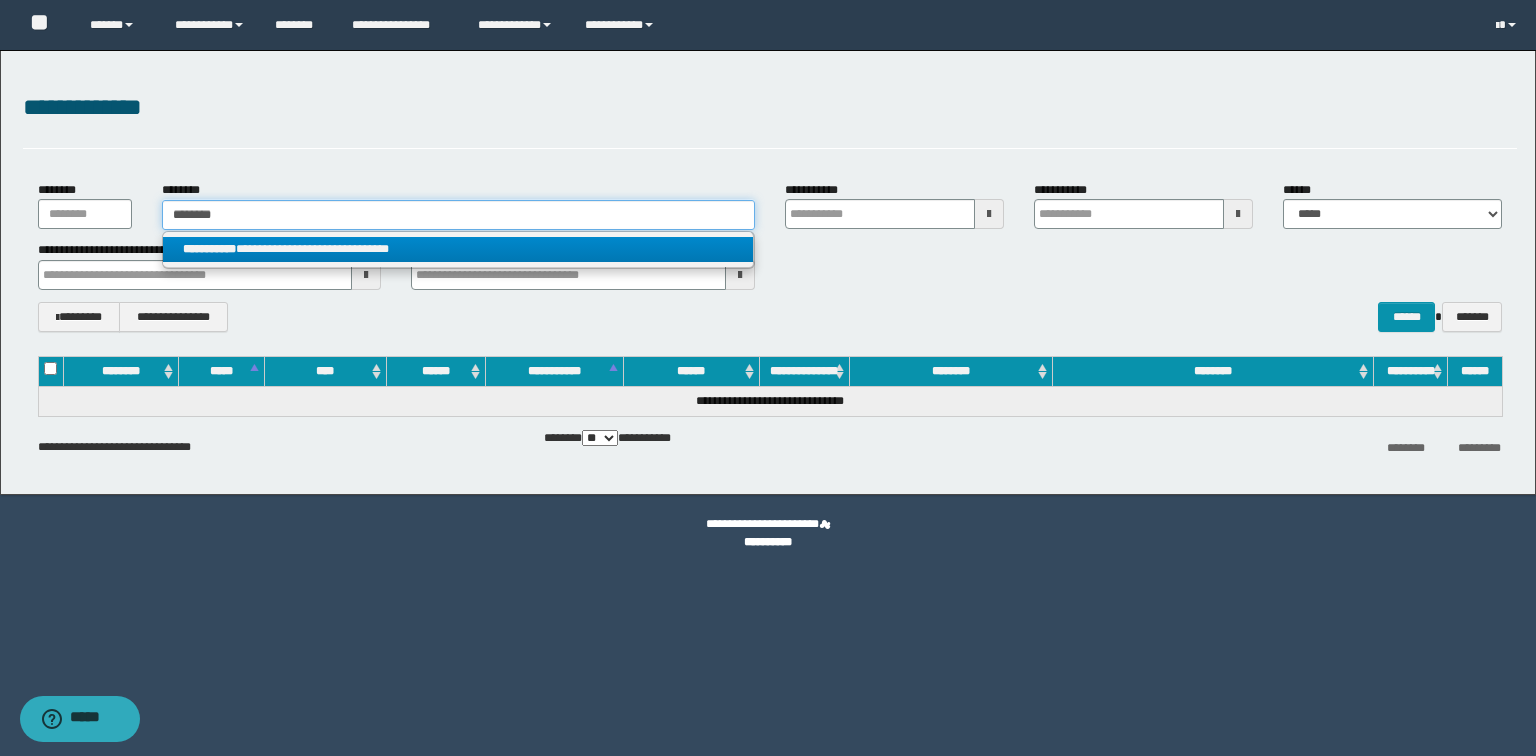 type on "********" 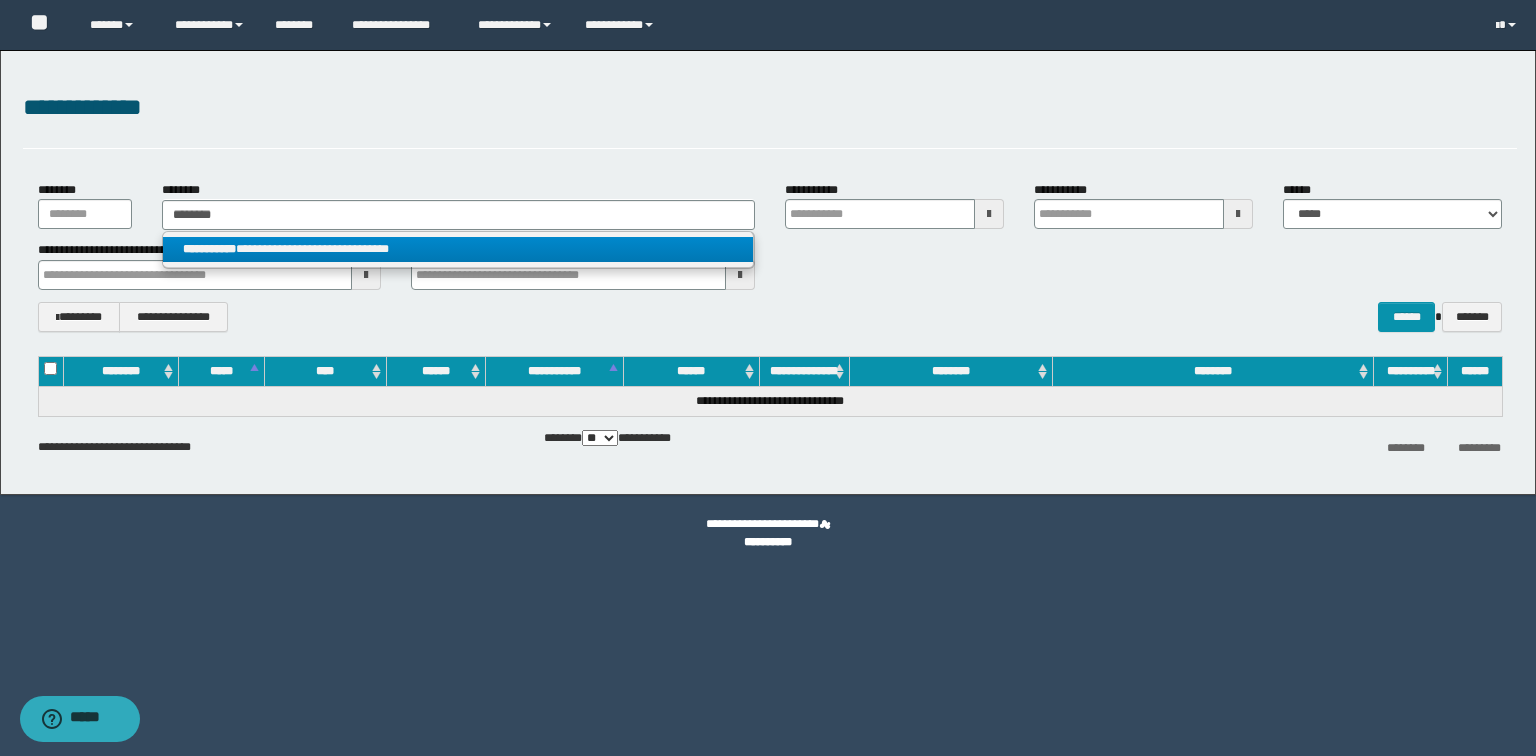 click on "**********" at bounding box center [458, 249] 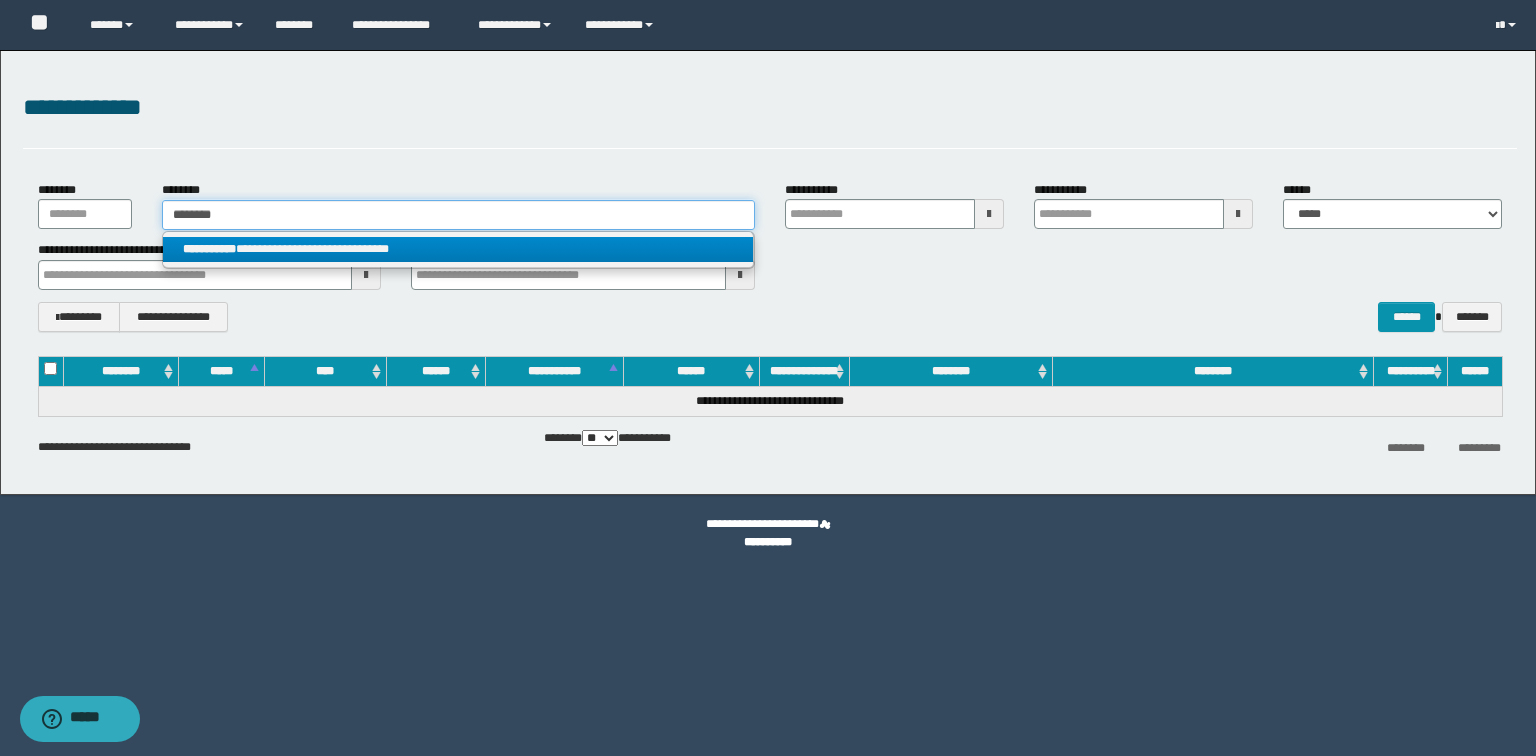 type 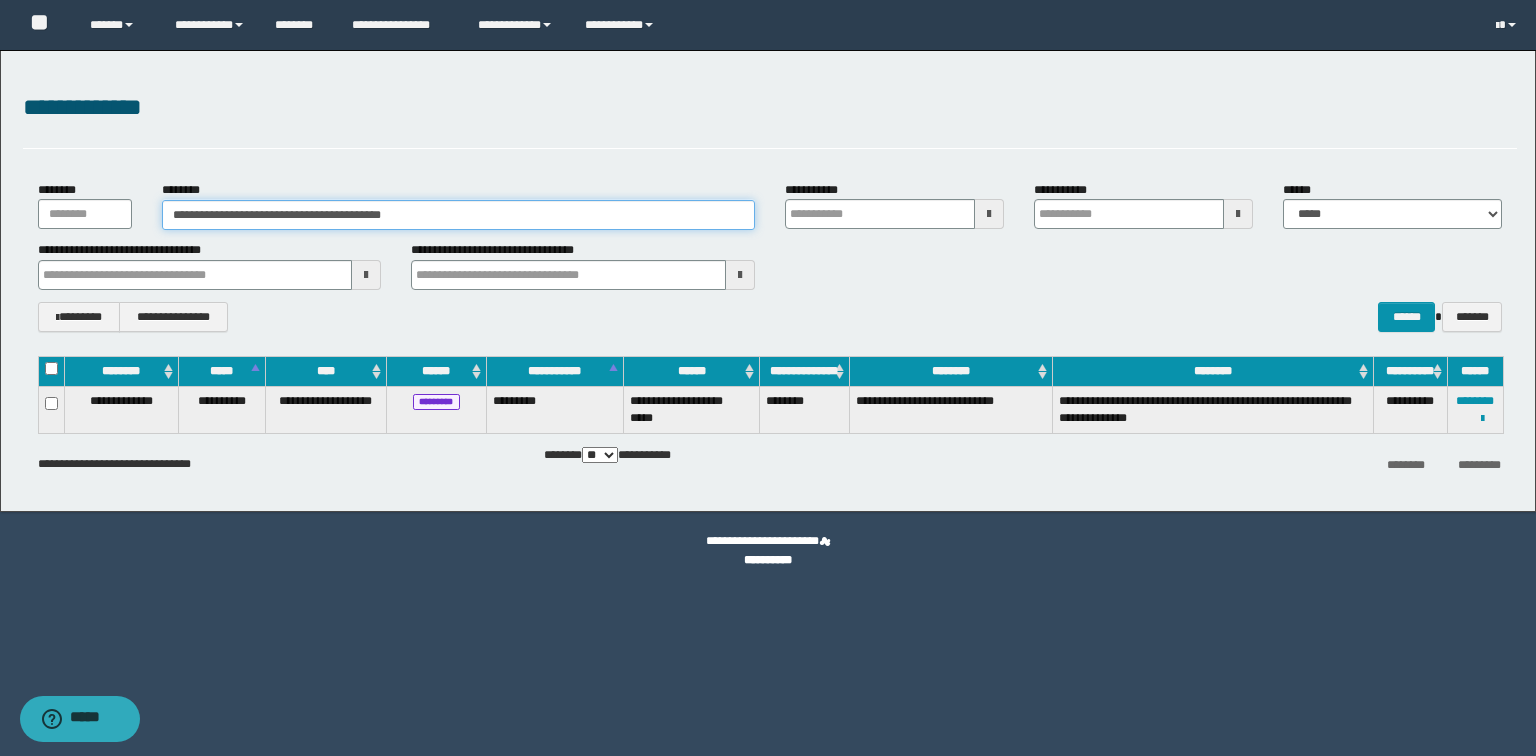 drag, startPoint x: 479, startPoint y: 206, endPoint x: 36, endPoint y: 260, distance: 446.27905 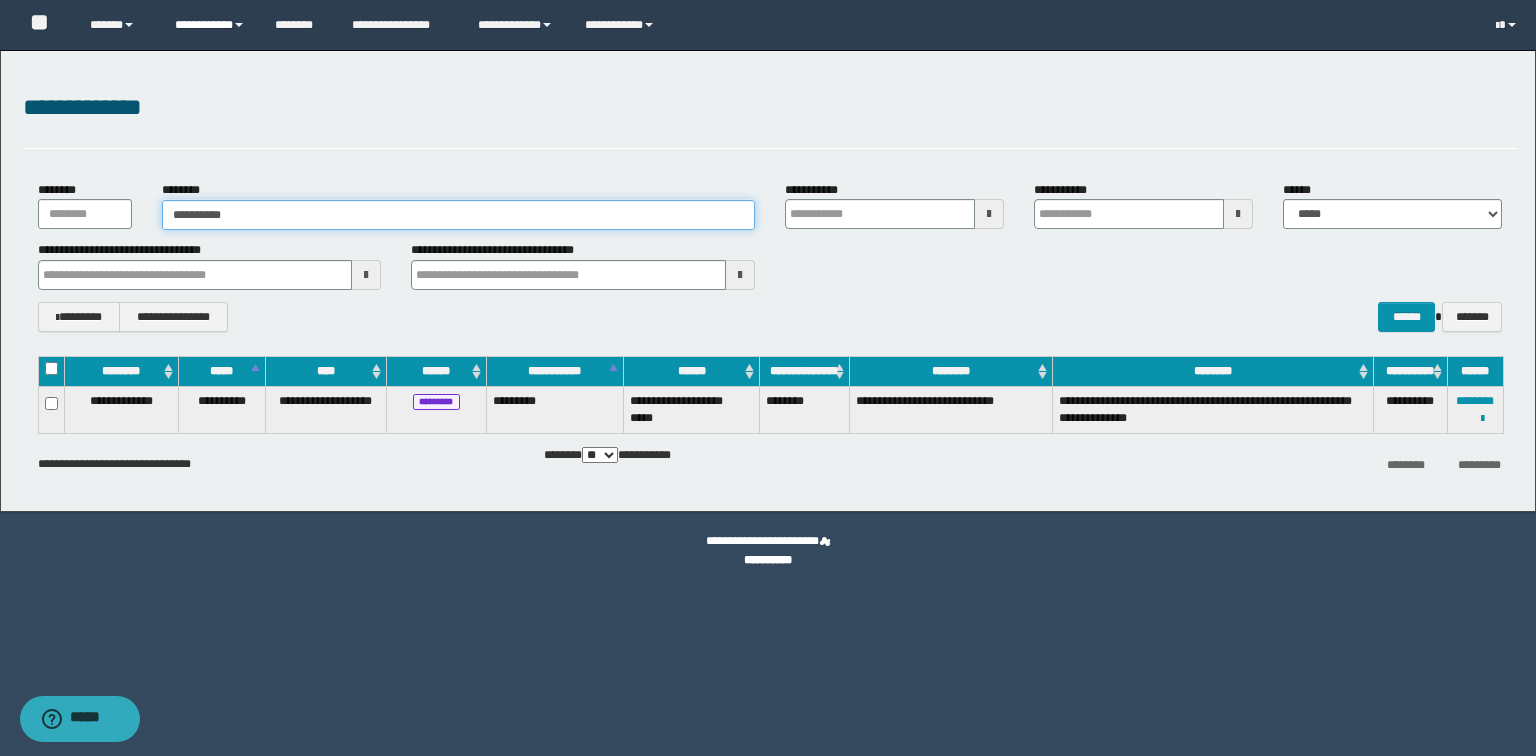 type on "**********" 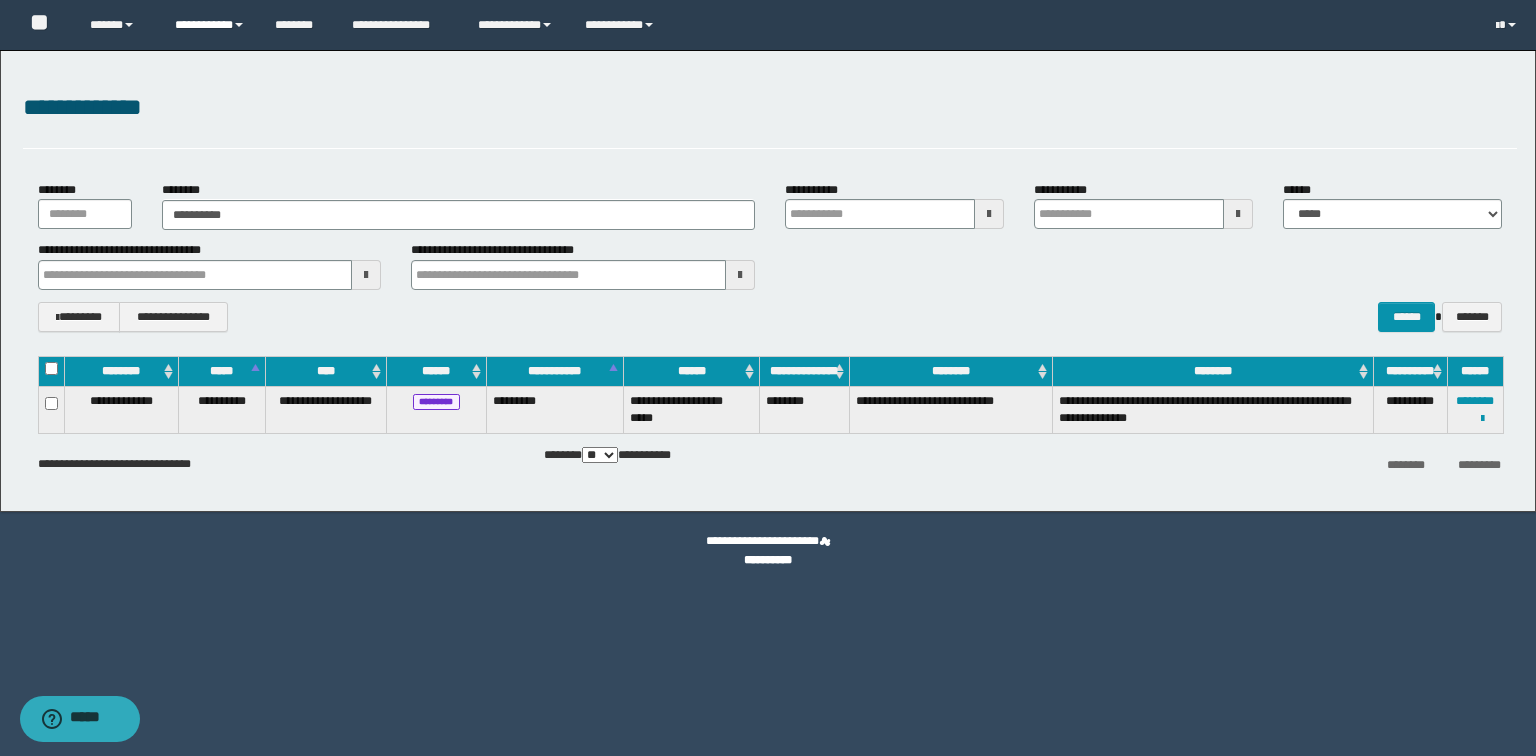 click on "**********" at bounding box center [210, 25] 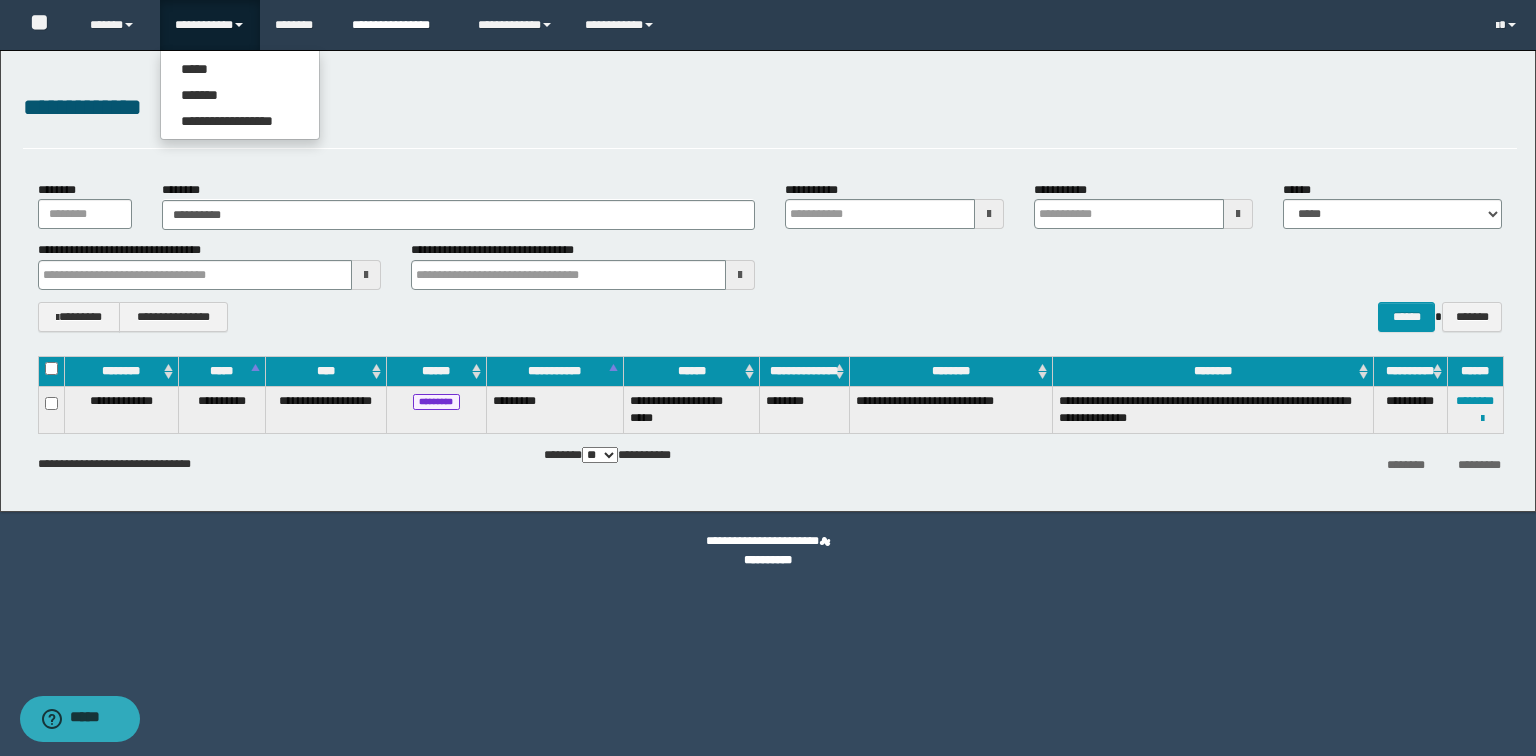 click on "**********" at bounding box center [400, 25] 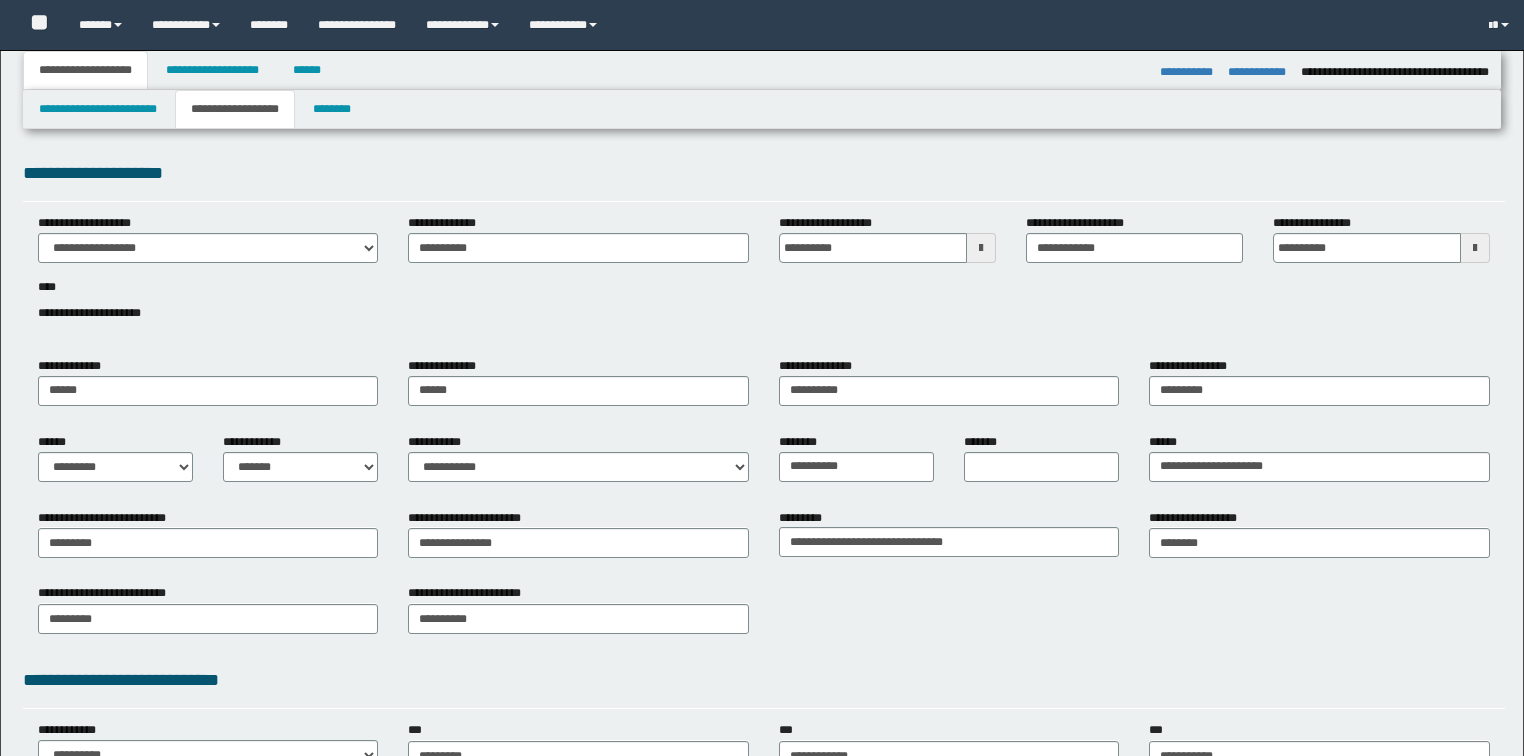 select on "*" 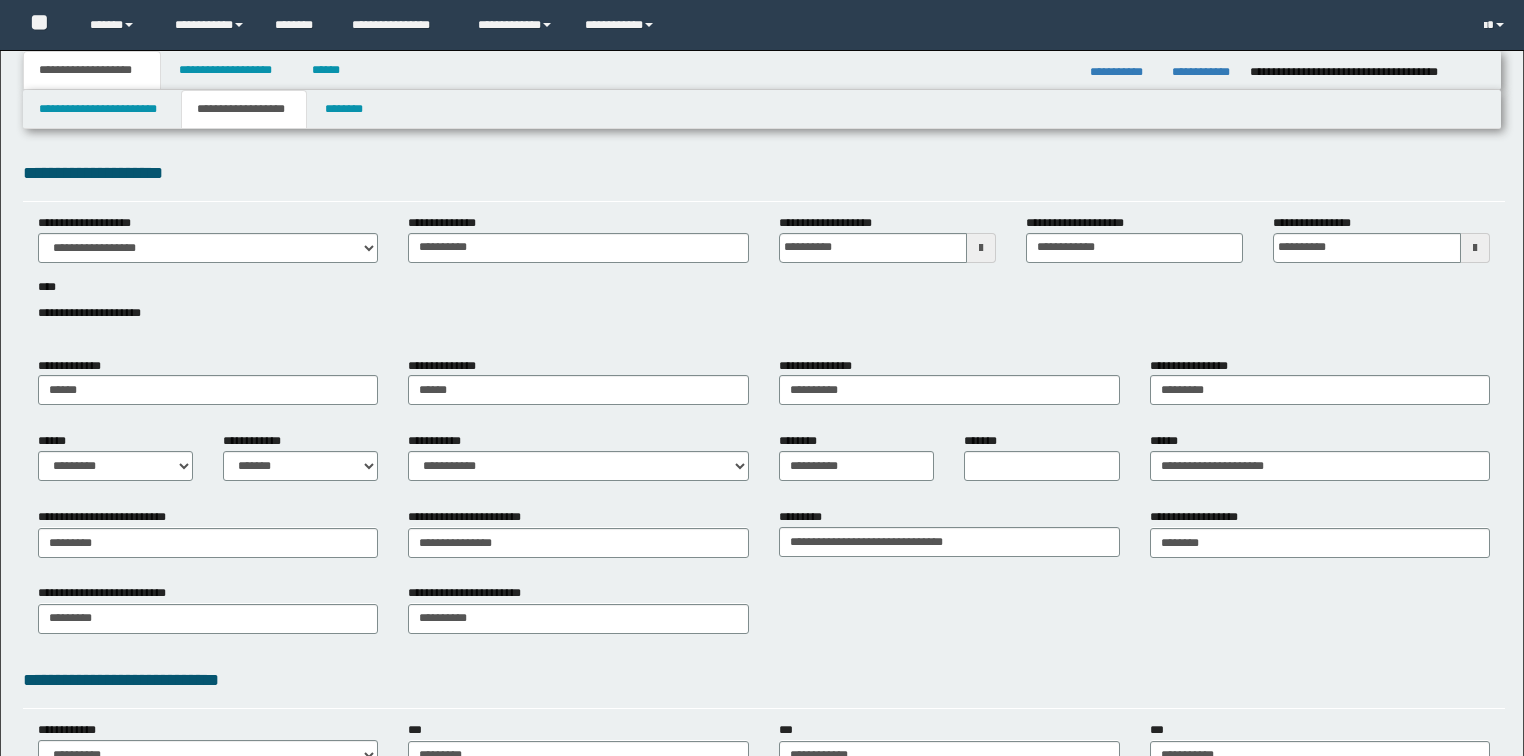 scroll, scrollTop: 0, scrollLeft: 0, axis: both 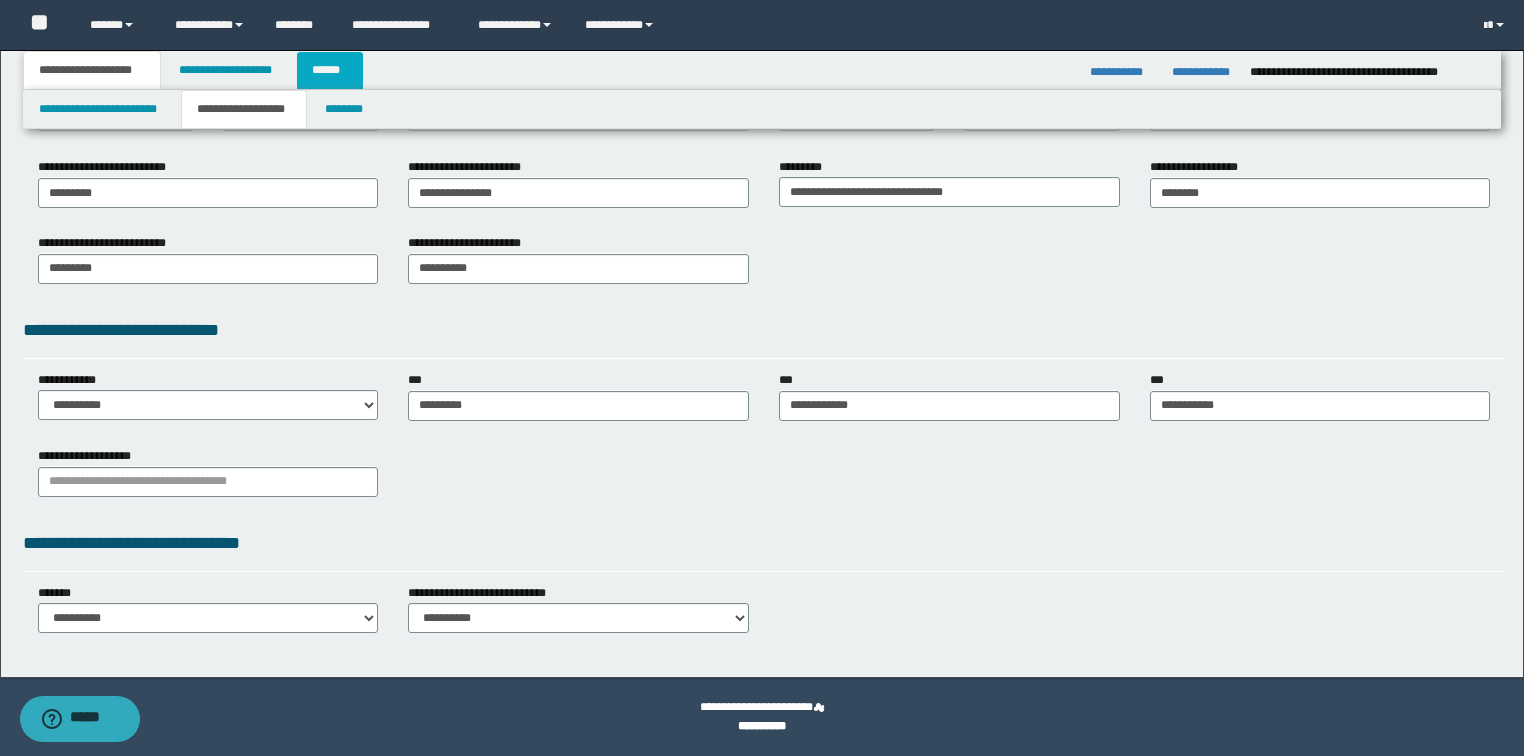 click on "******" at bounding box center (330, 70) 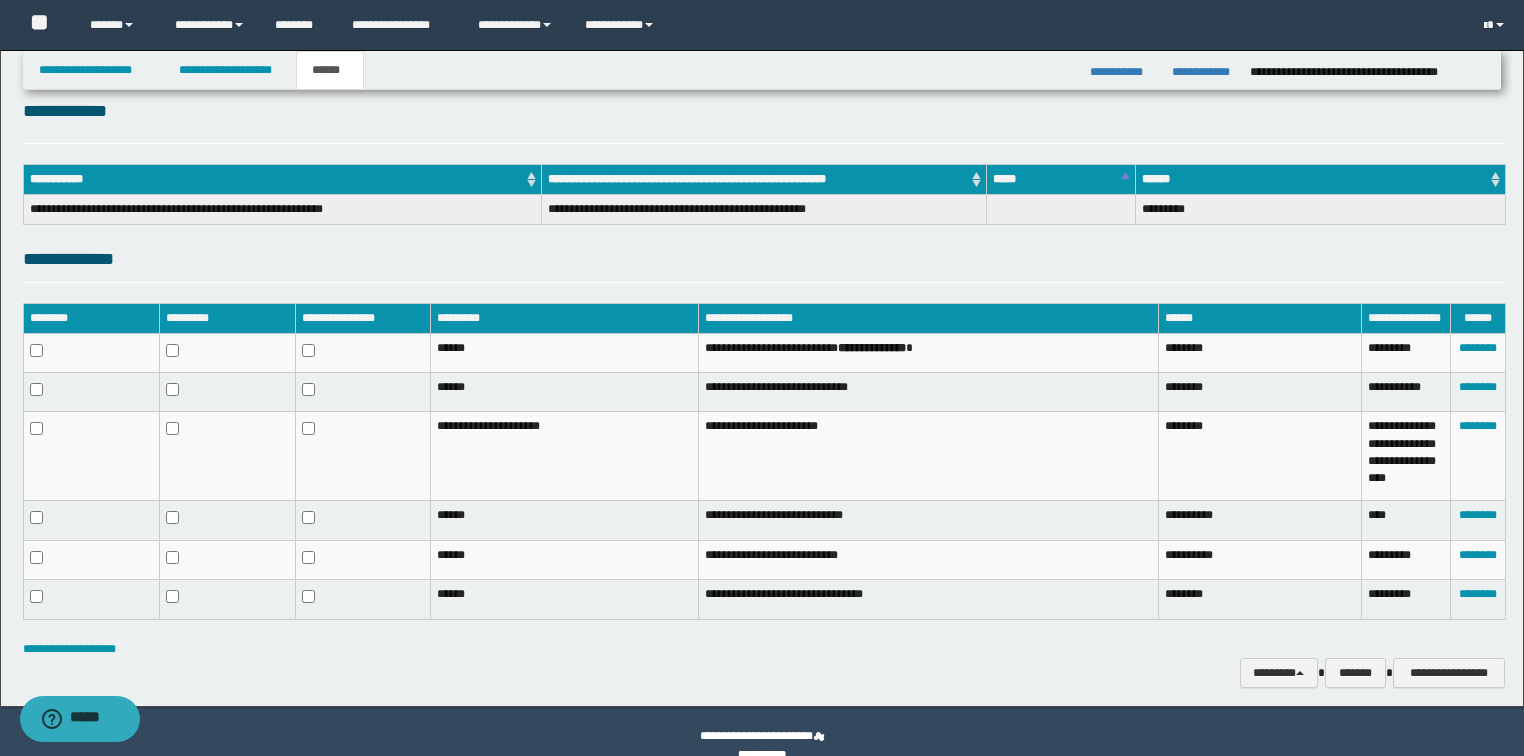 scroll, scrollTop: 274, scrollLeft: 0, axis: vertical 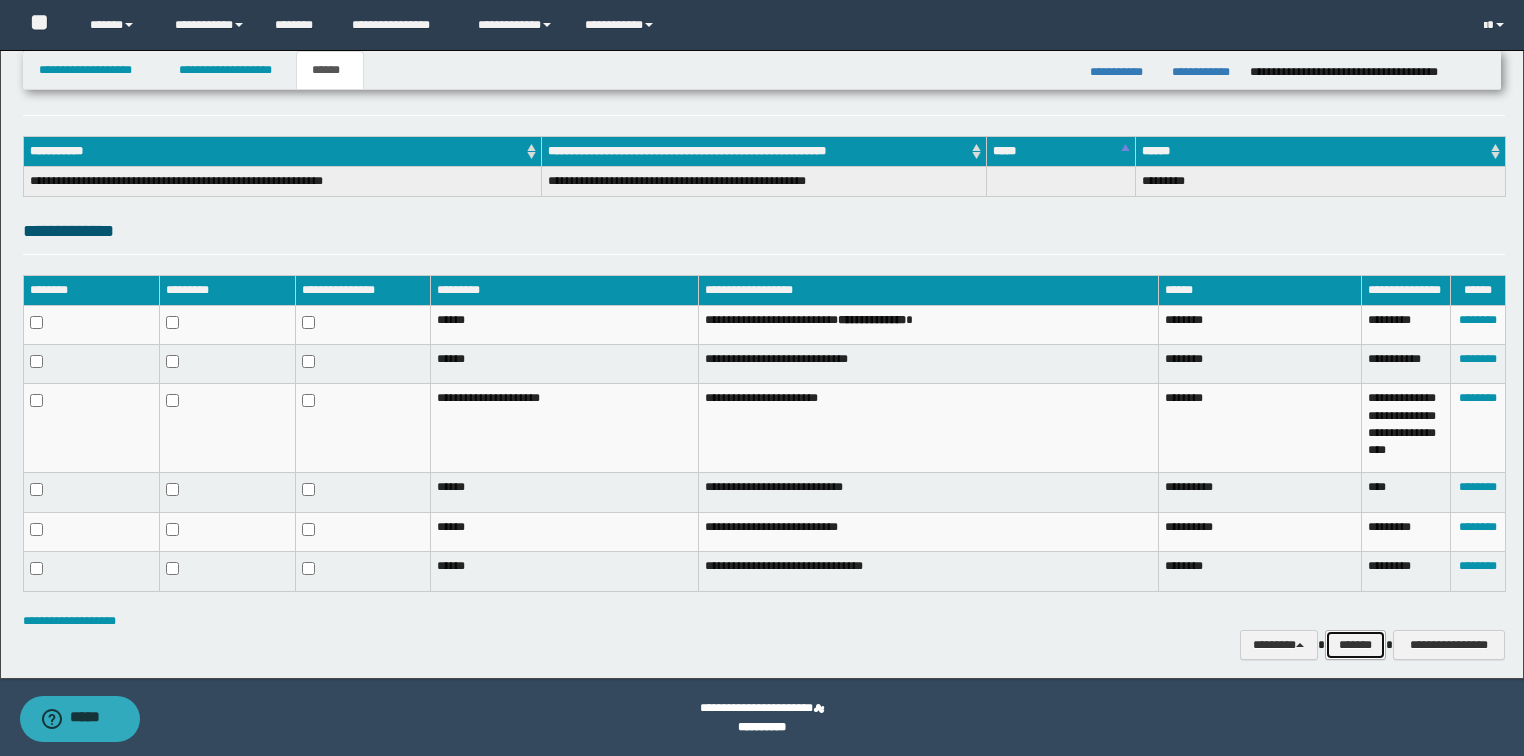 click on "*******" at bounding box center (1355, 645) 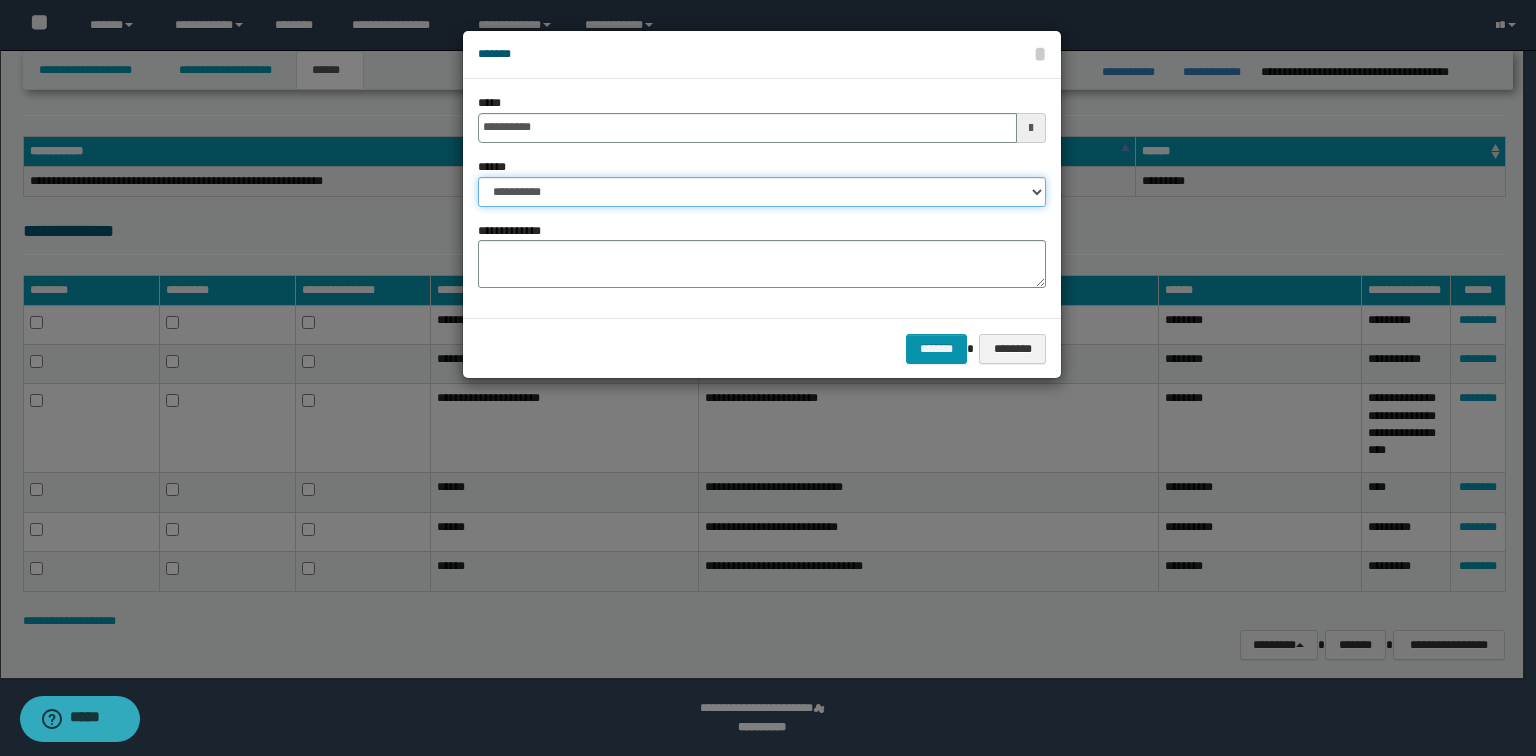click on "**********" at bounding box center (762, 192) 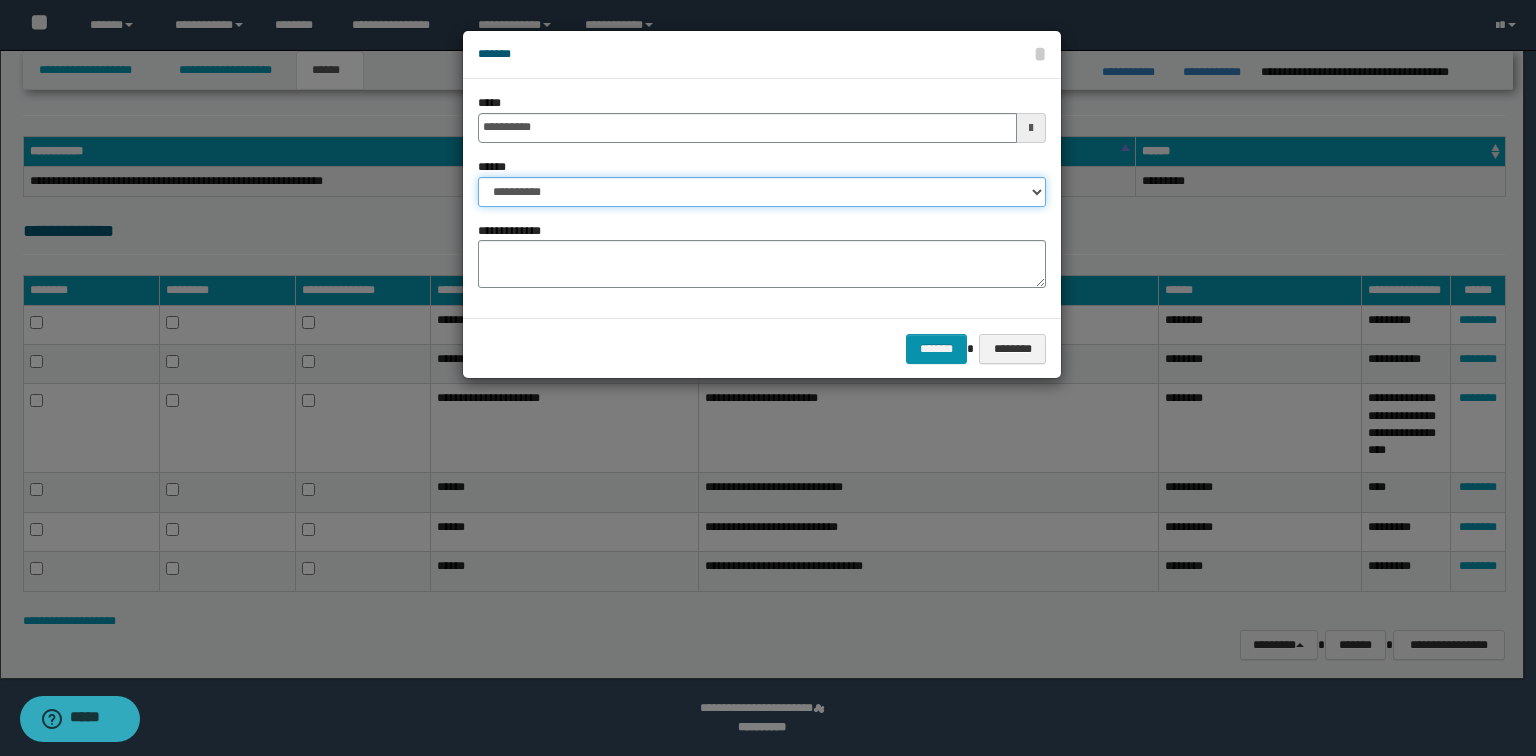 select on "*" 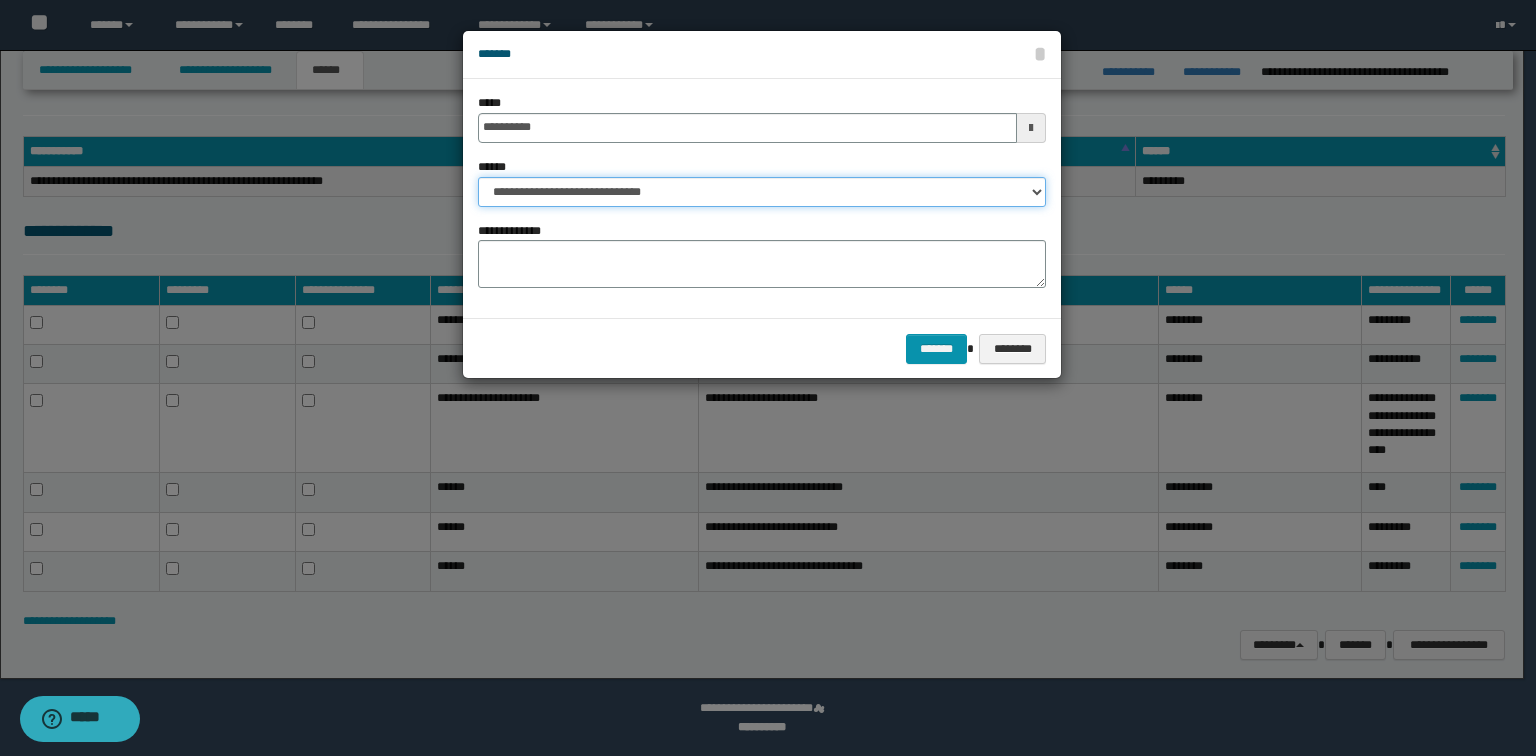 click on "**********" at bounding box center [762, 192] 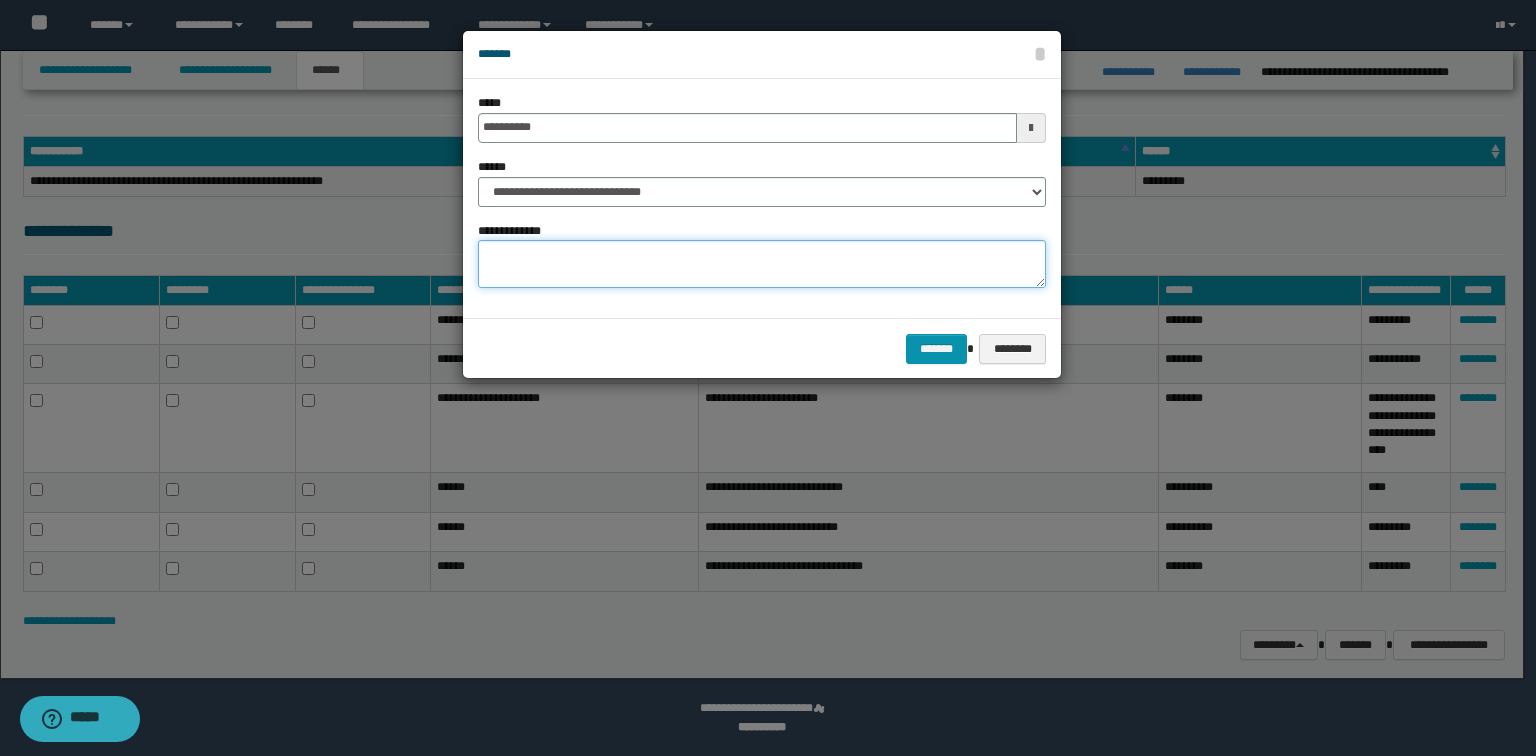 click on "**********" at bounding box center (762, 264) 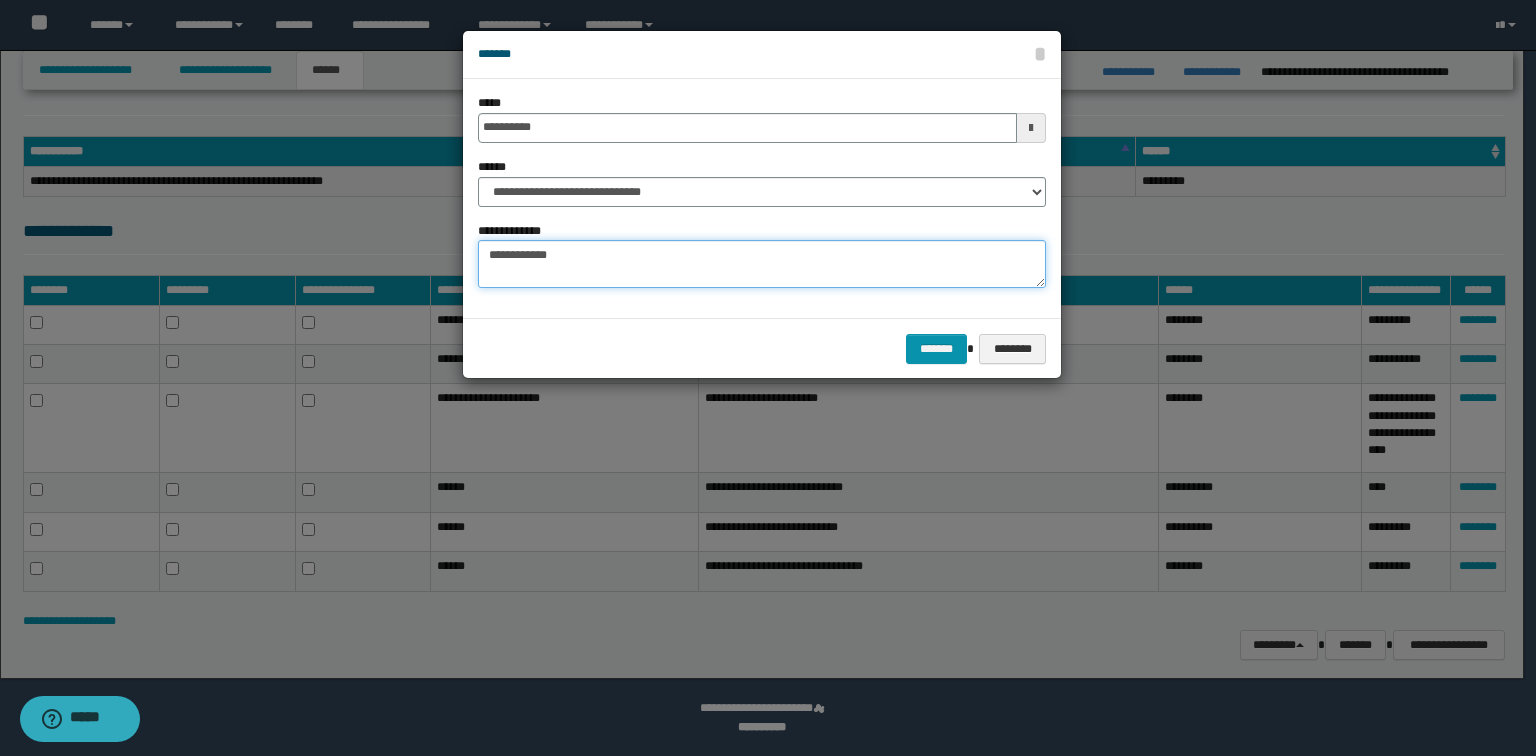 drag, startPoint x: 555, startPoint y: 254, endPoint x: 479, endPoint y: 258, distance: 76.105194 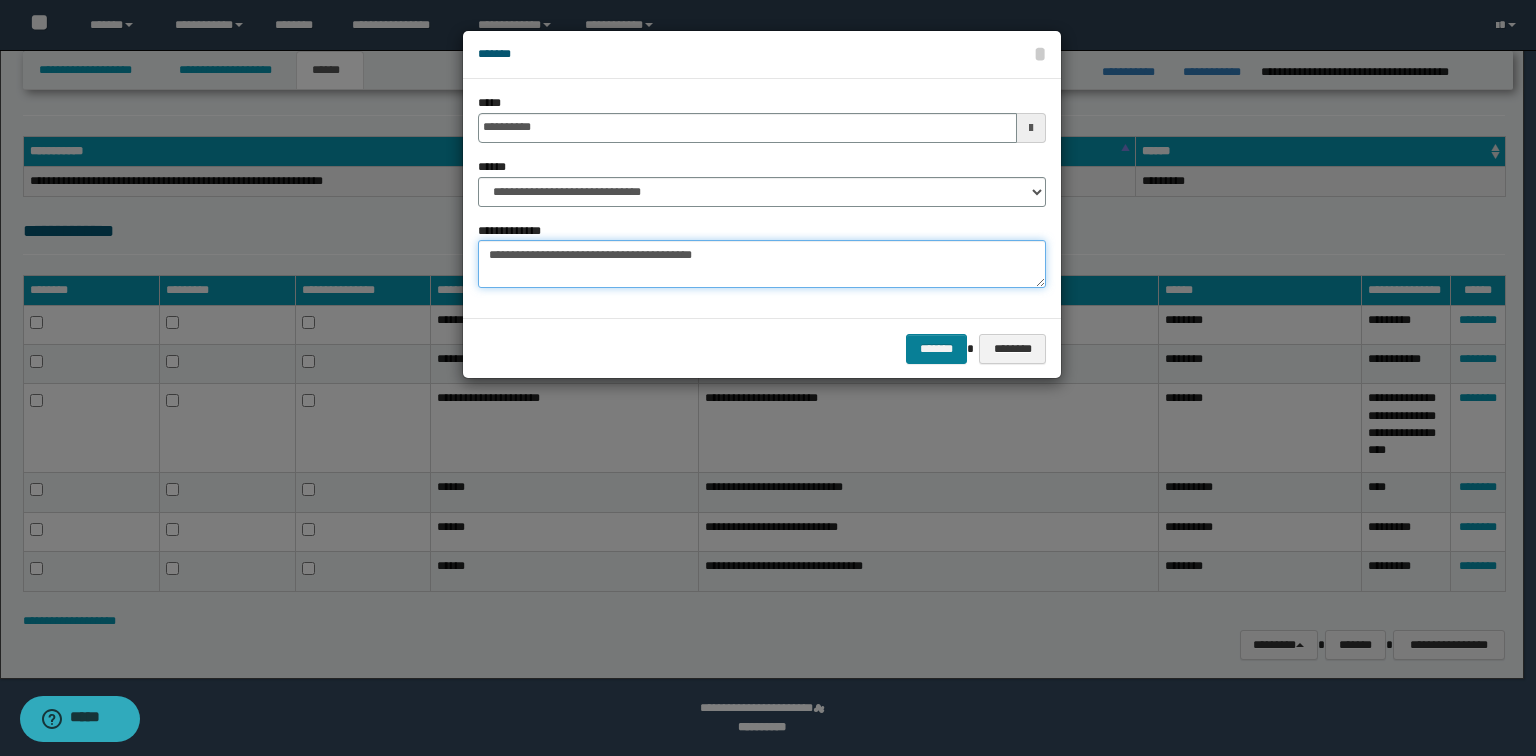 type on "**********" 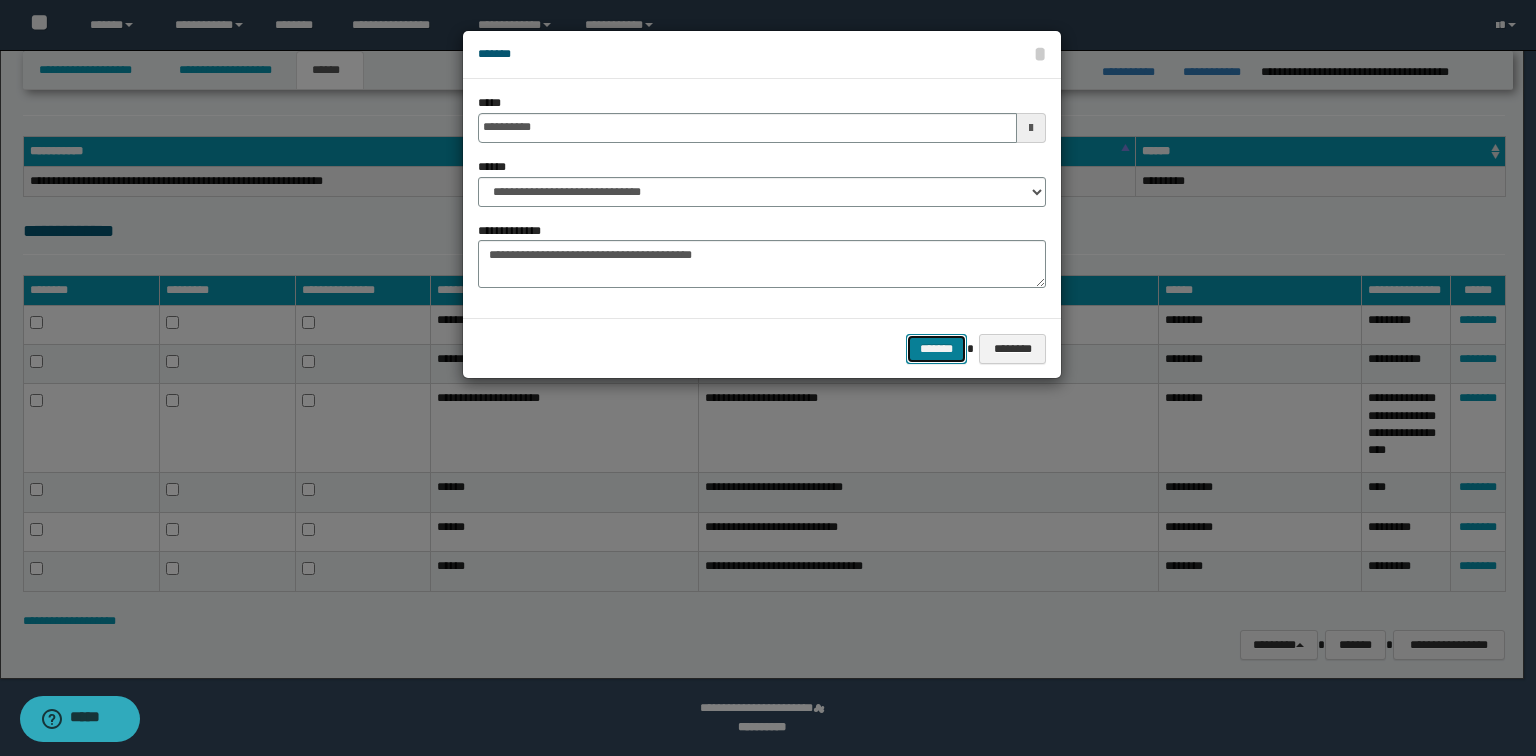 click on "*******" at bounding box center [936, 349] 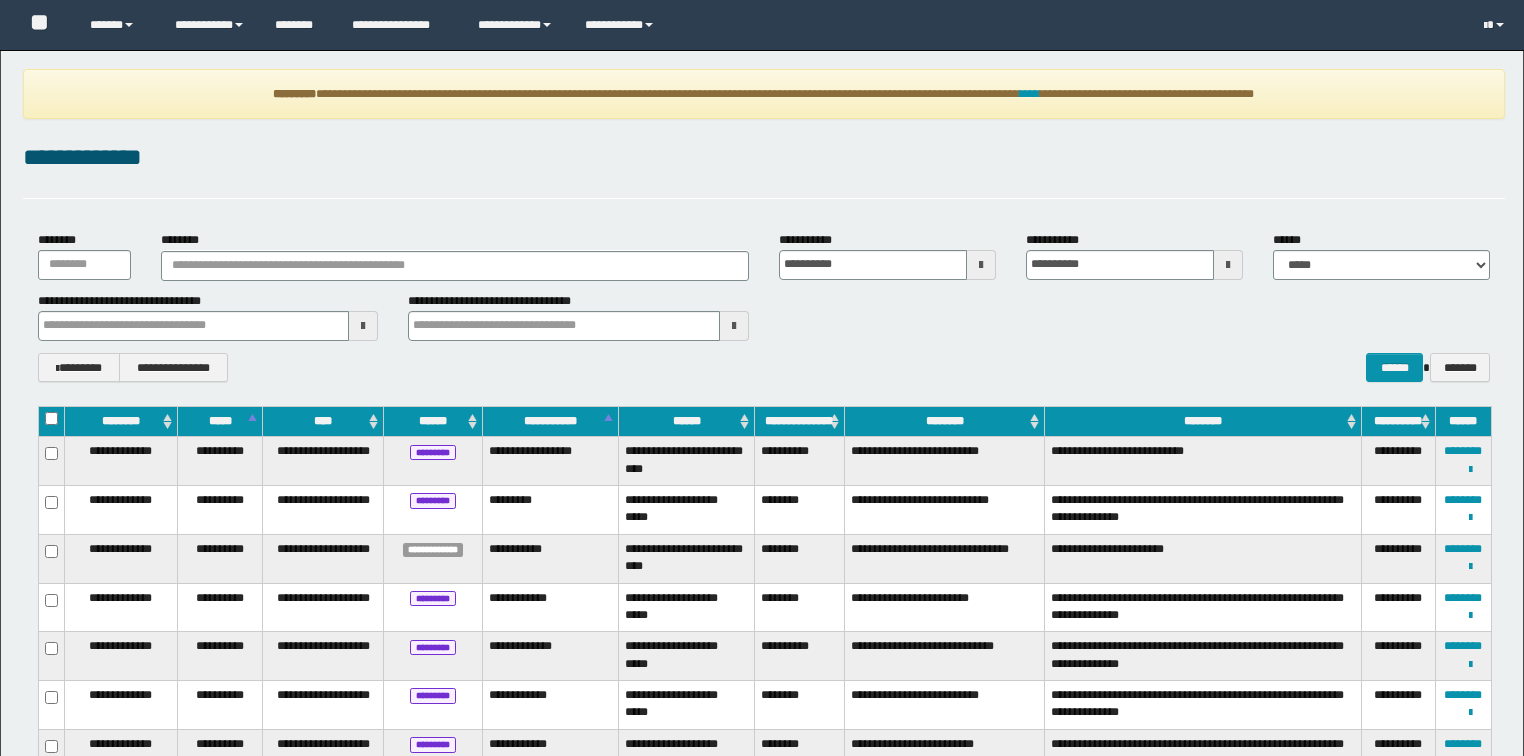 scroll, scrollTop: 0, scrollLeft: 0, axis: both 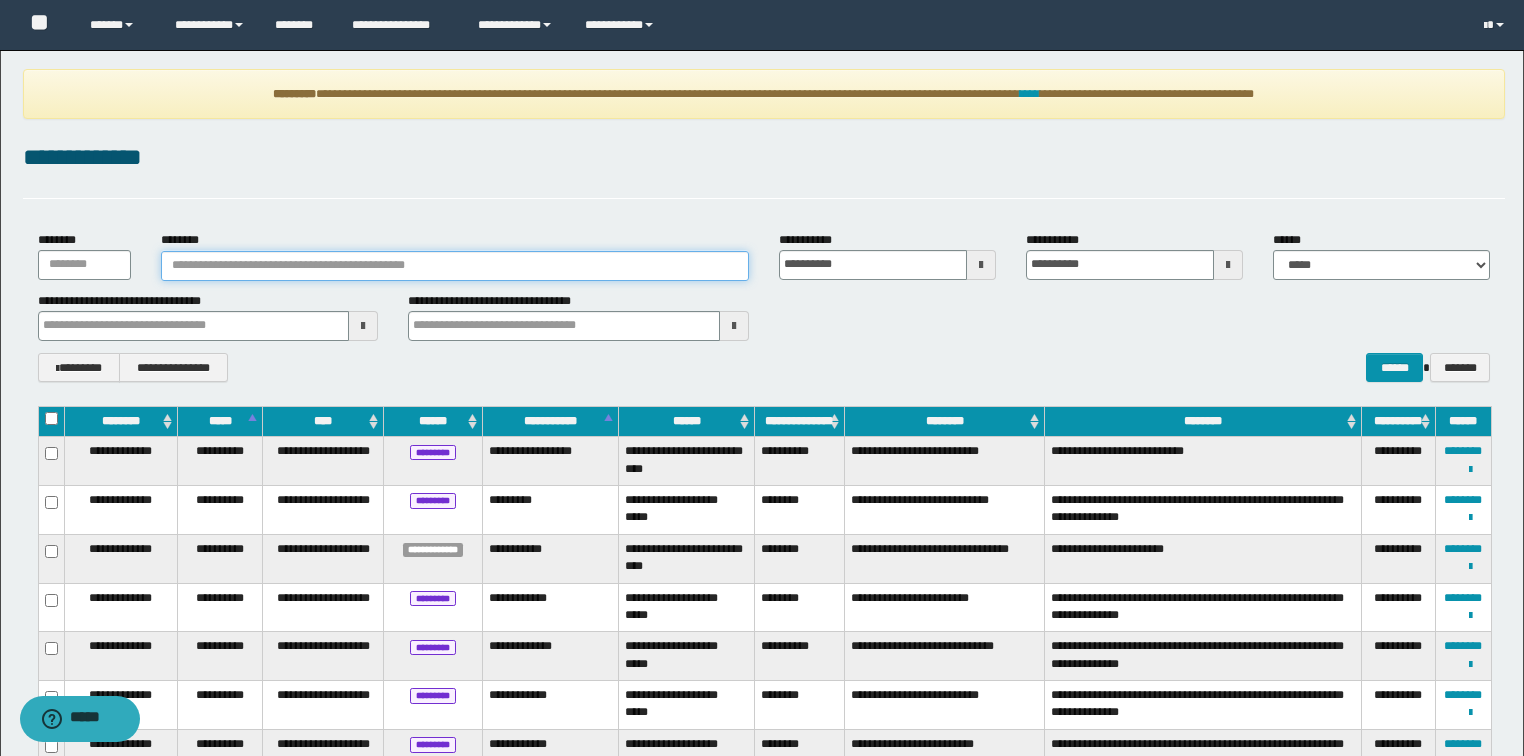 click on "********" at bounding box center (455, 266) 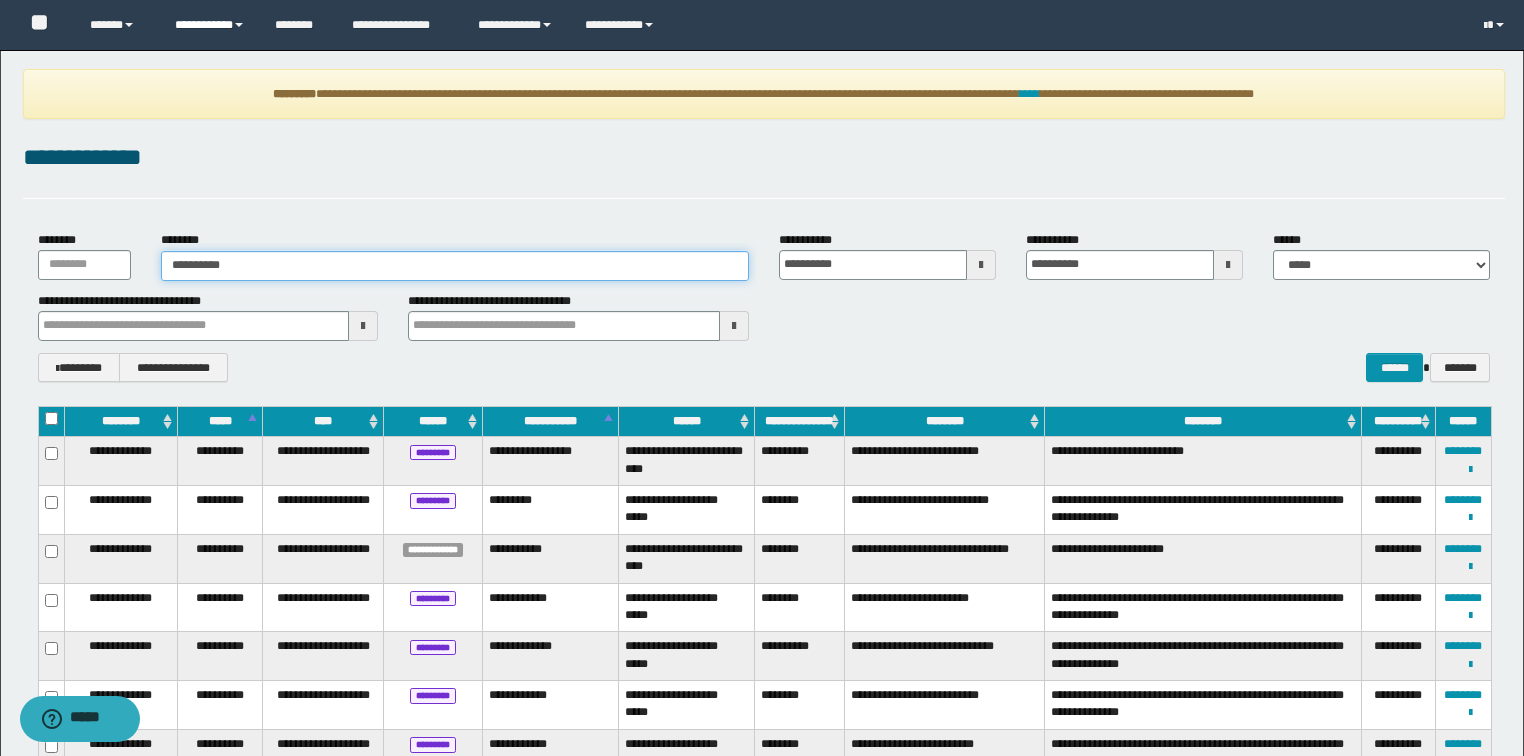 type on "**********" 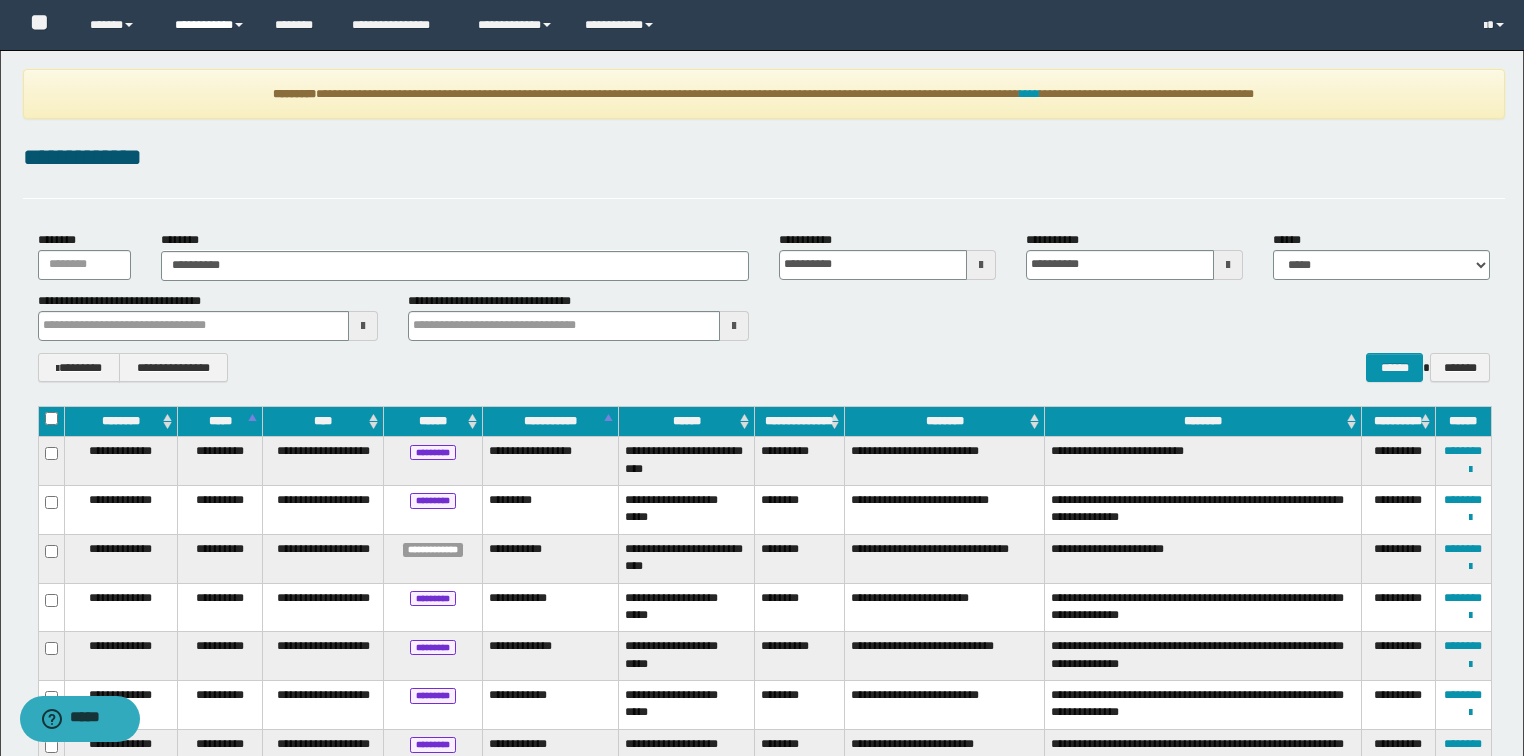 click on "**********" at bounding box center (210, 25) 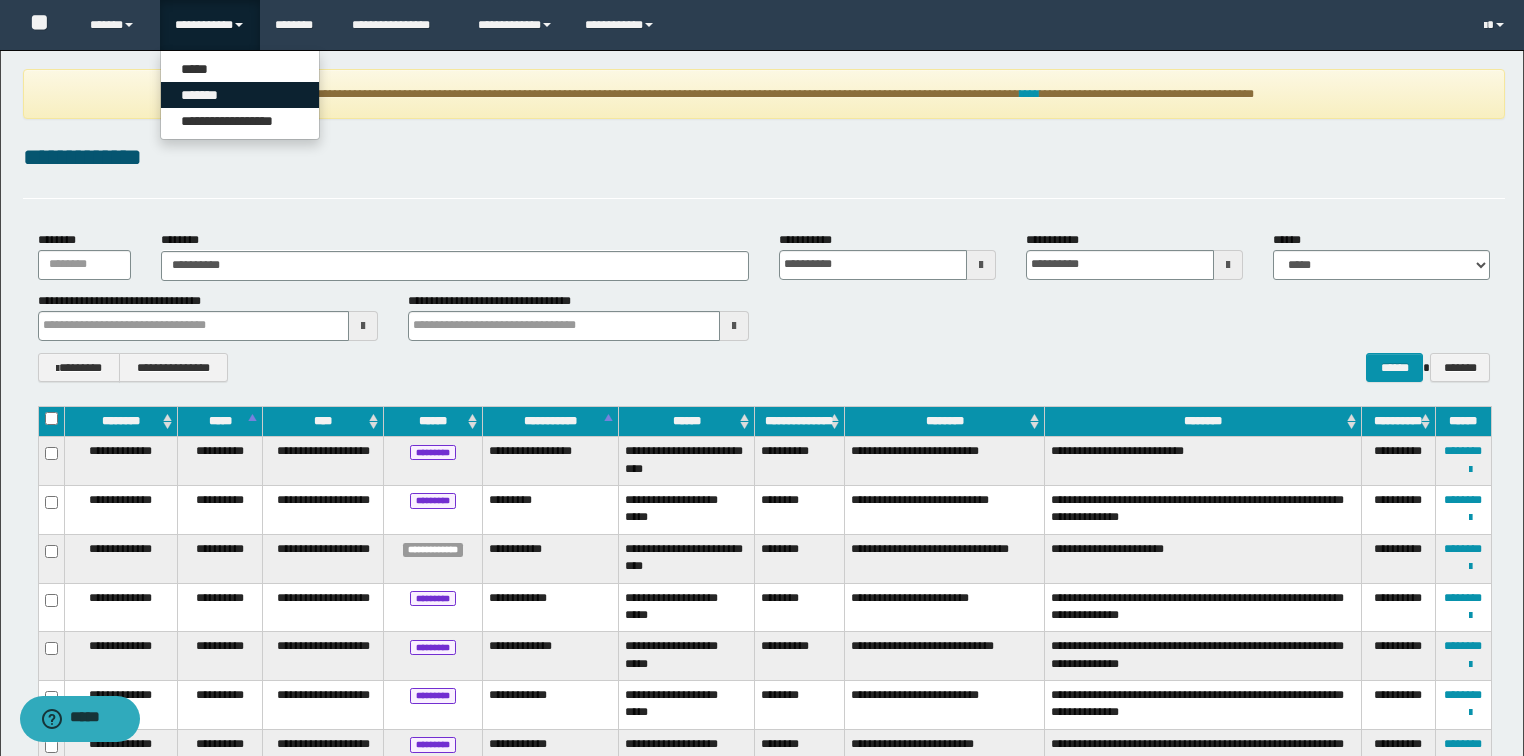 click on "*******" at bounding box center [240, 95] 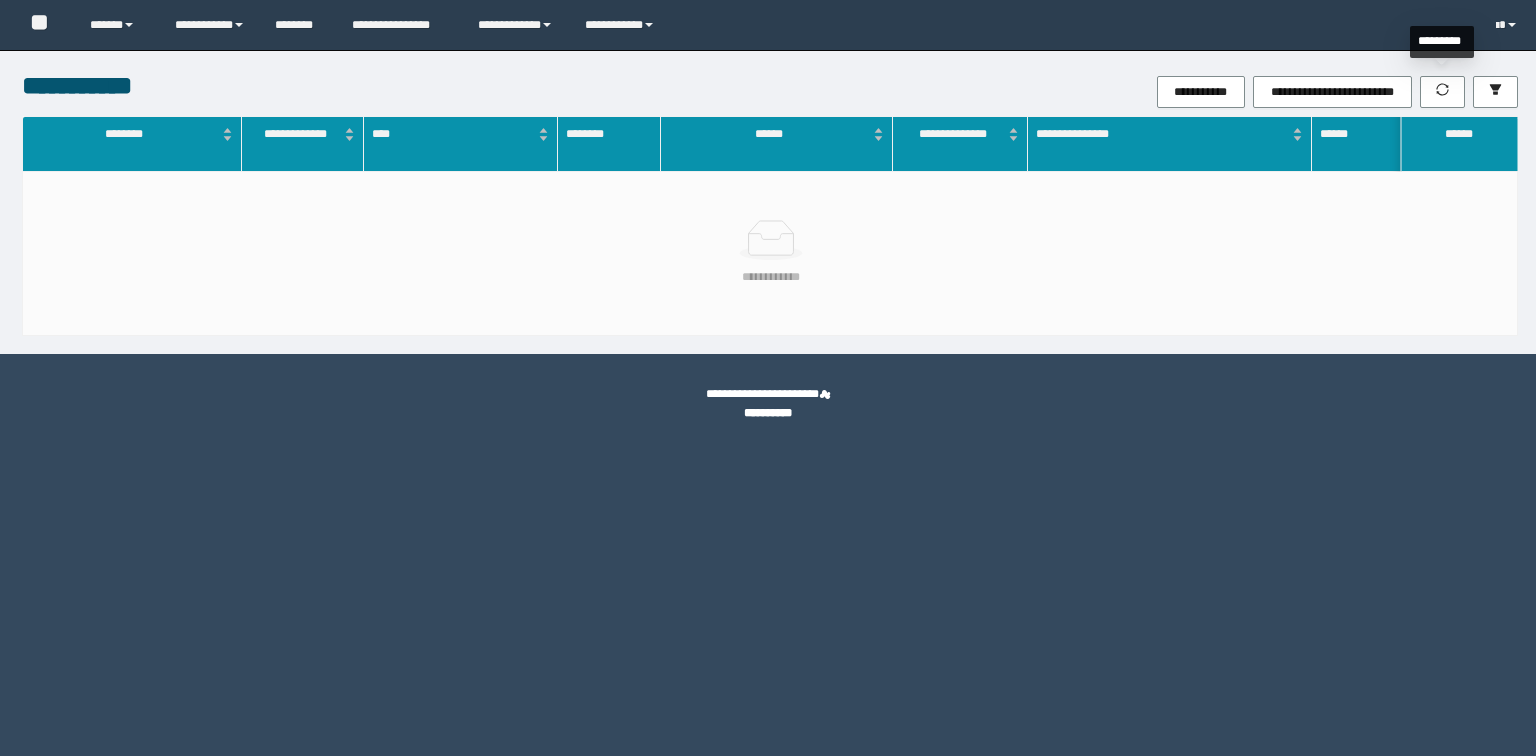 scroll, scrollTop: 0, scrollLeft: 0, axis: both 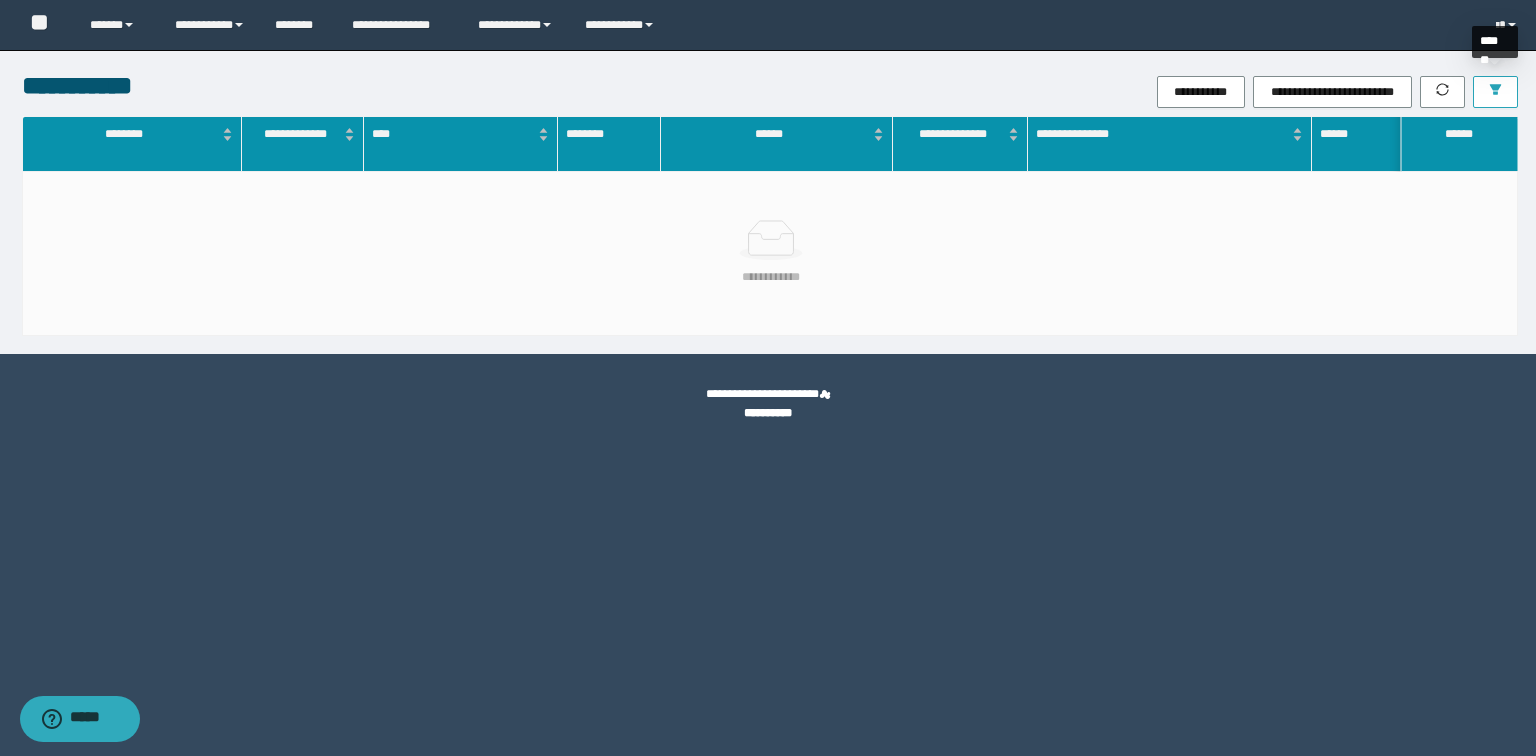 click 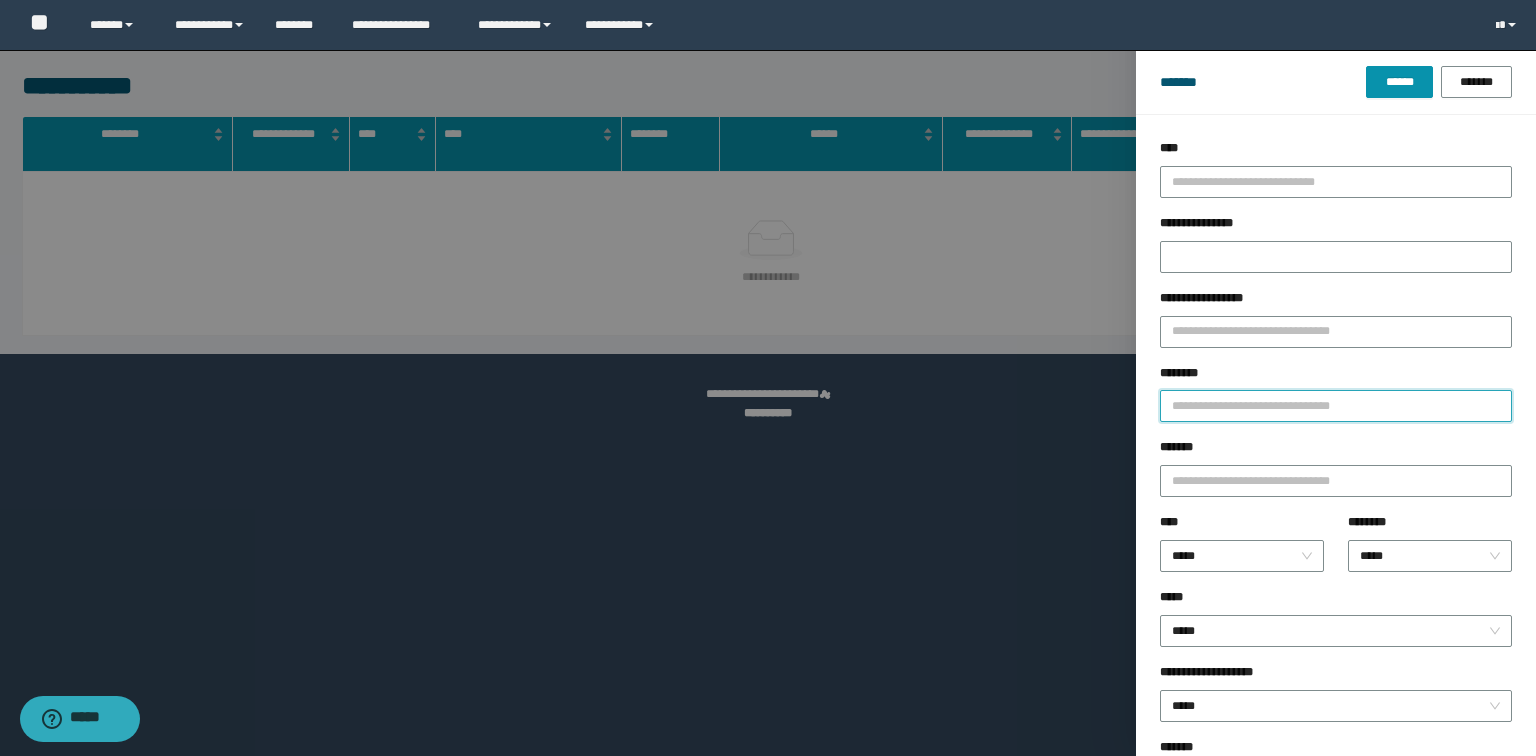 click on "********" at bounding box center [1336, 406] 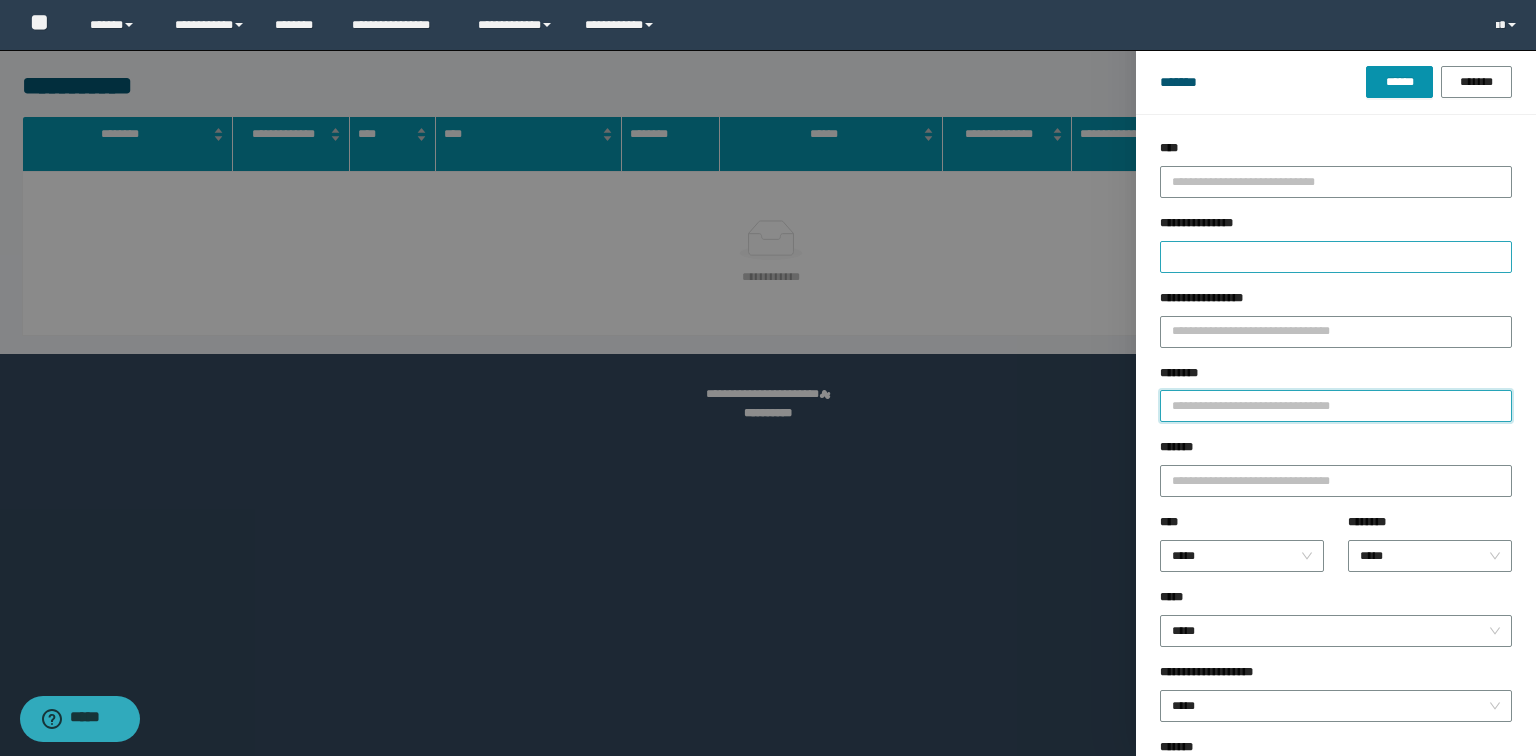 paste on "**********" 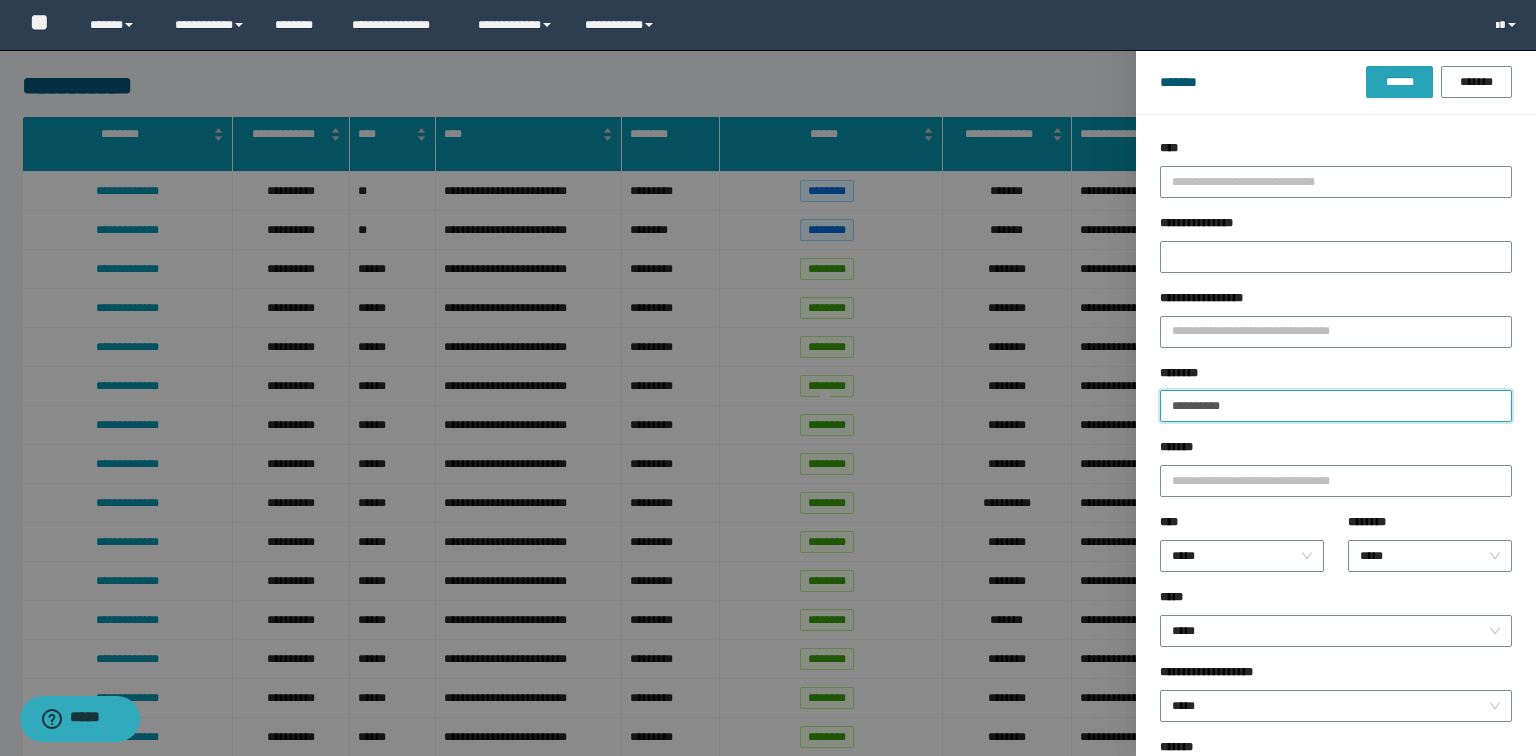 type on "**********" 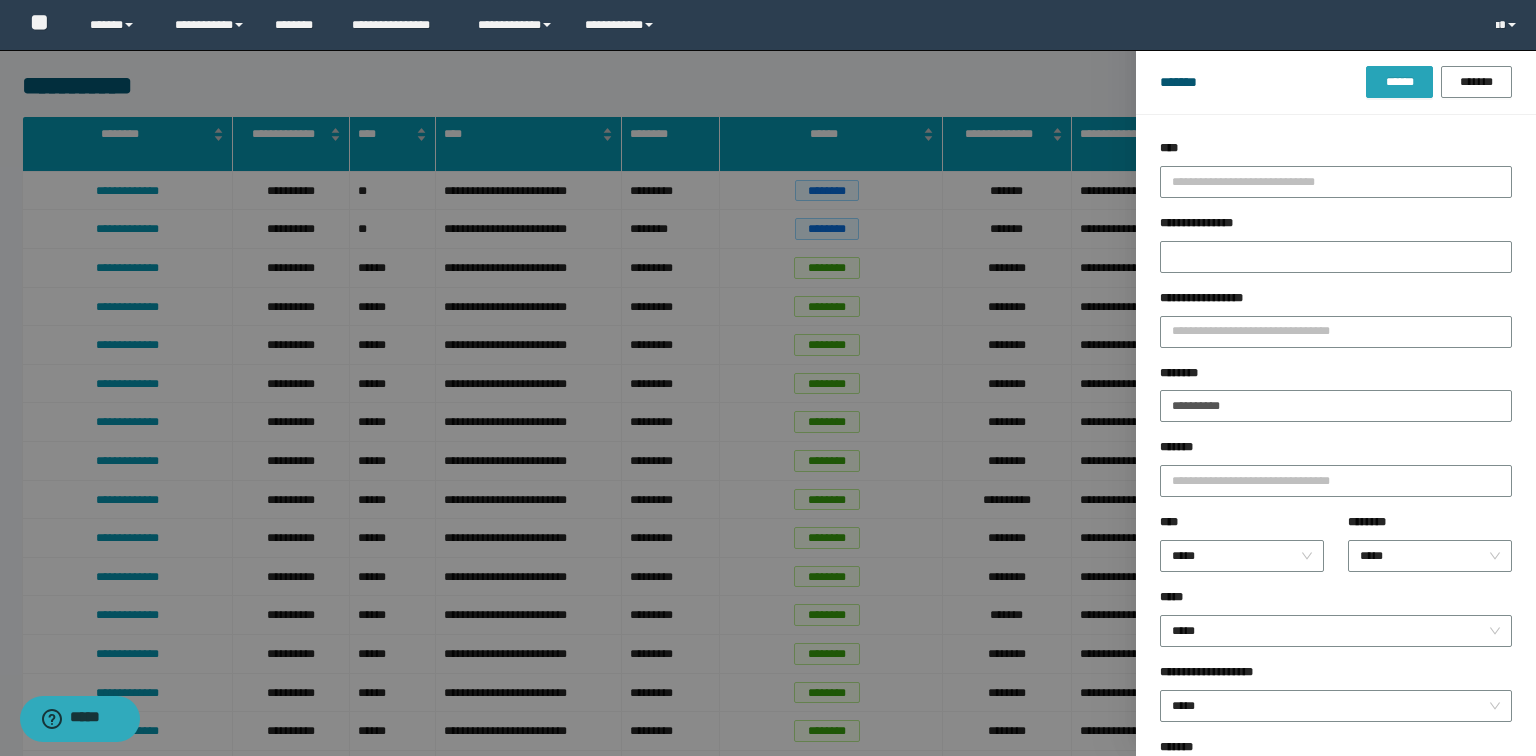 click on "******" at bounding box center (1399, 82) 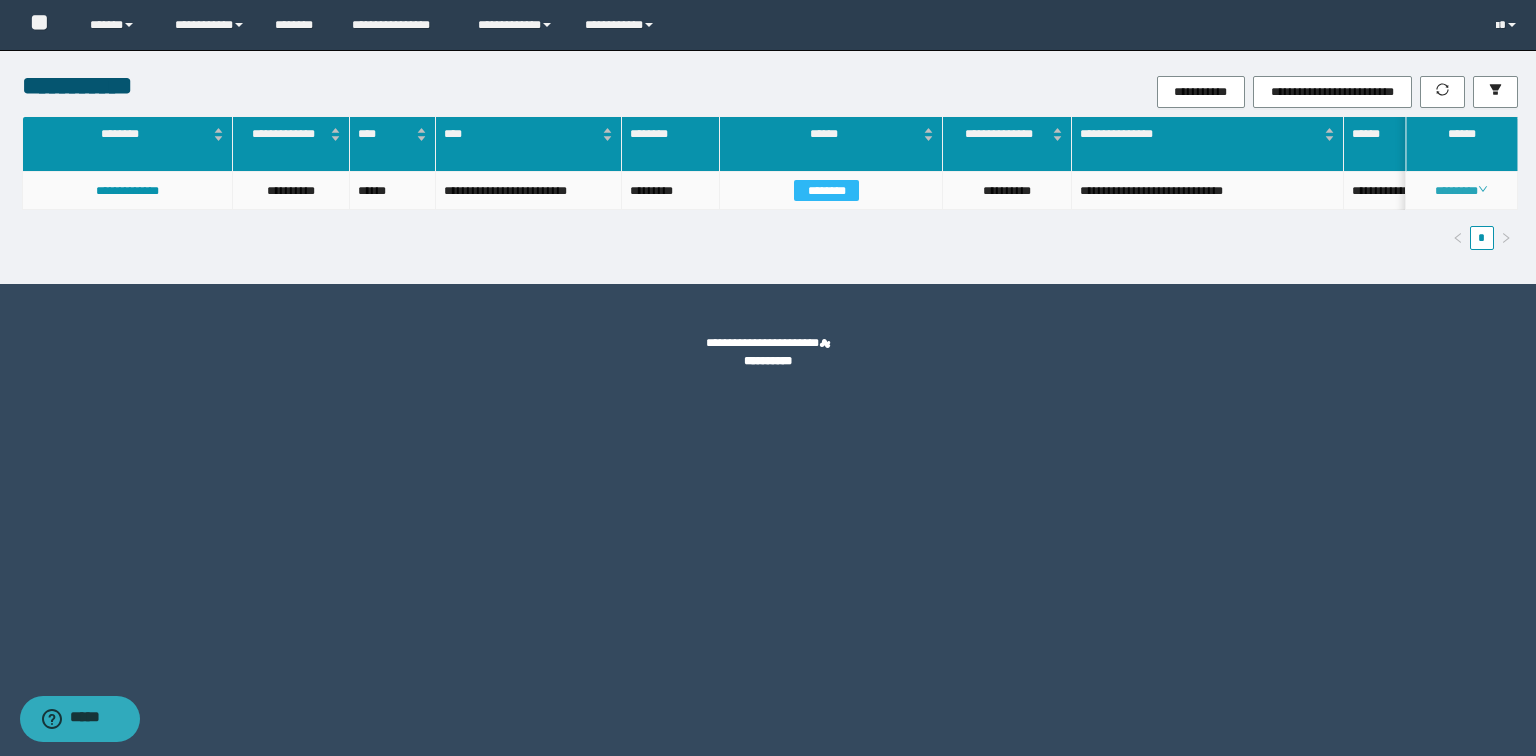 click on "********" at bounding box center (1461, 191) 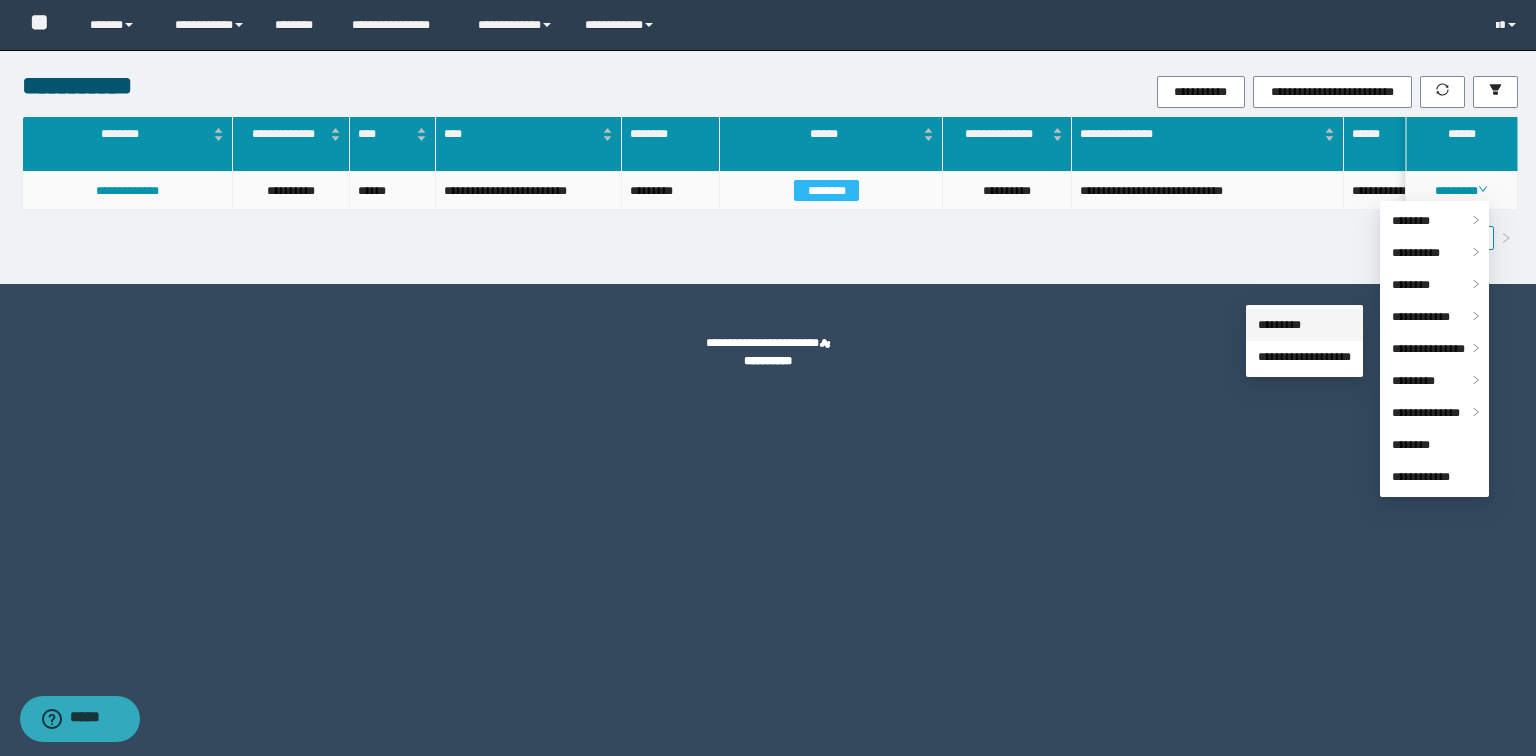click on "*********" at bounding box center [1279, 325] 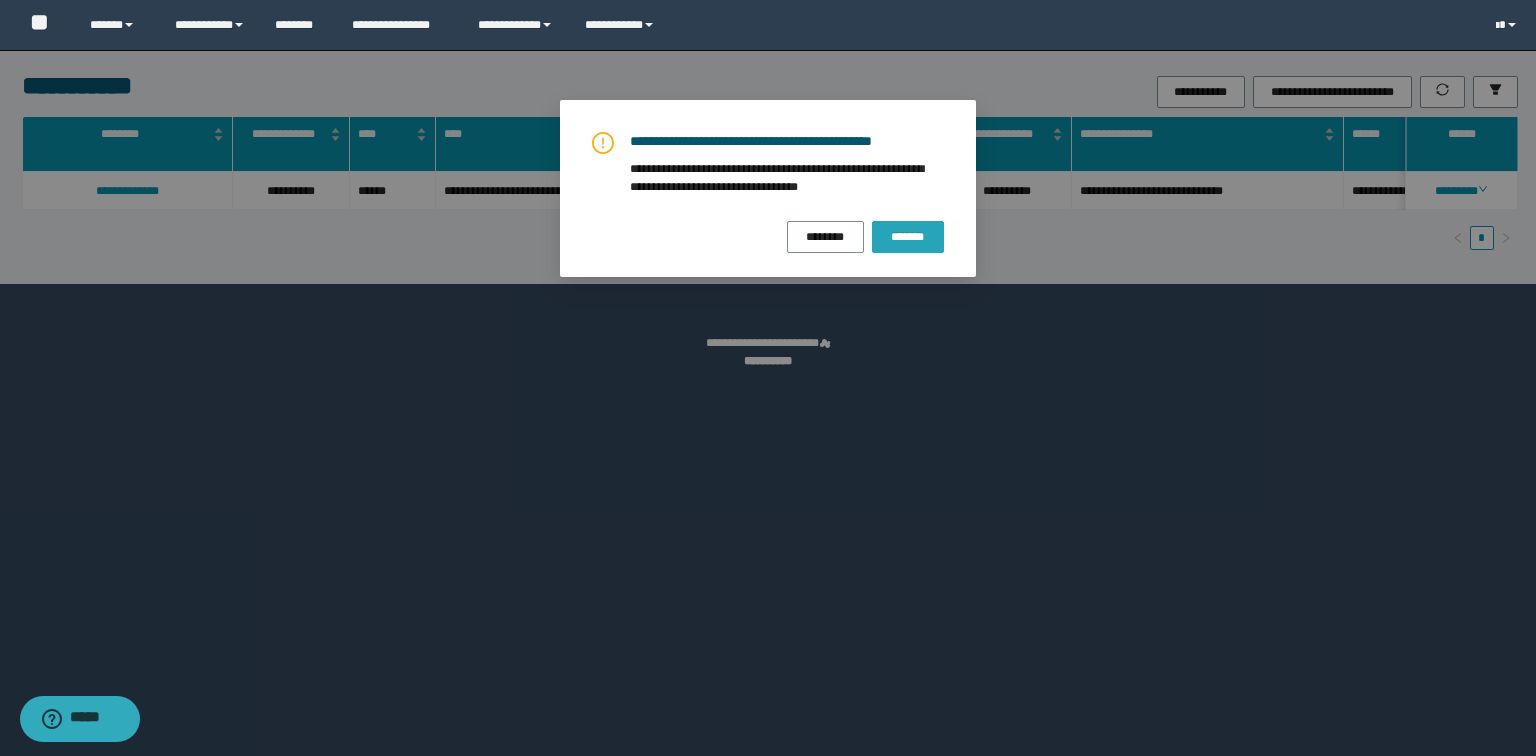 click on "*******" at bounding box center (908, 237) 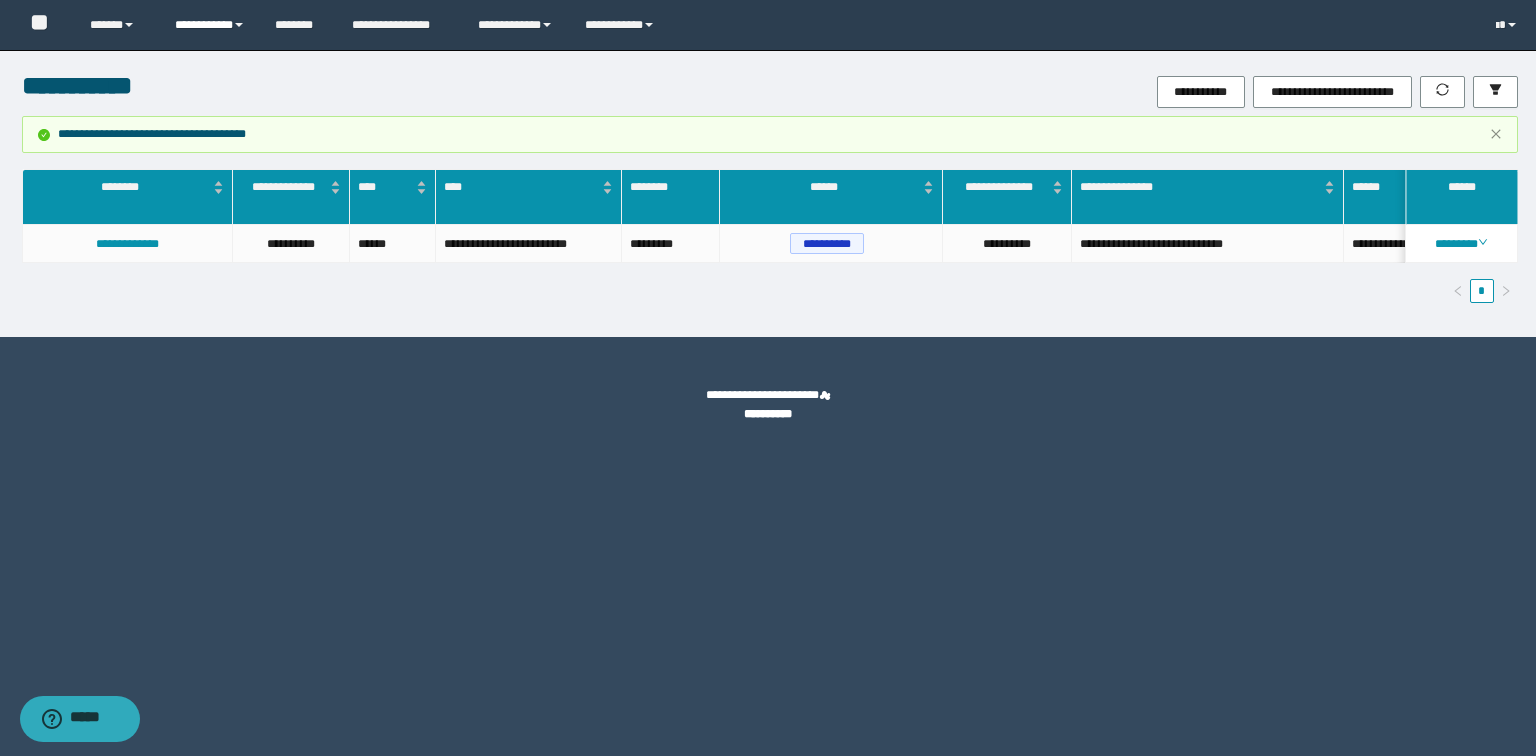 click on "**********" at bounding box center [210, 25] 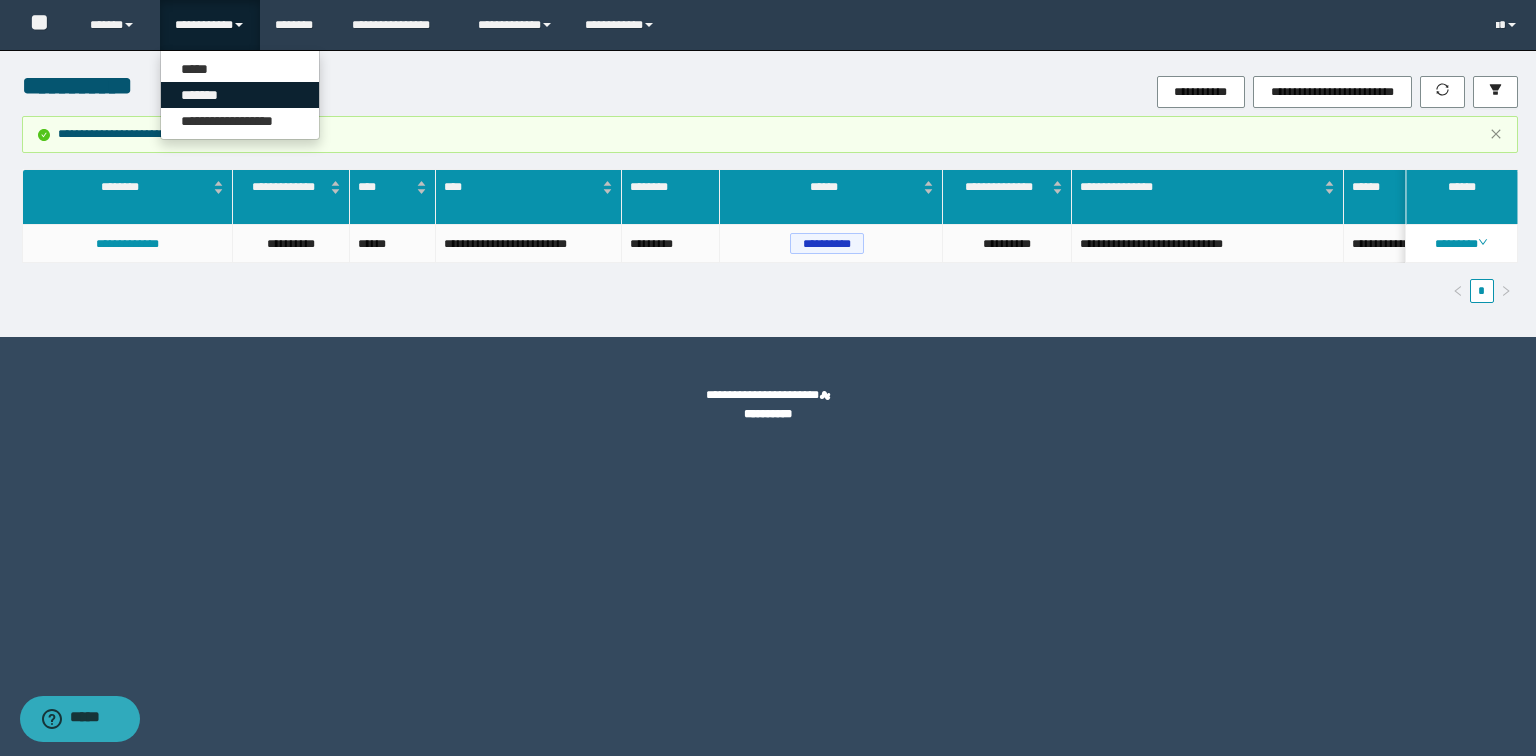 click on "*******" at bounding box center [240, 95] 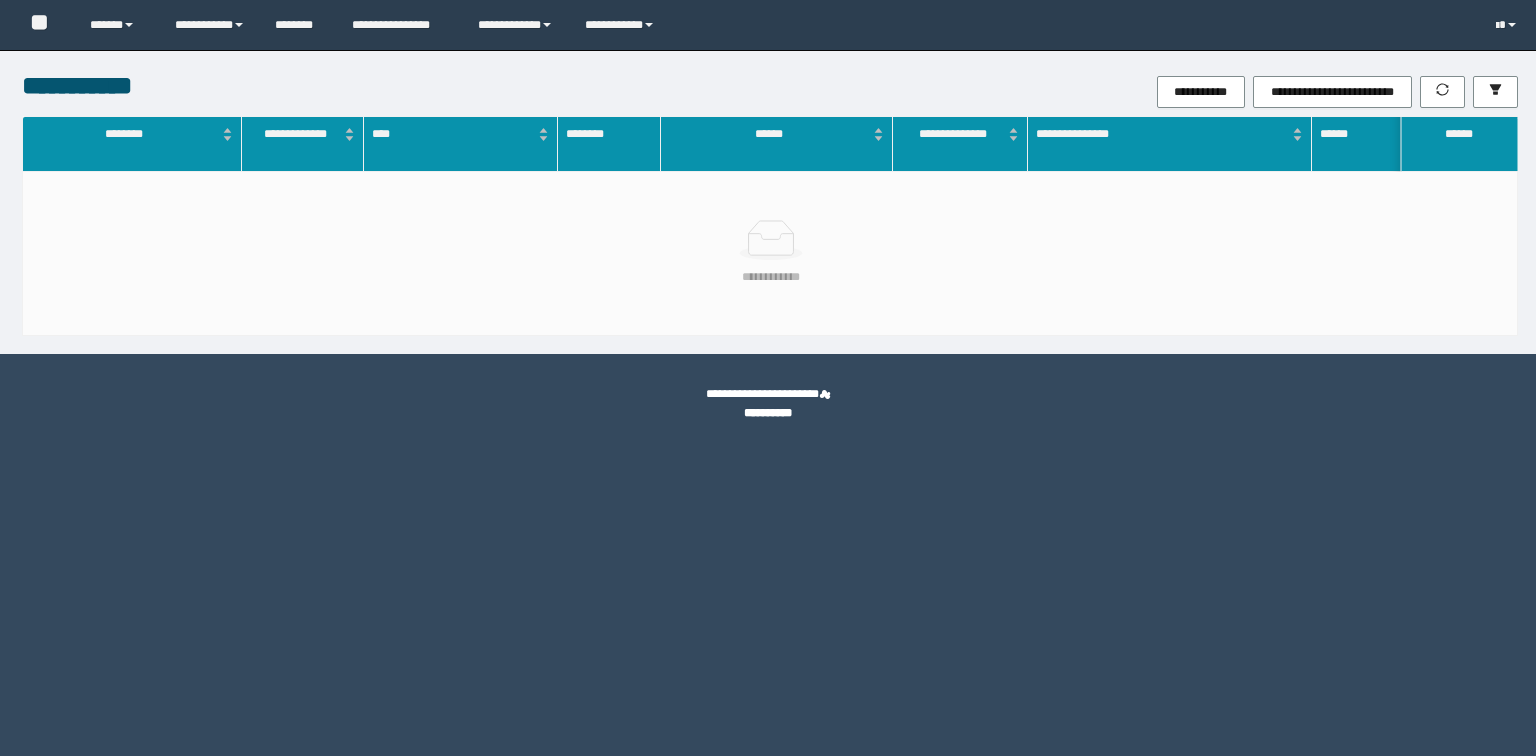 scroll, scrollTop: 0, scrollLeft: 0, axis: both 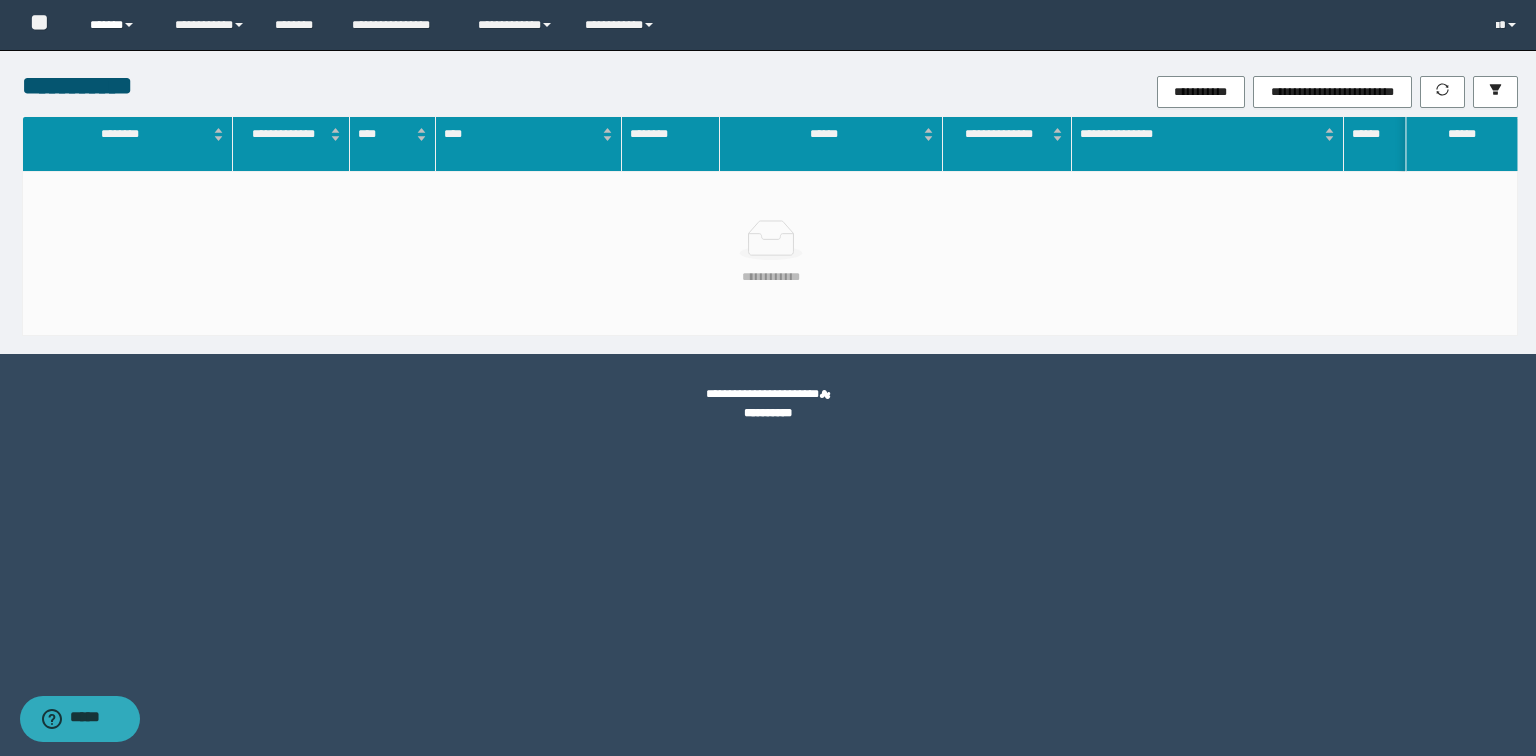 click on "******" at bounding box center (117, 25) 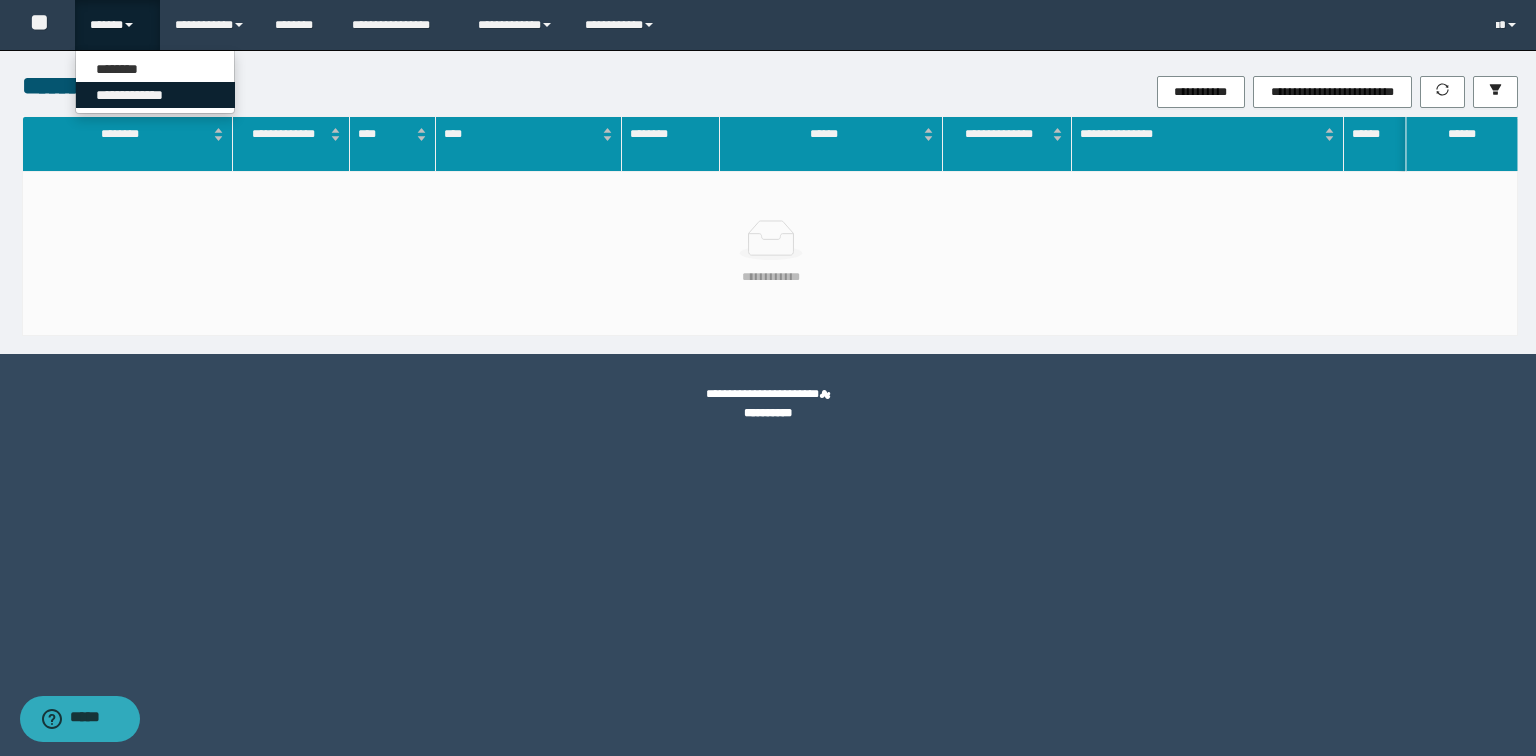click on "**********" at bounding box center [155, 95] 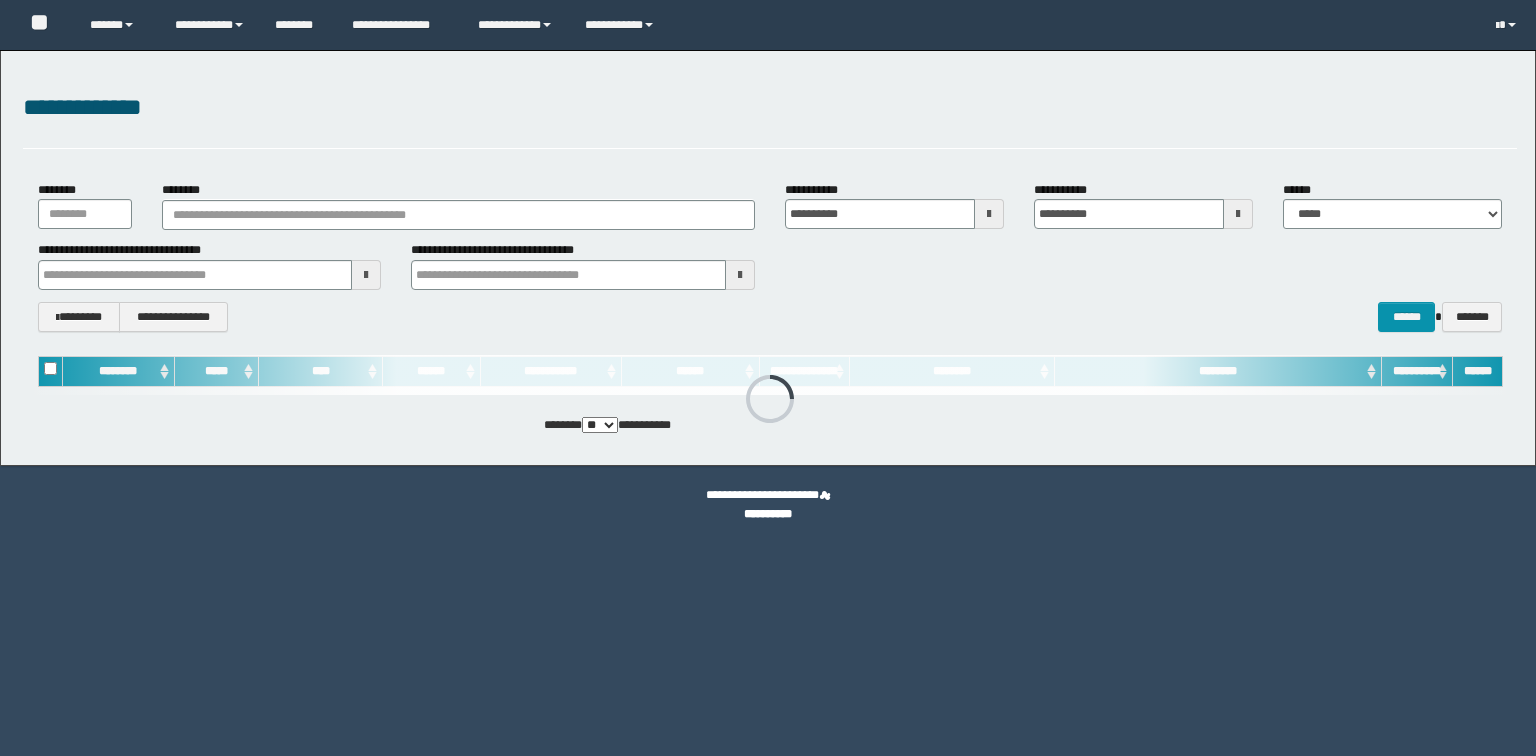 scroll, scrollTop: 0, scrollLeft: 0, axis: both 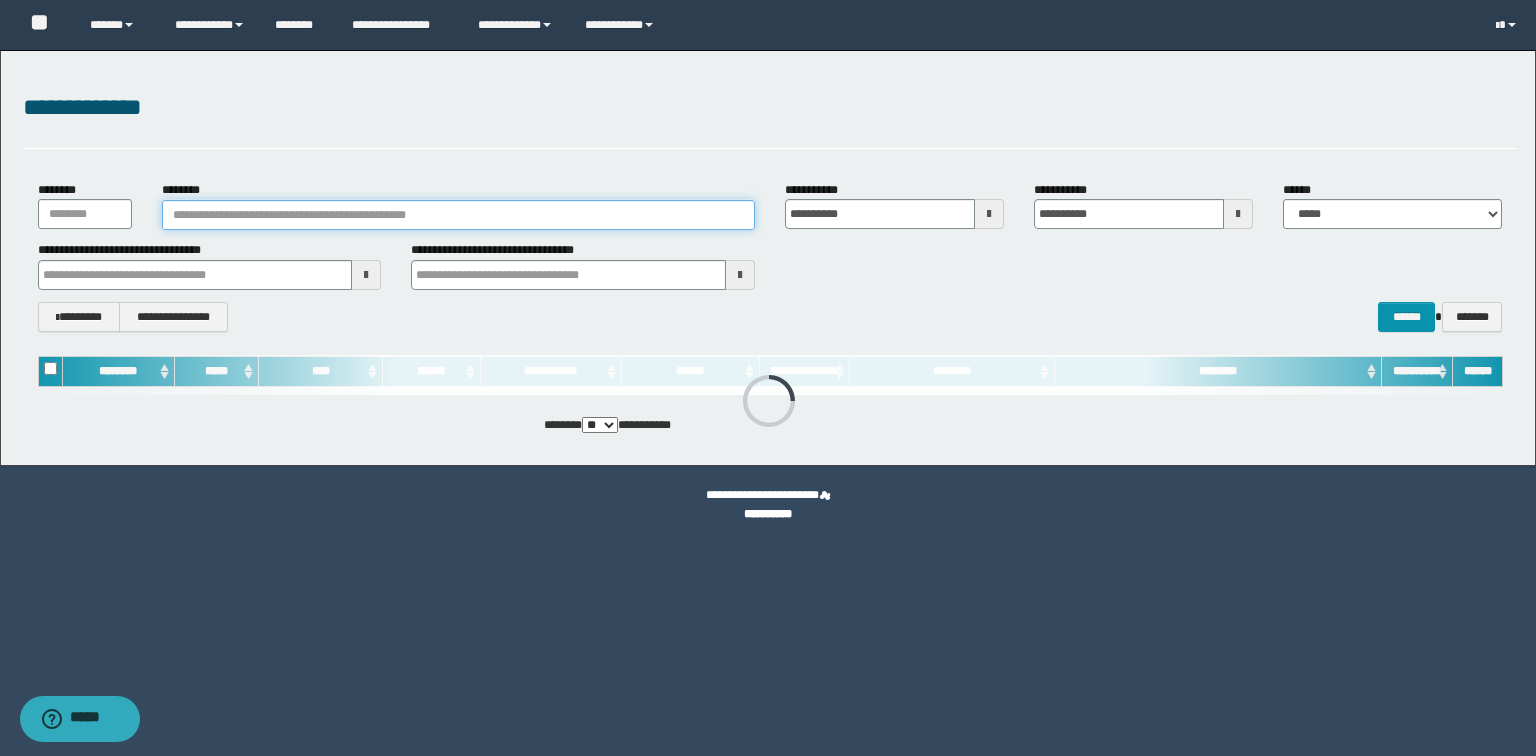 click on "********" at bounding box center [458, 215] 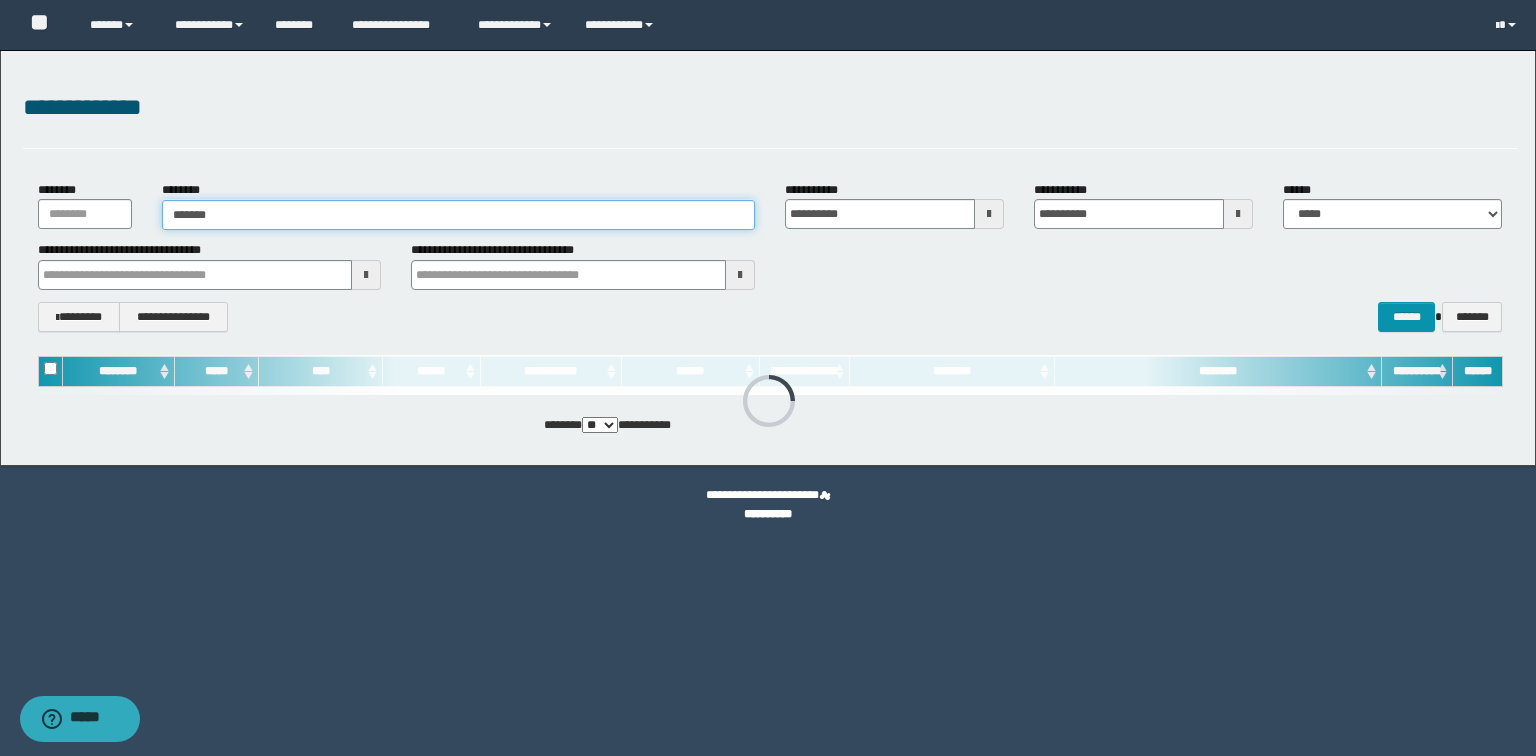 type on "*******" 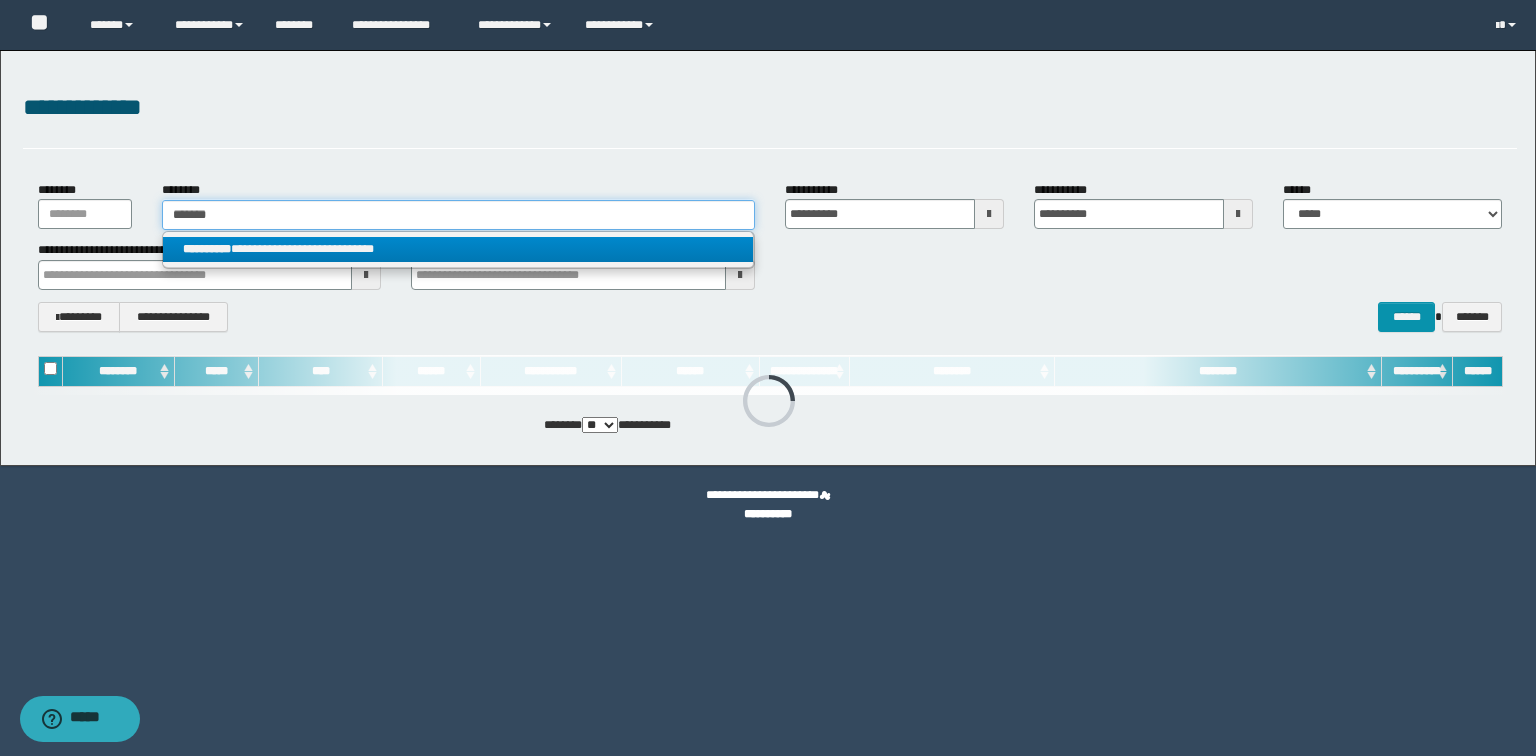 type on "*******" 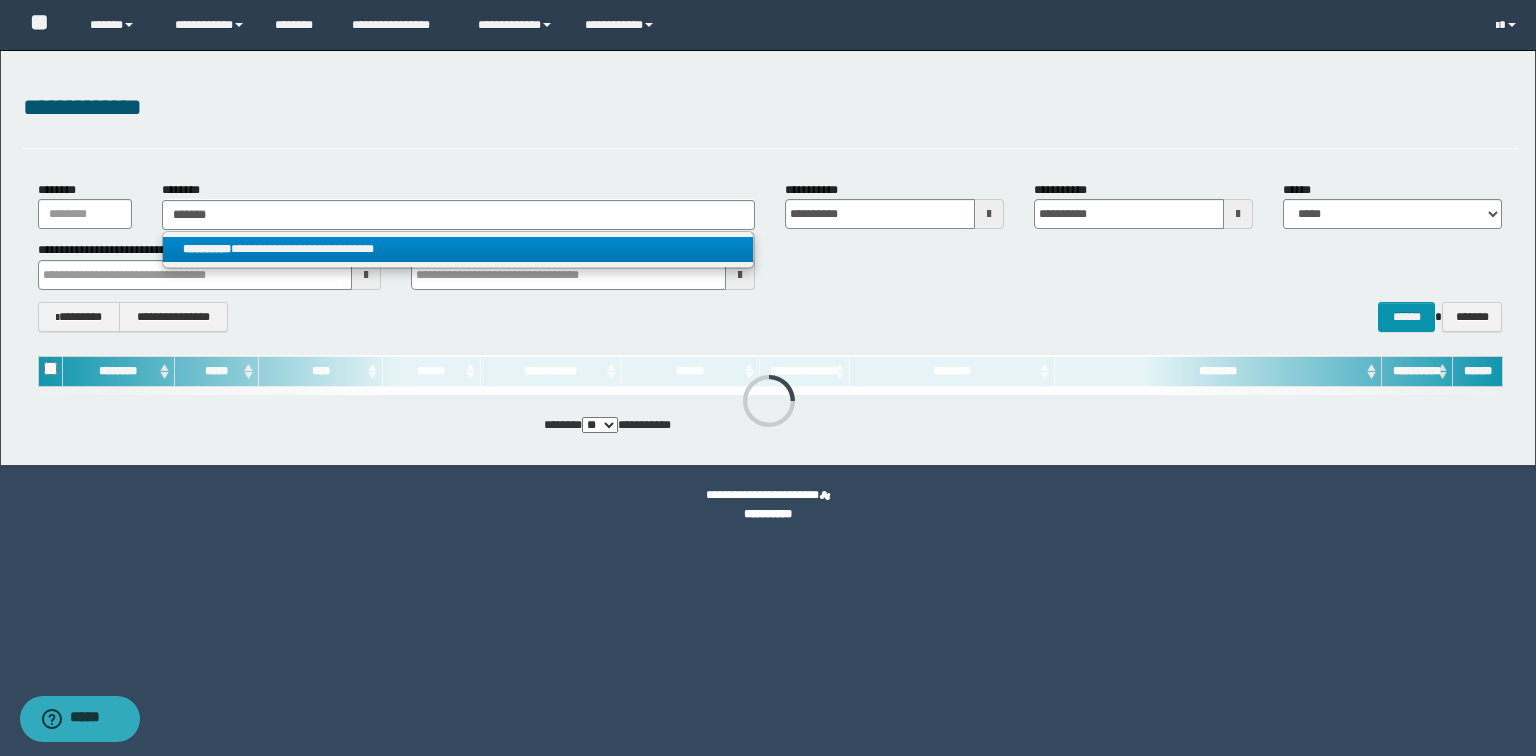 click on "**********" at bounding box center (458, 249) 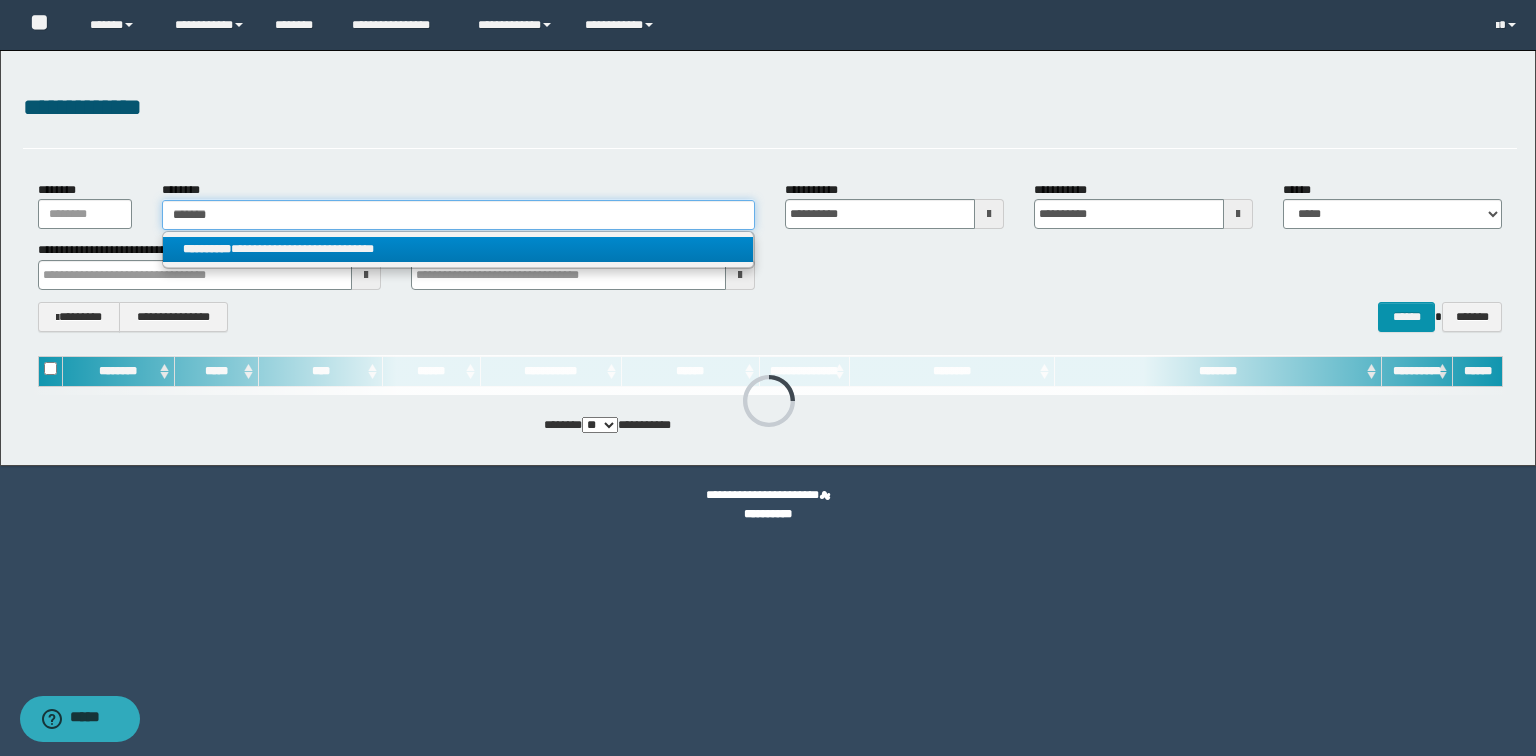 type 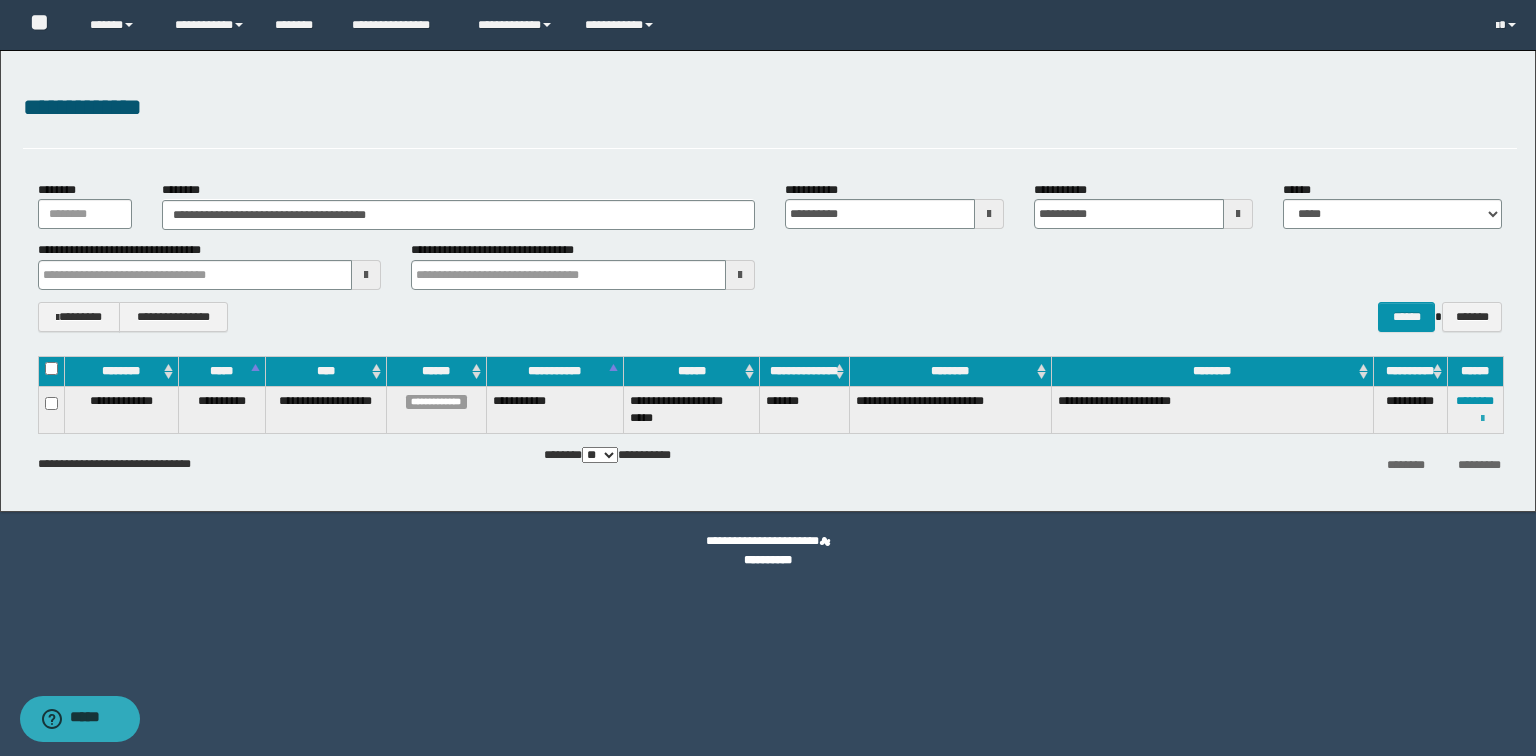 click at bounding box center [1482, 419] 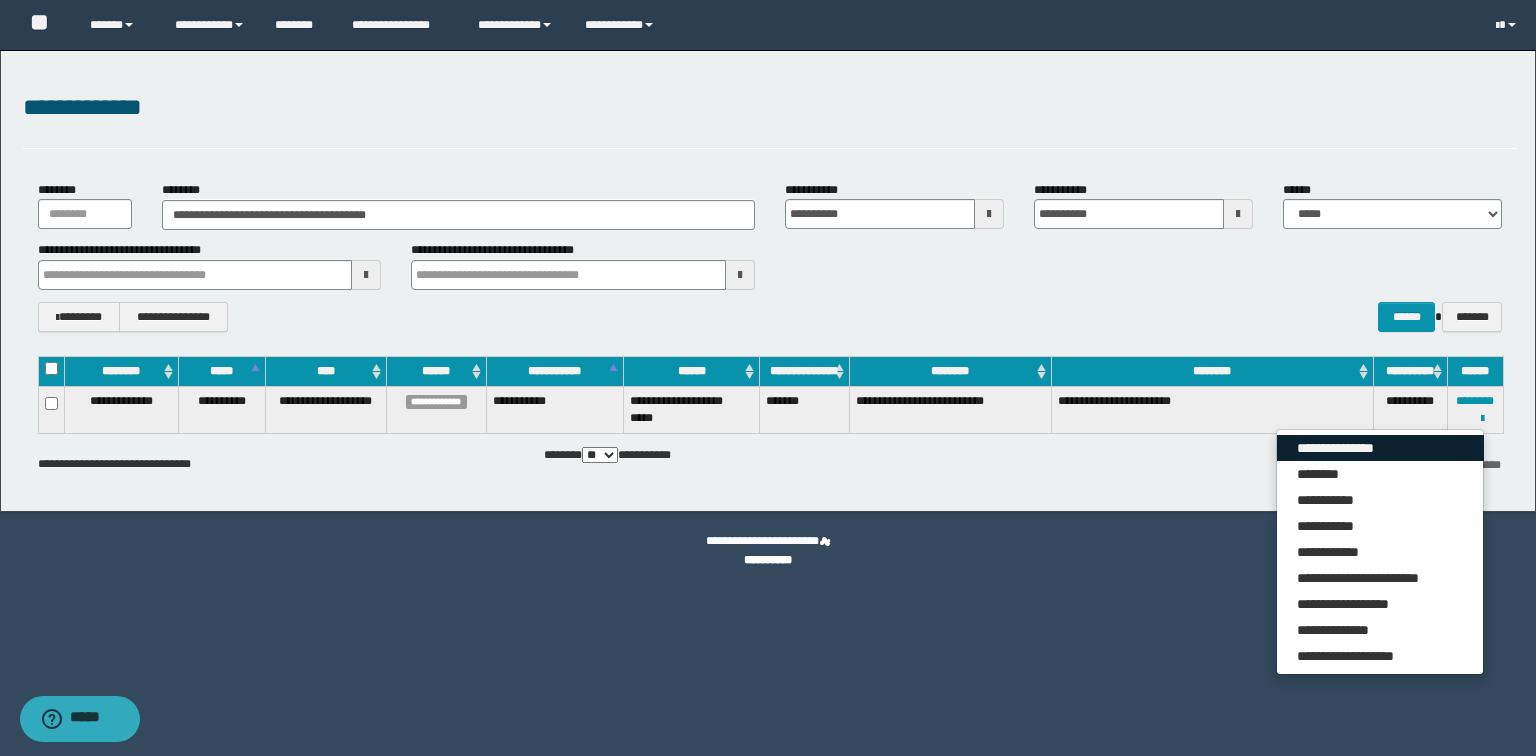 click on "**********" at bounding box center (1380, 448) 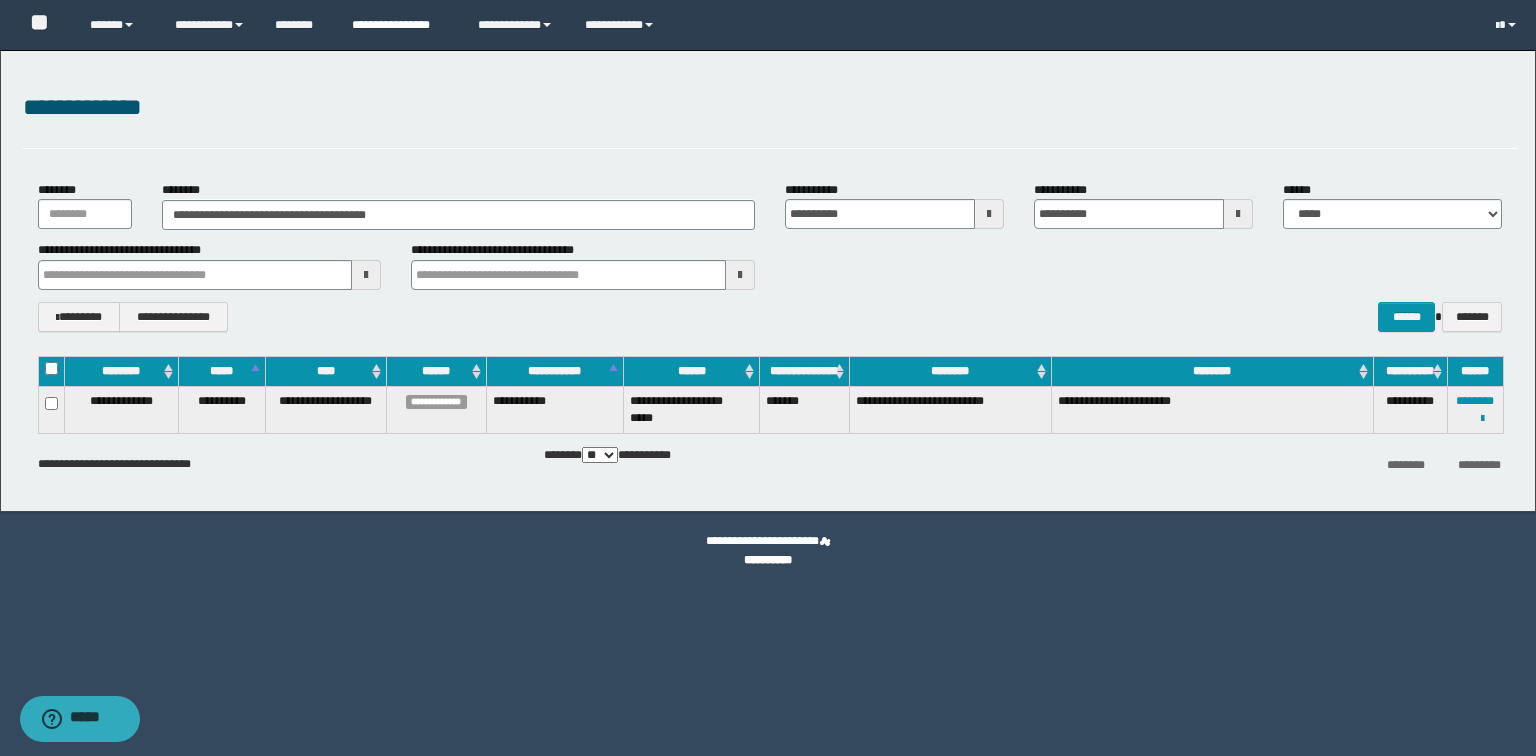 click on "**********" at bounding box center [400, 25] 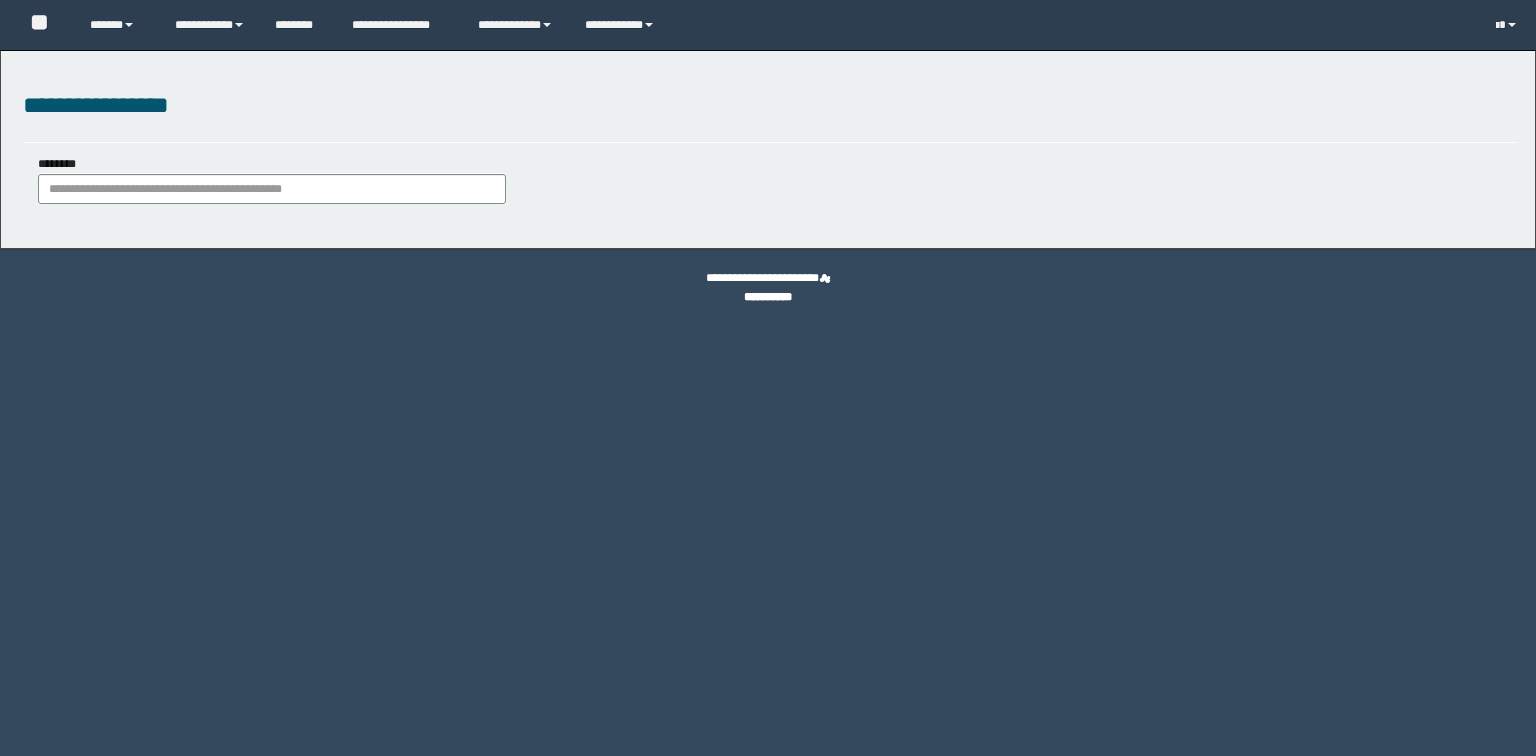 scroll, scrollTop: 0, scrollLeft: 0, axis: both 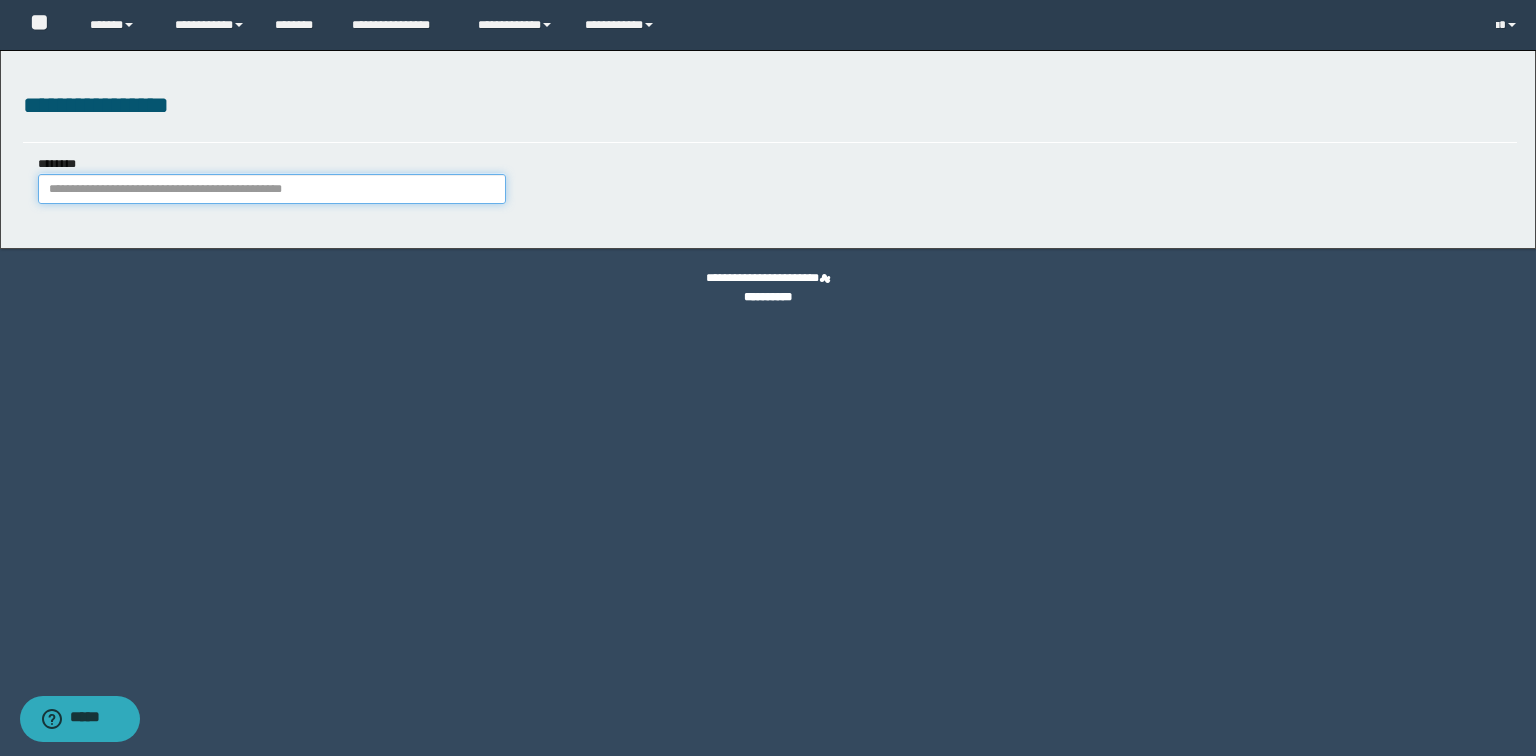 click on "********" at bounding box center (272, 189) 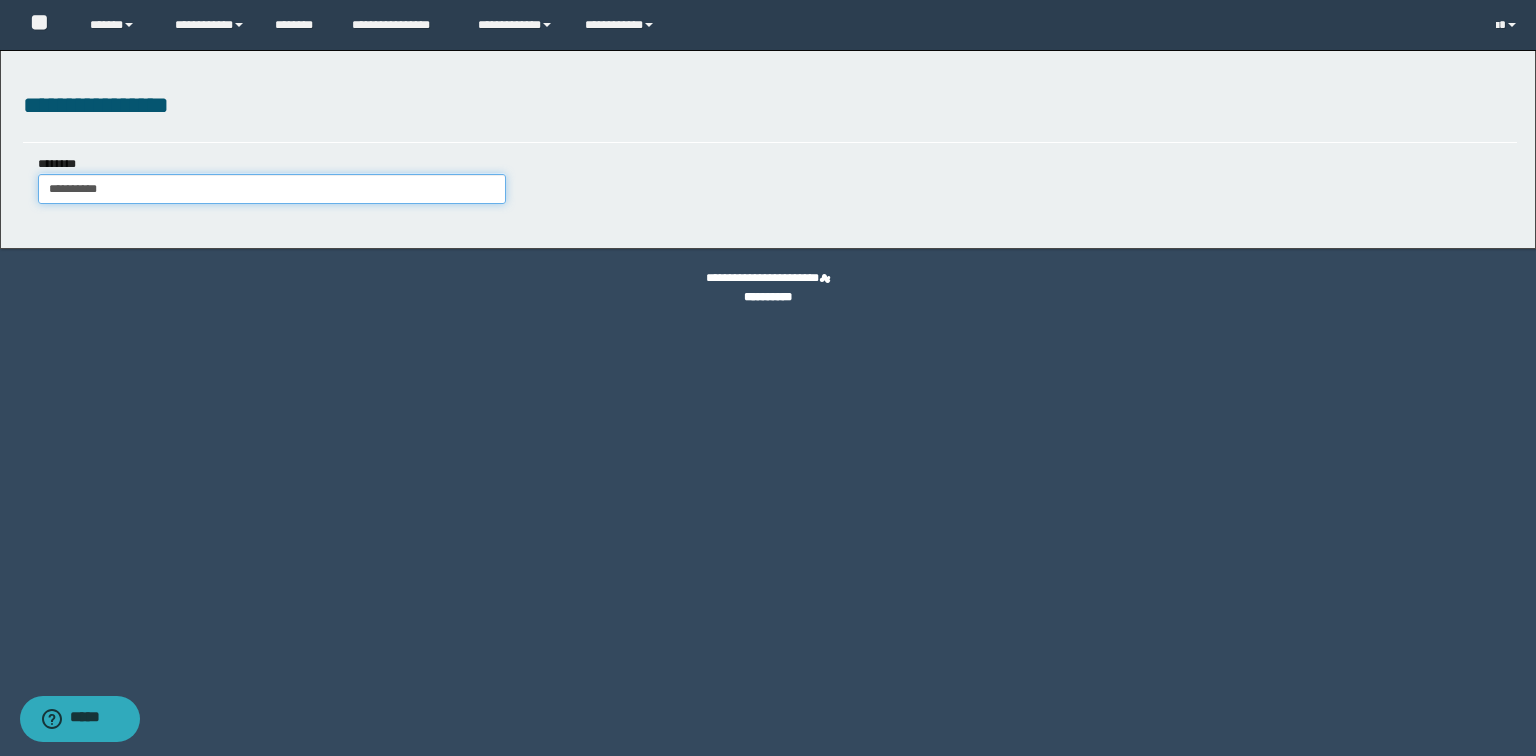 type on "**********" 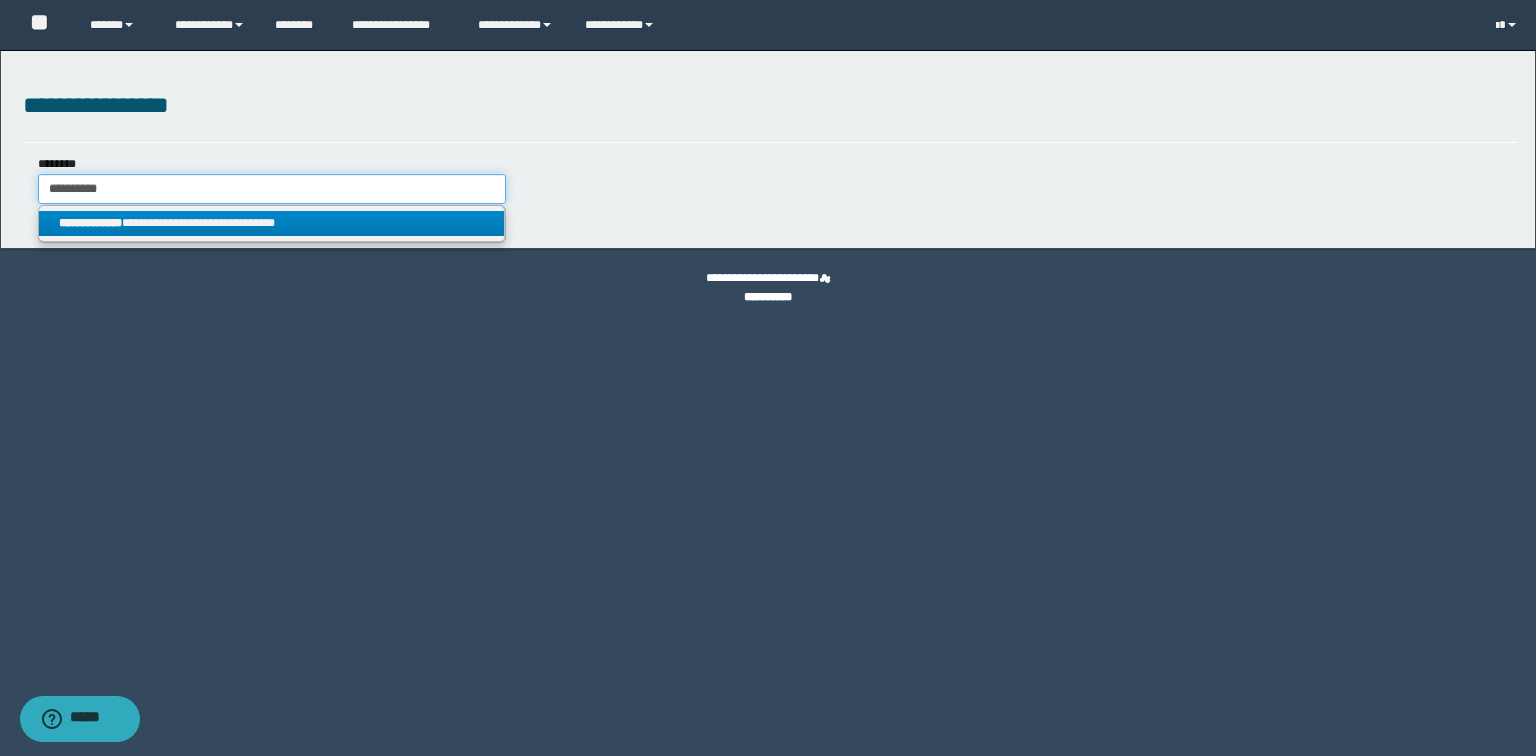 type on "**********" 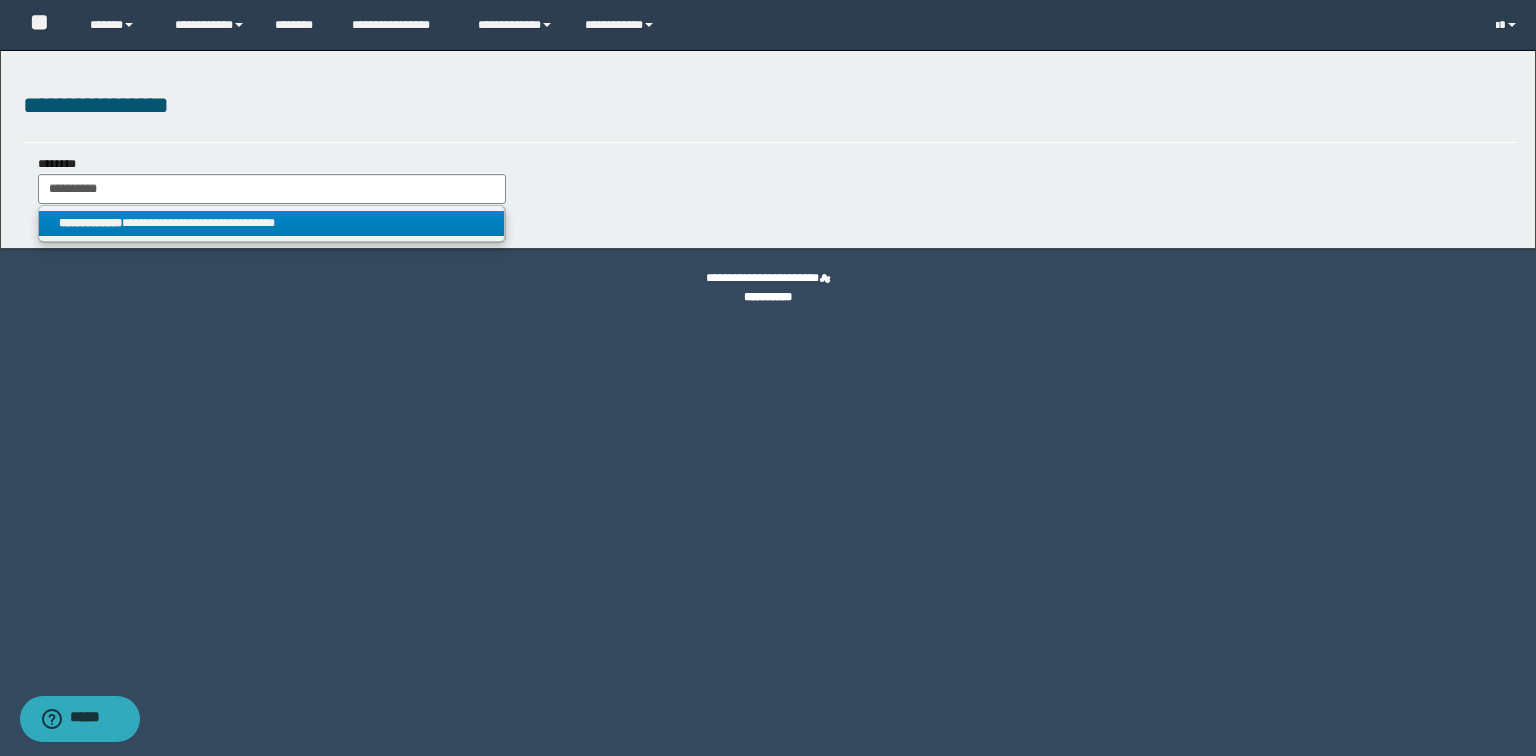 click on "**********" at bounding box center (272, 223) 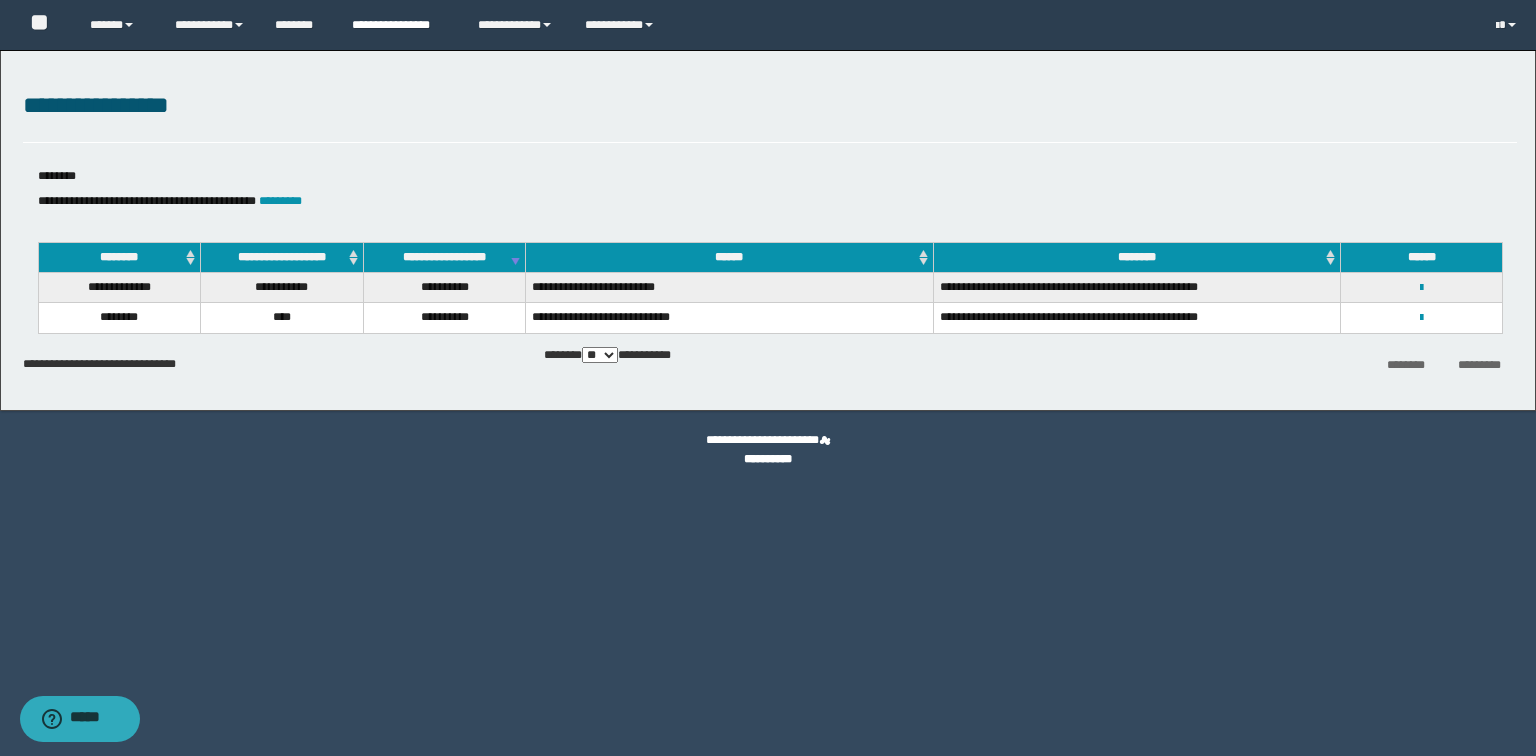 click on "**********" at bounding box center (400, 25) 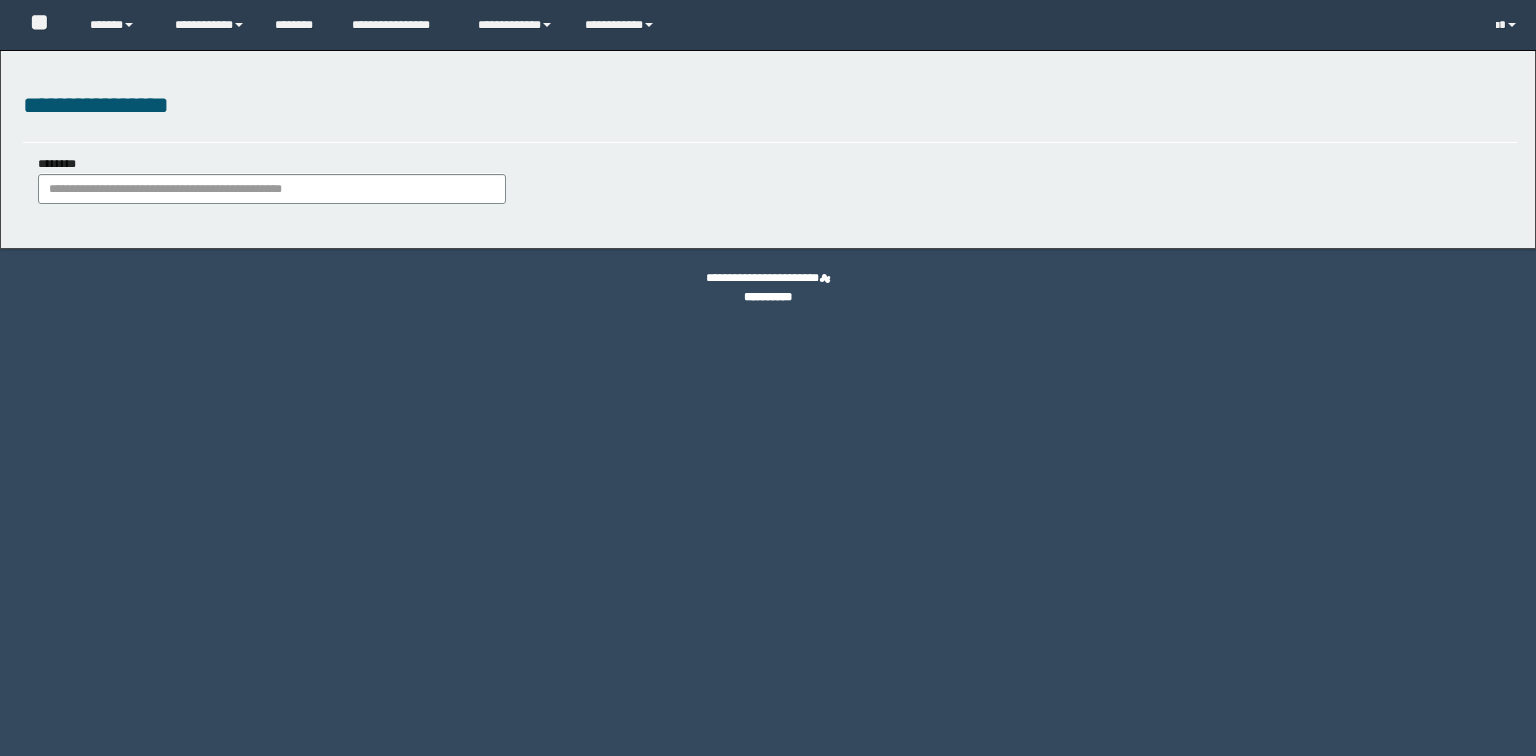 scroll, scrollTop: 0, scrollLeft: 0, axis: both 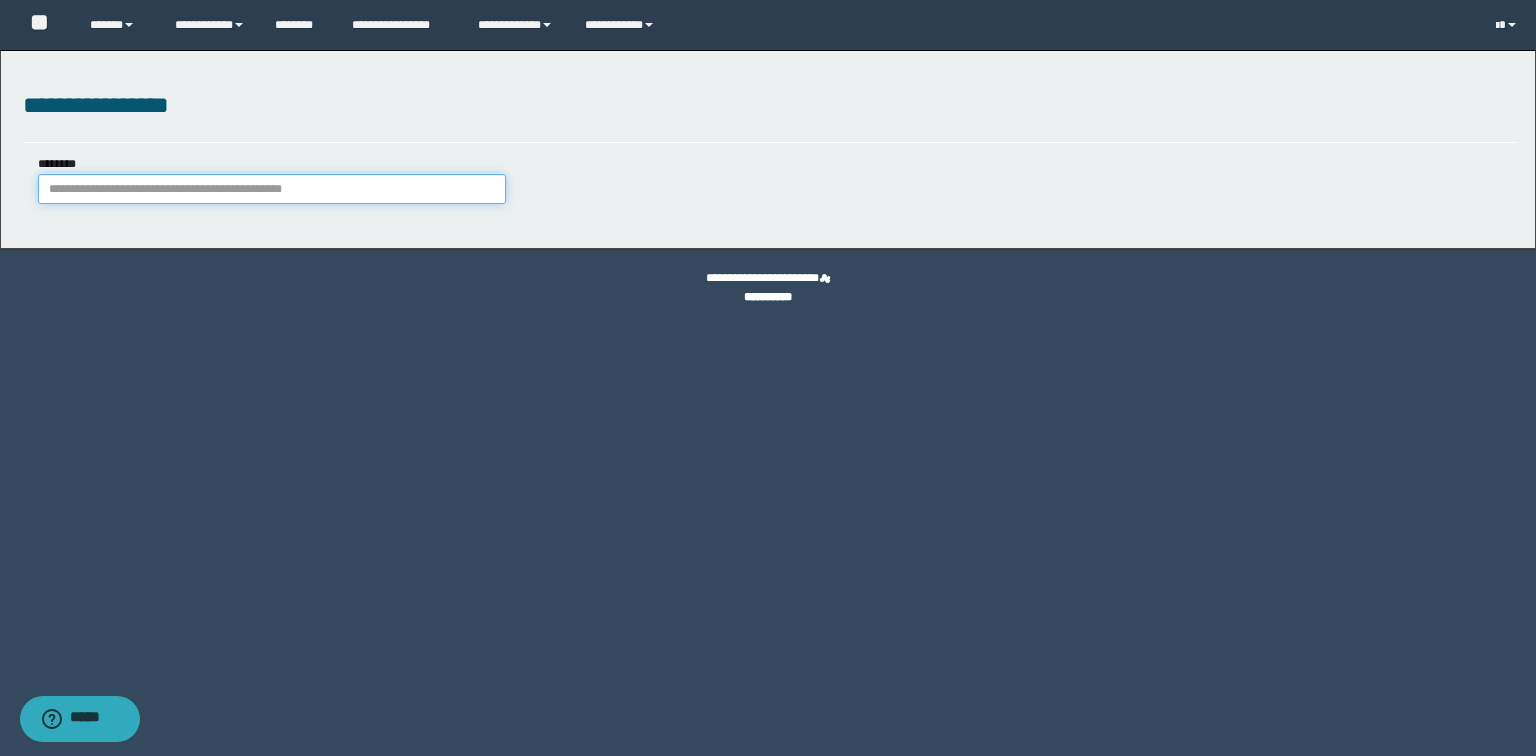 click on "********" at bounding box center [272, 189] 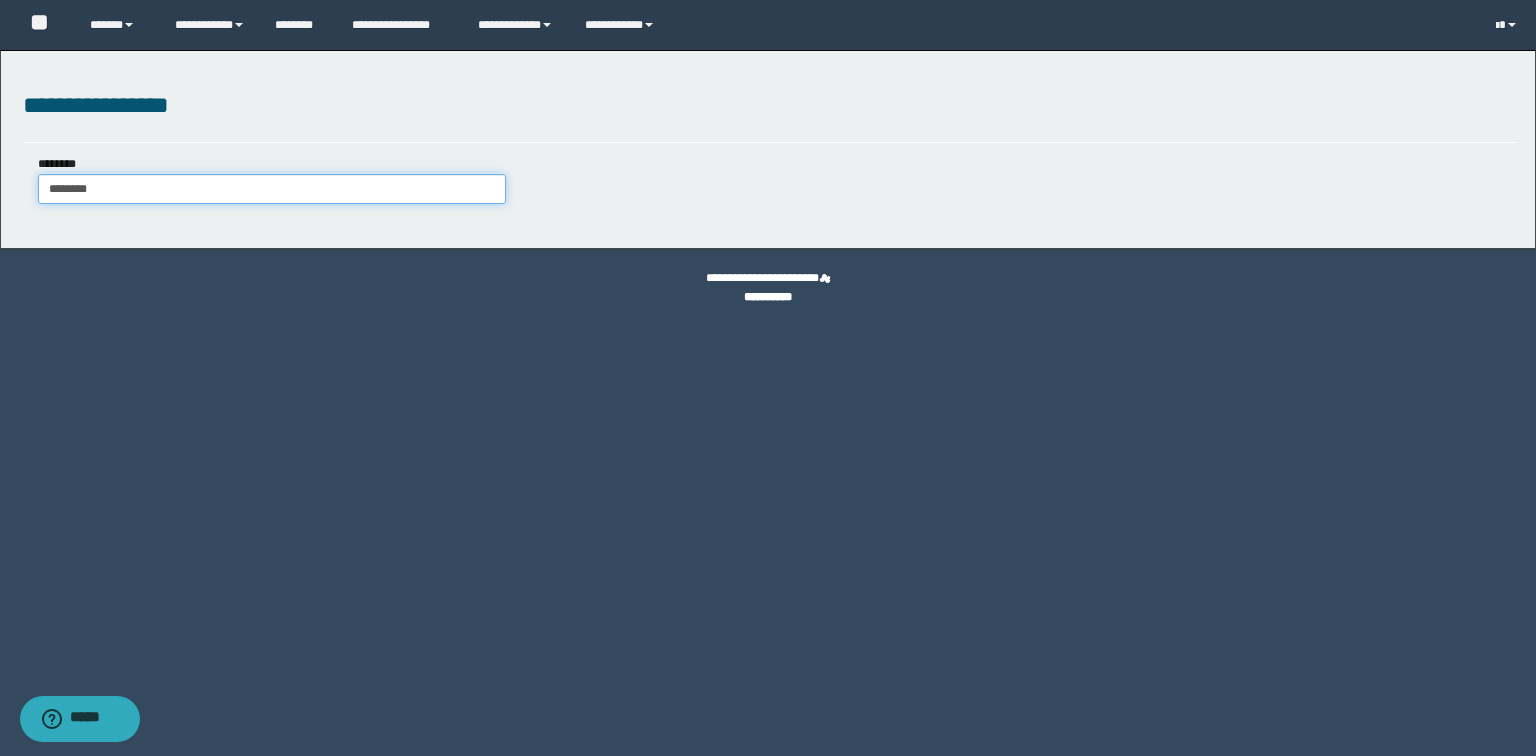 type on "********" 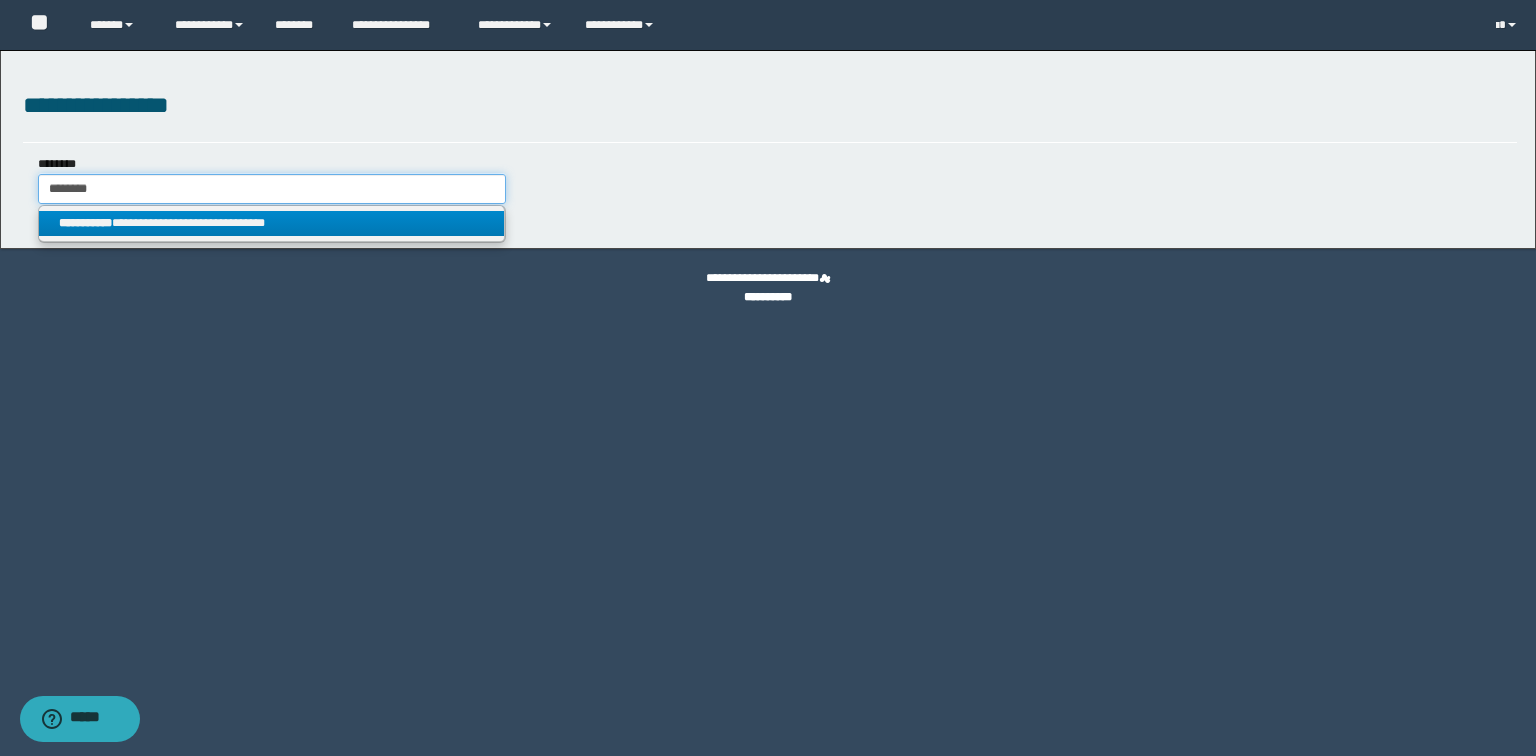 type on "********" 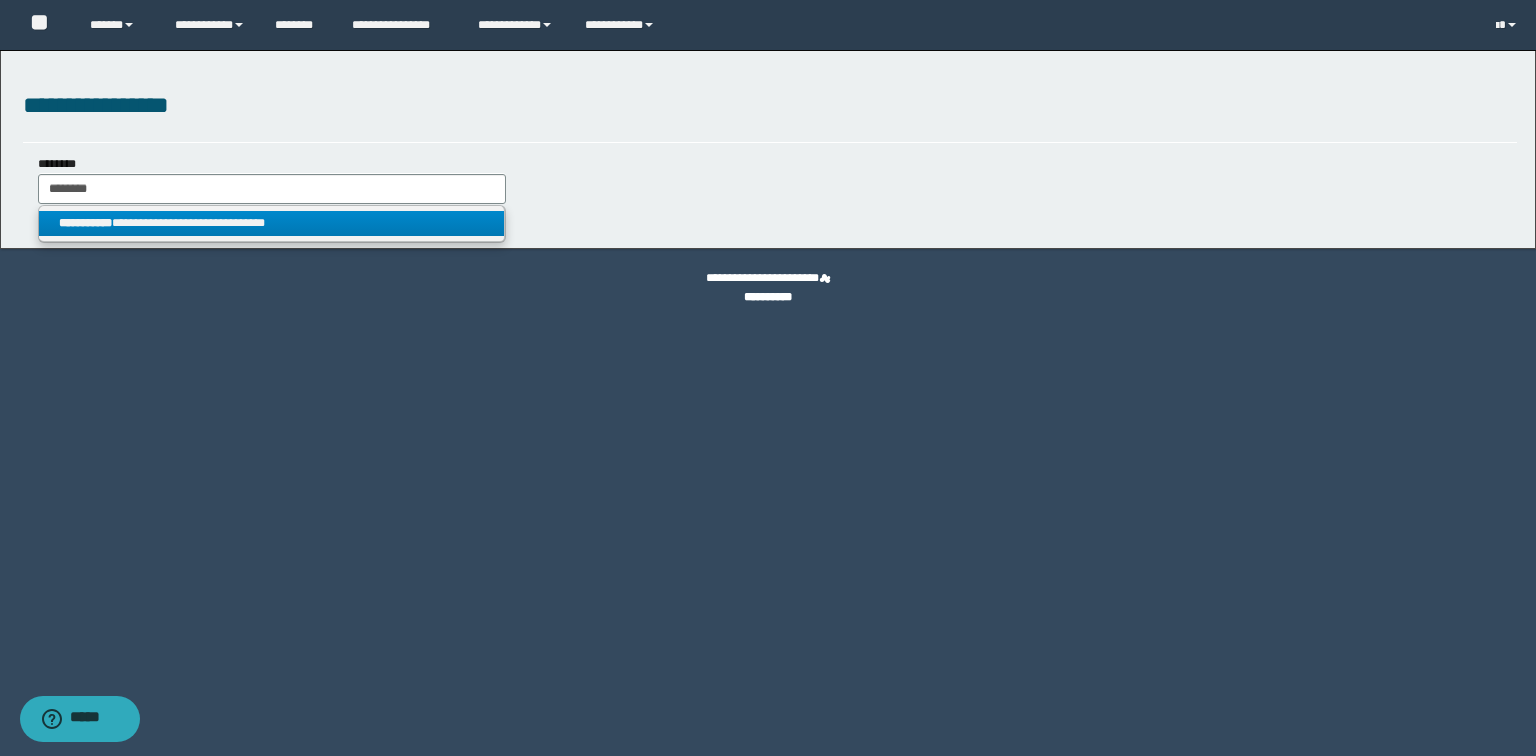 click on "**********" at bounding box center [272, 223] 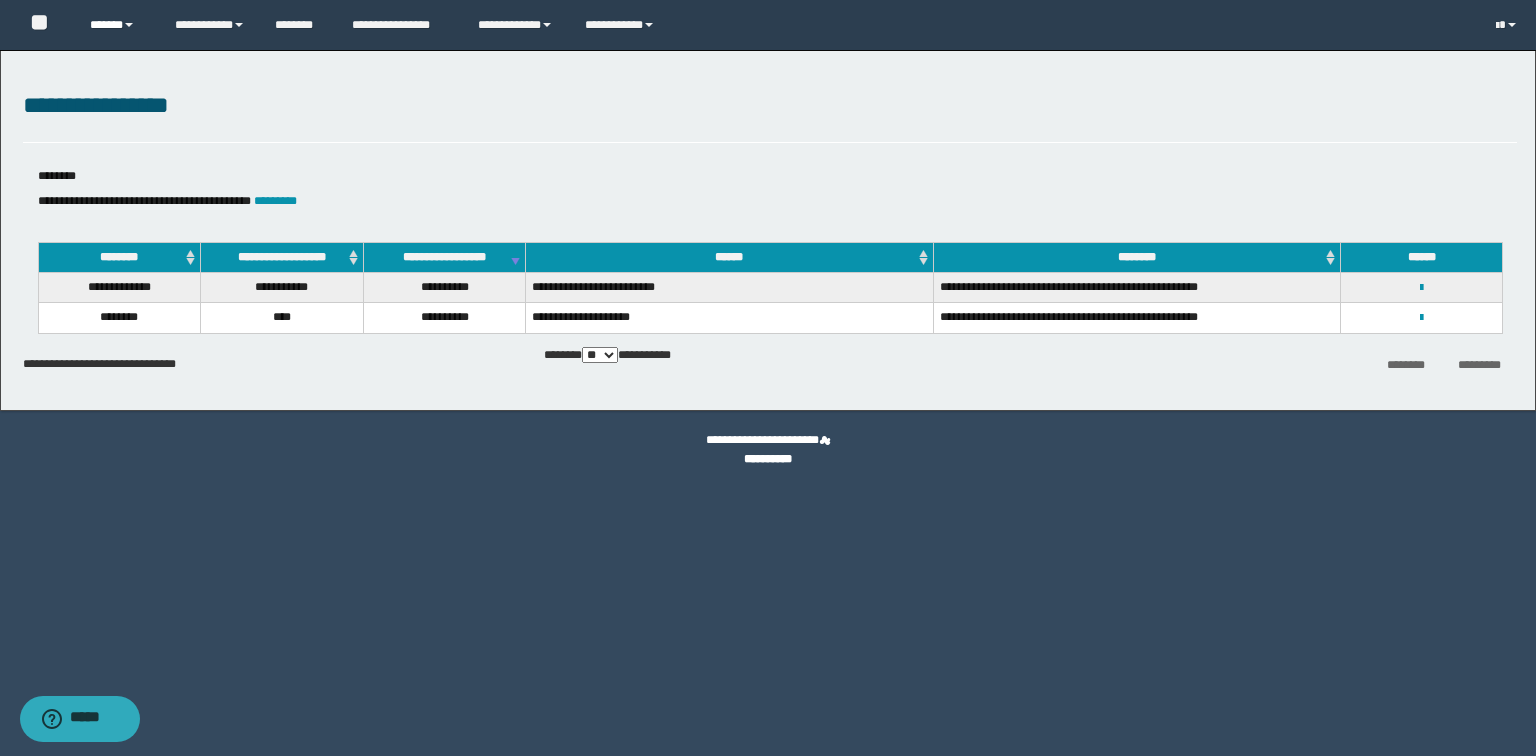 click on "******" at bounding box center [117, 25] 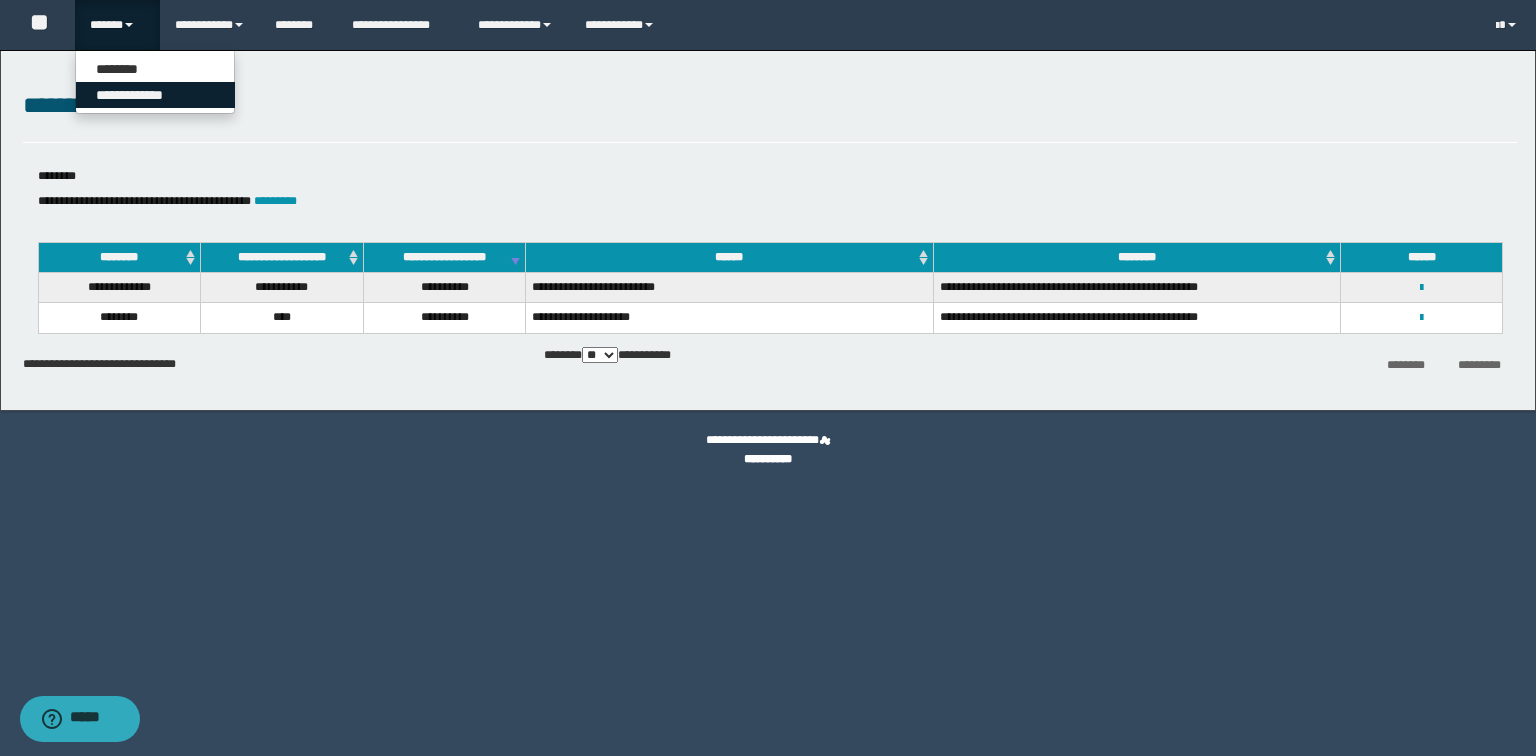 click on "**********" at bounding box center [155, 95] 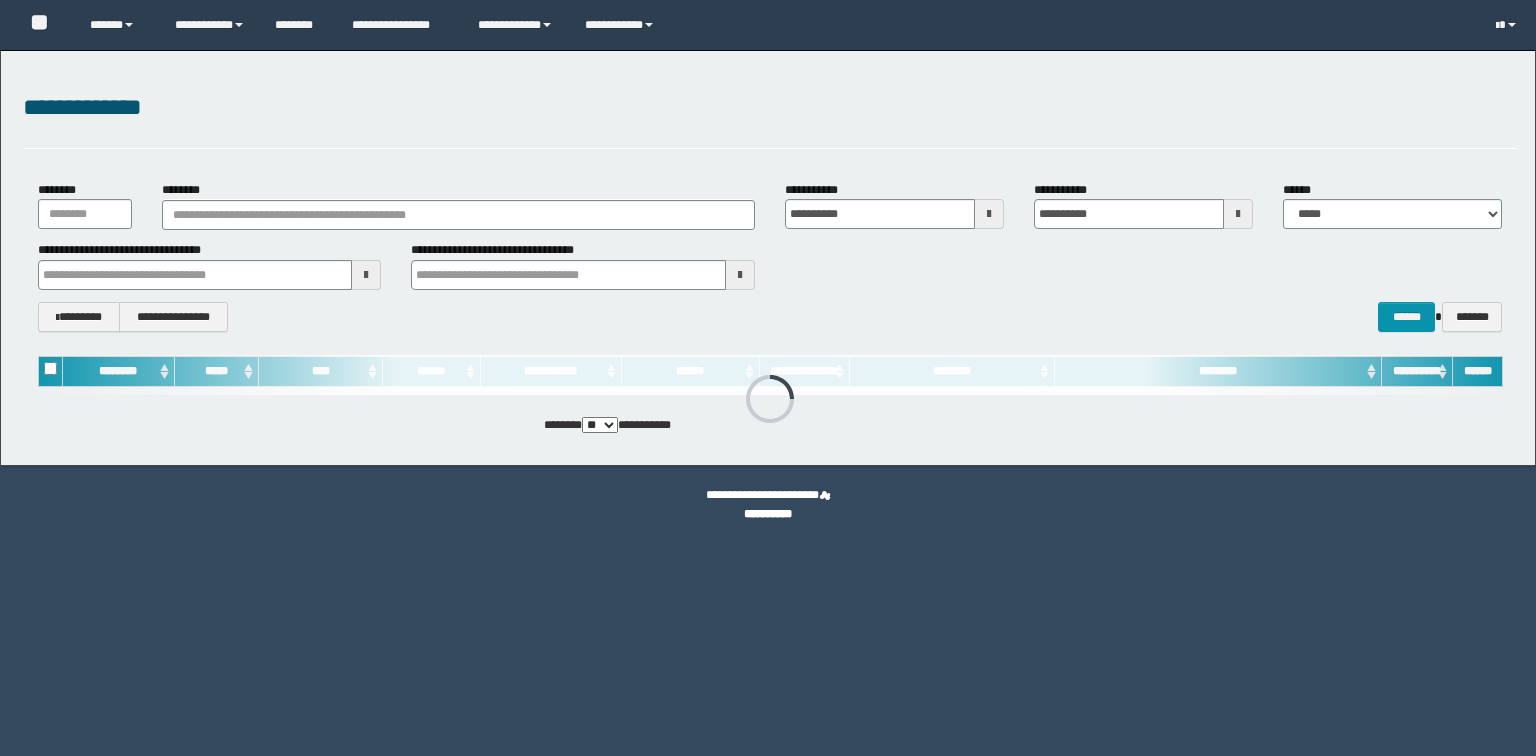 scroll, scrollTop: 0, scrollLeft: 0, axis: both 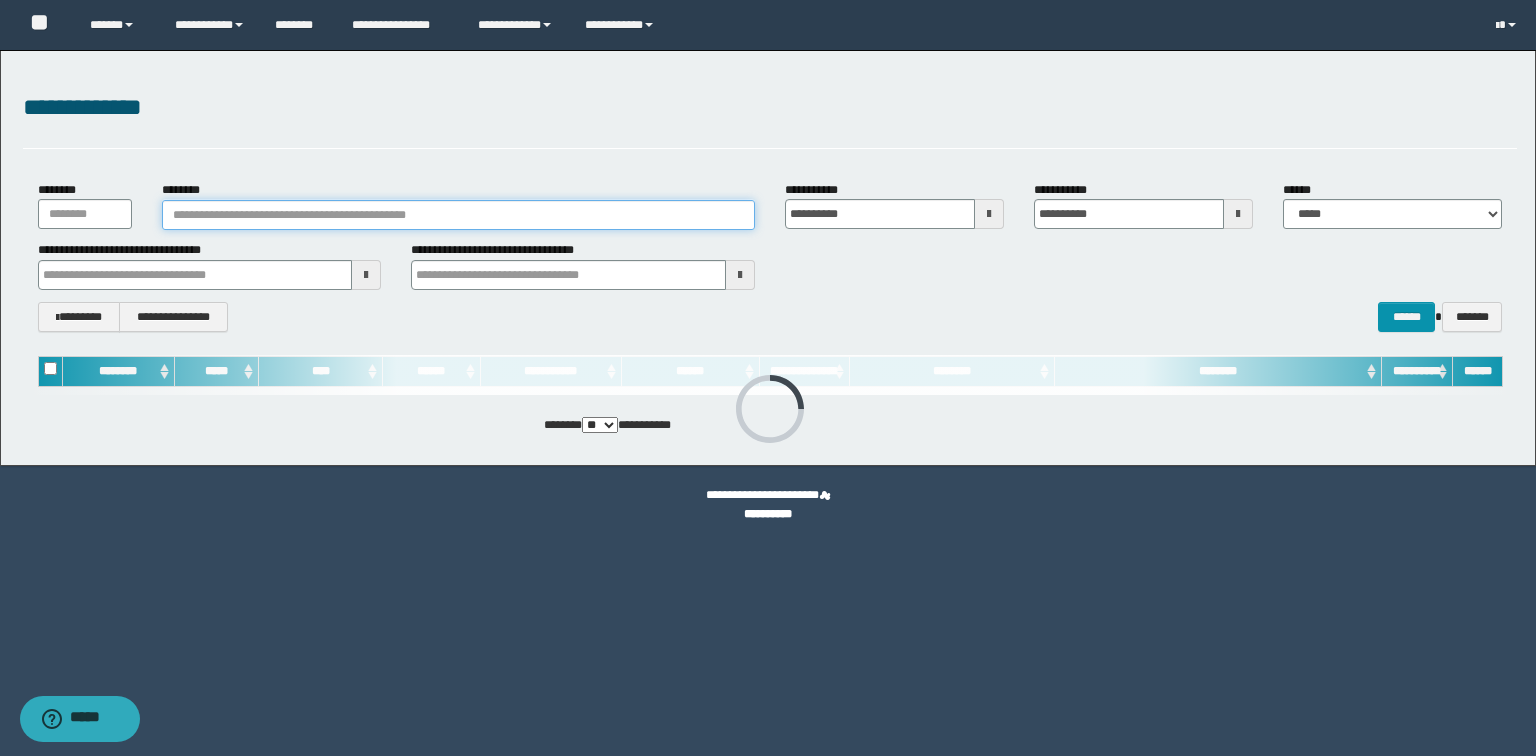 click on "********" at bounding box center (458, 215) 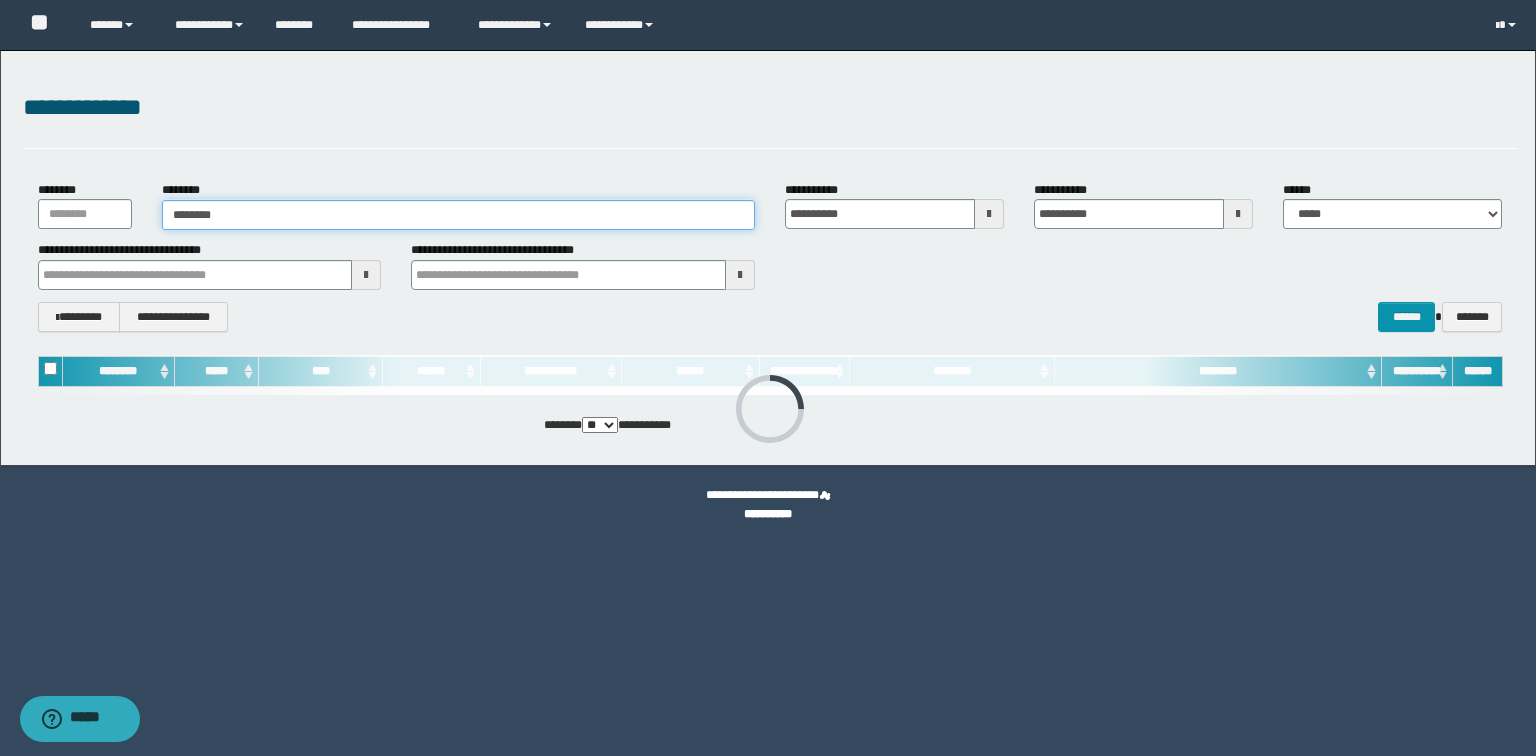 type on "********" 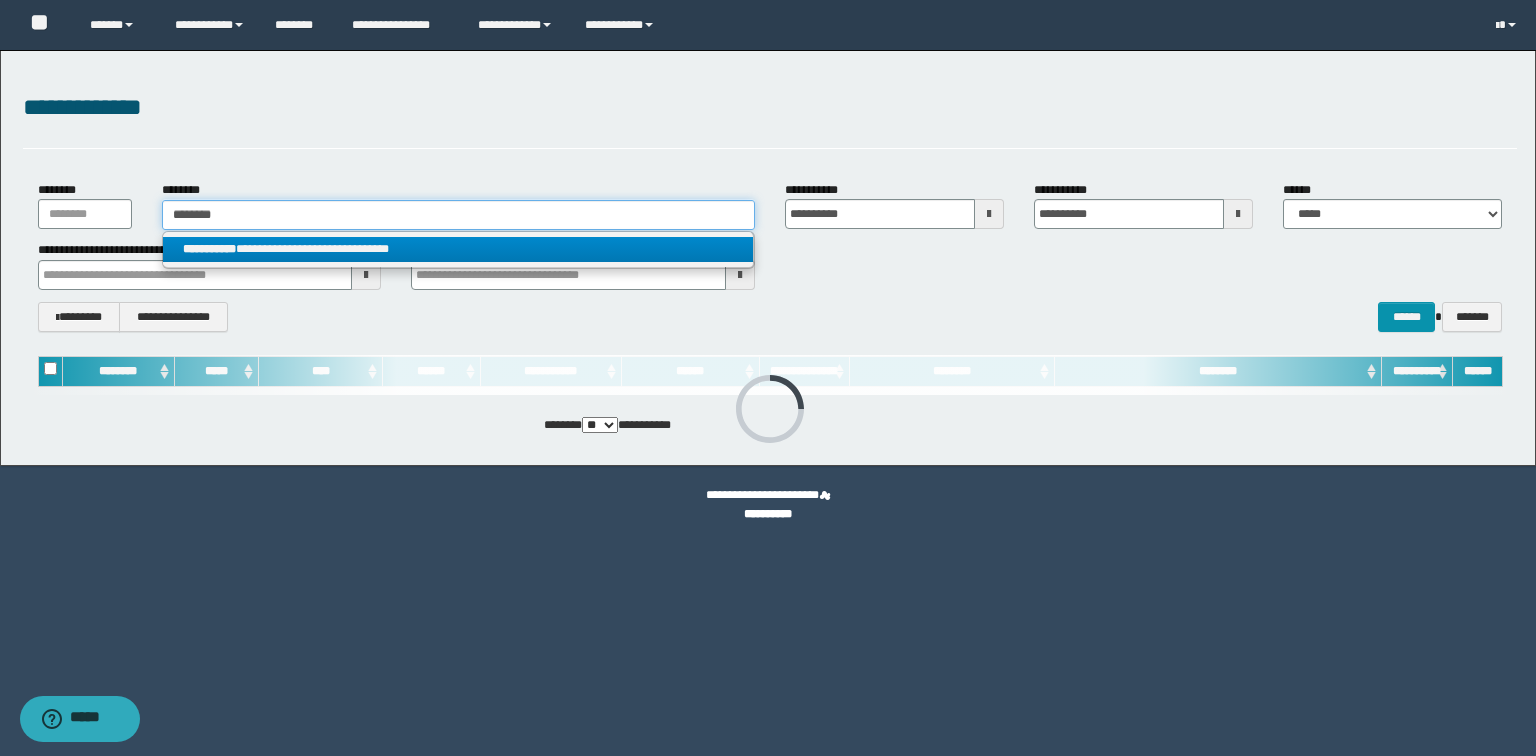 type on "********" 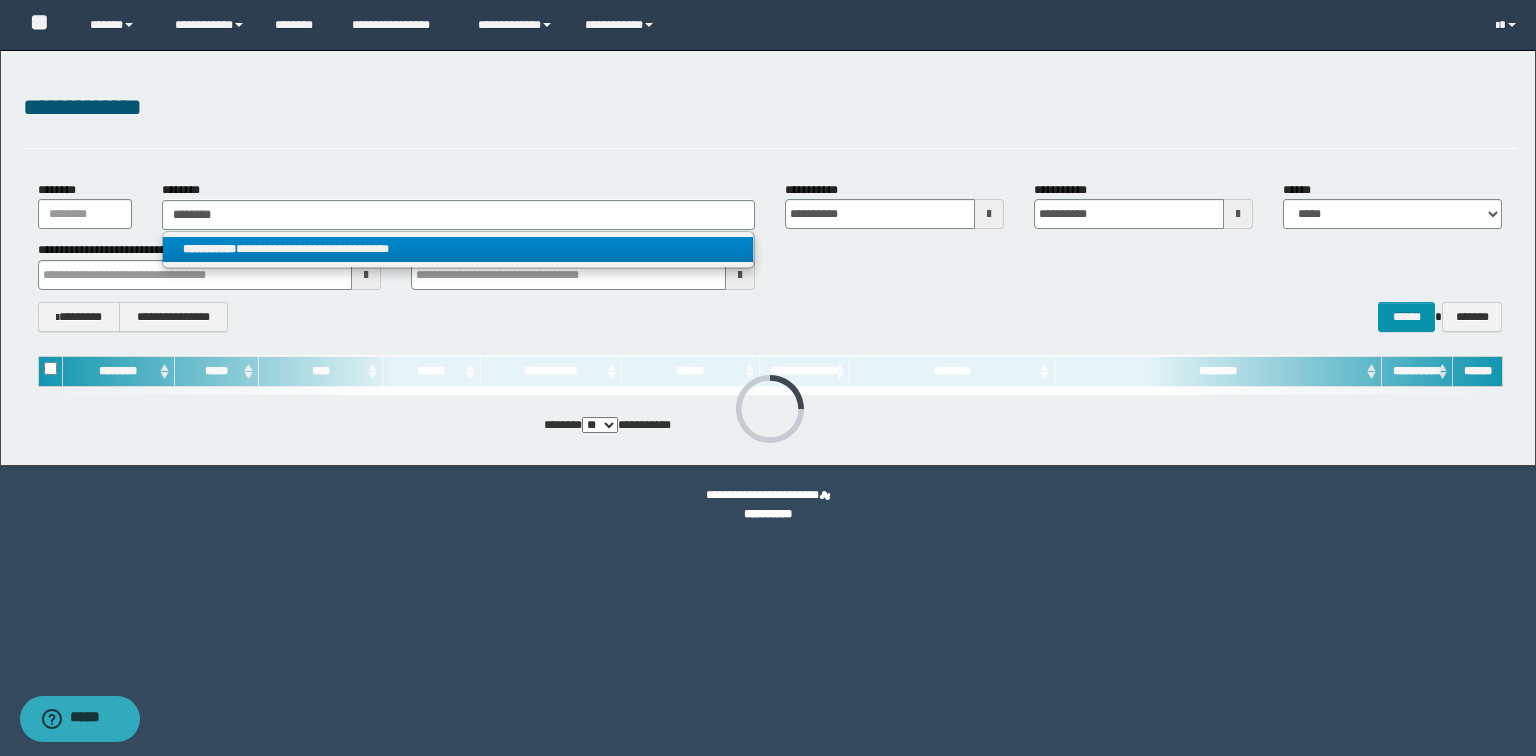click on "**********" at bounding box center [458, 249] 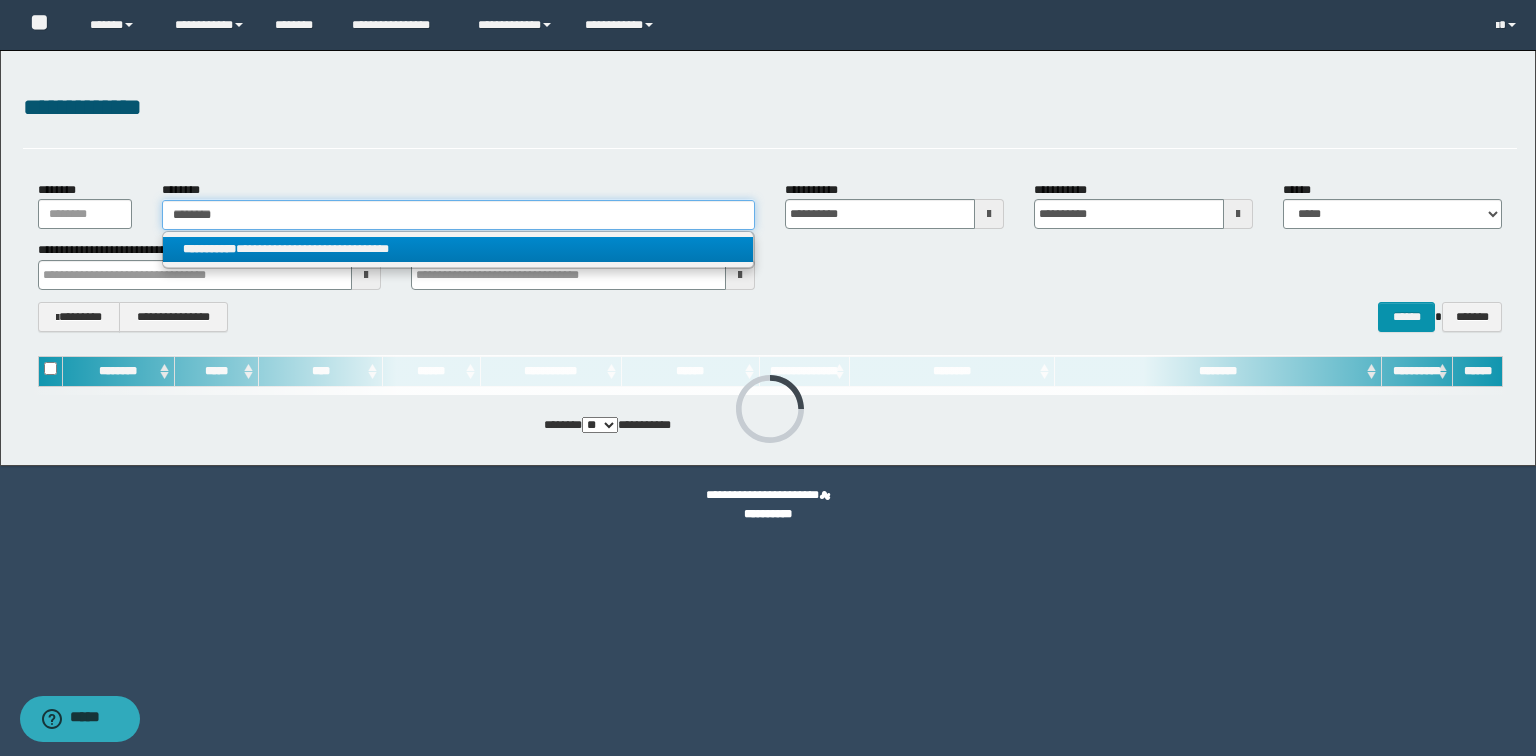 type 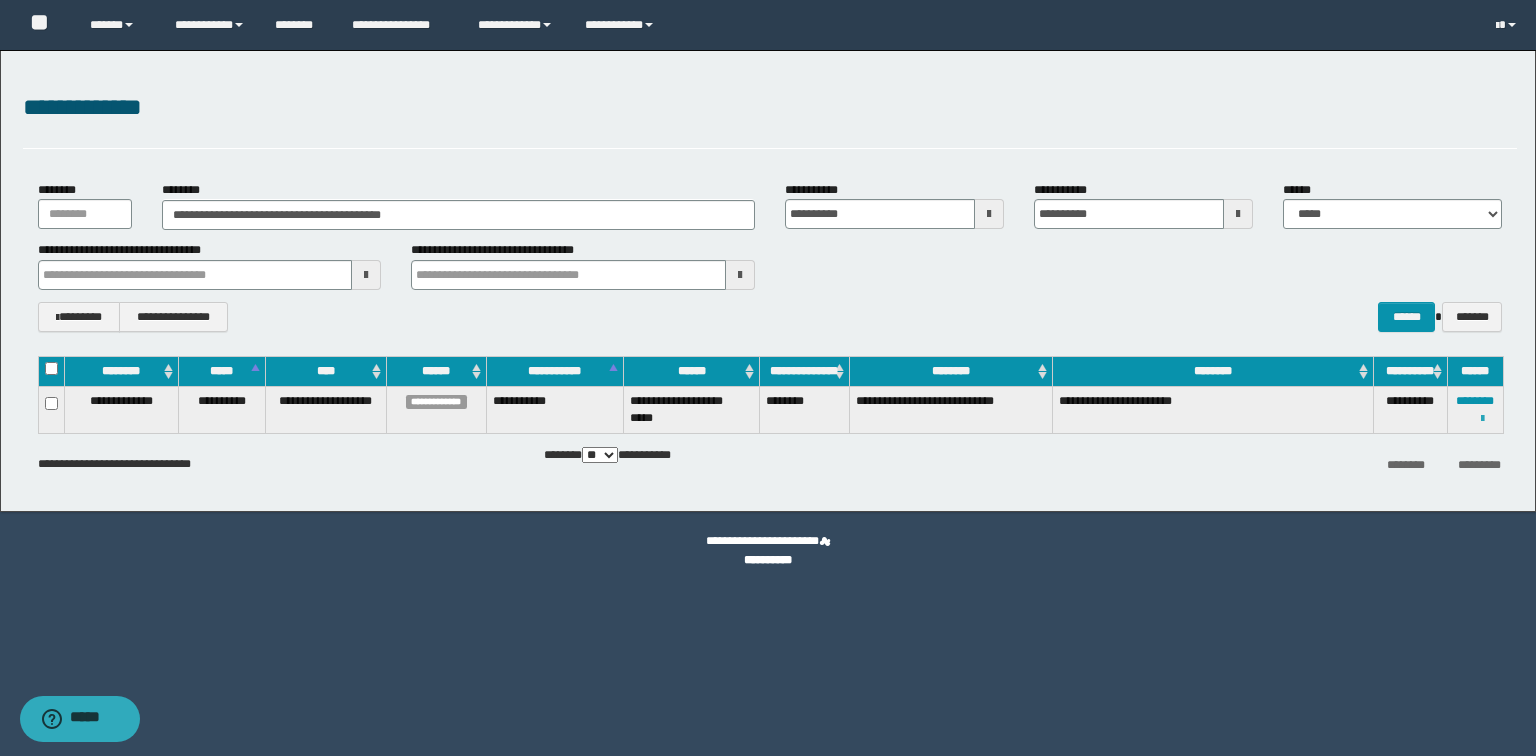 click at bounding box center (1482, 419) 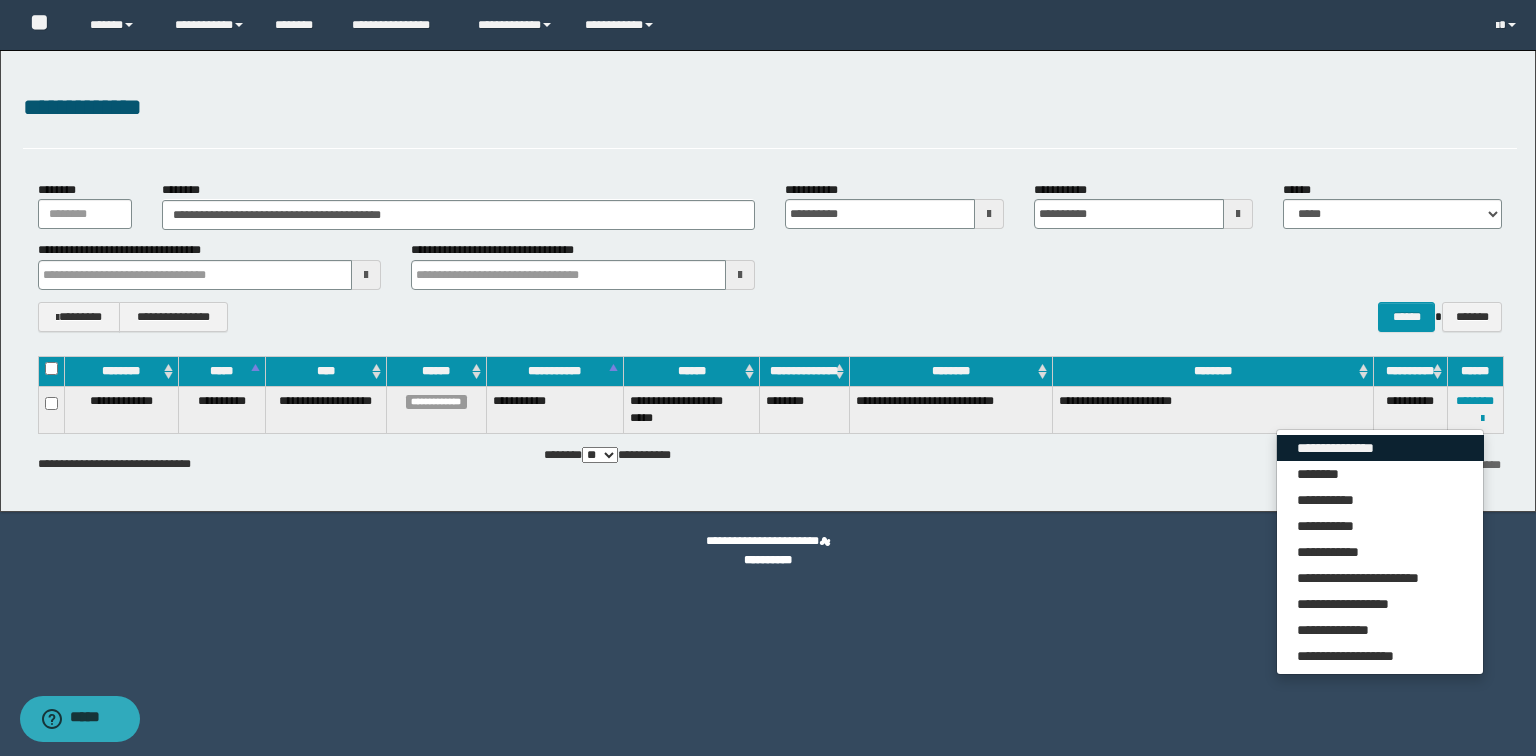 click on "**********" at bounding box center [1380, 448] 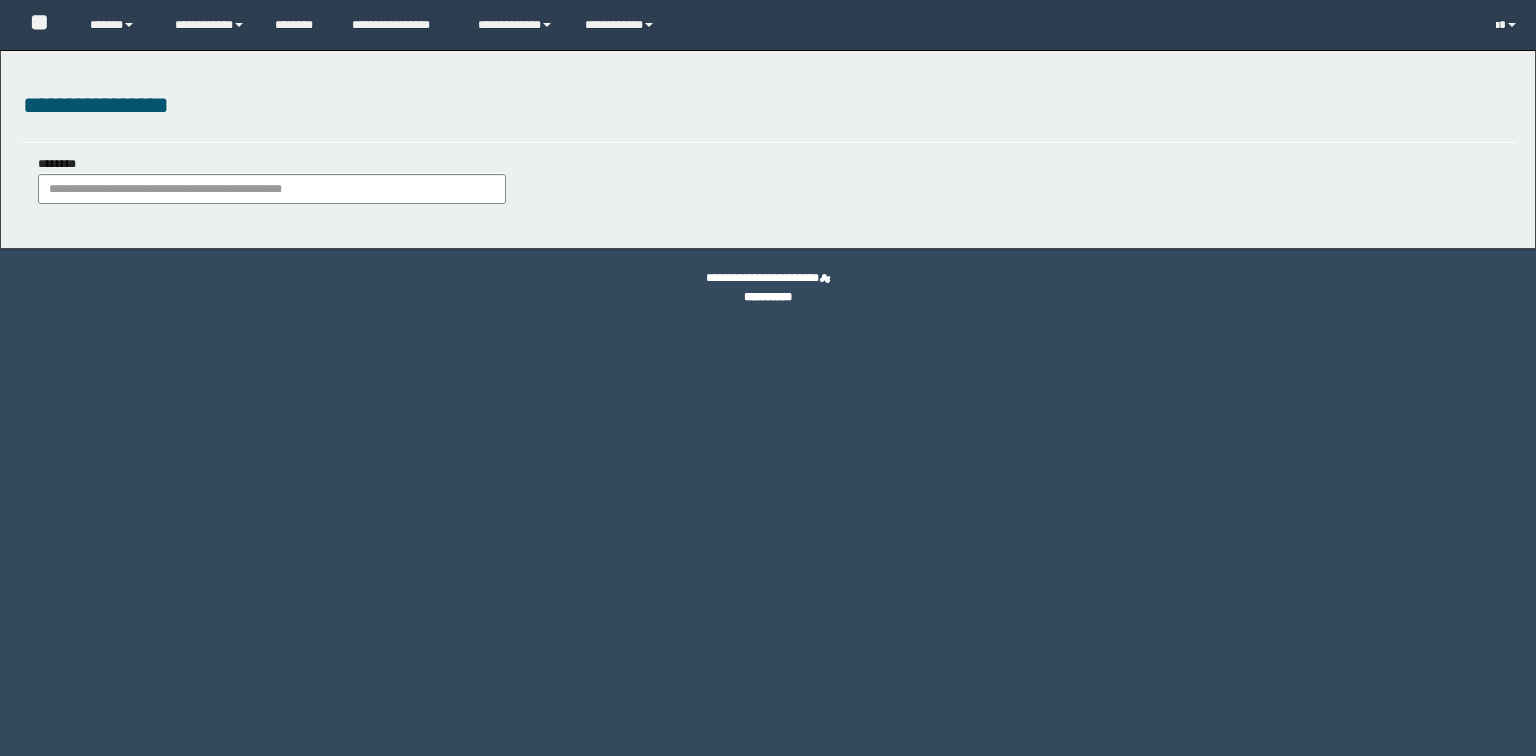scroll, scrollTop: 0, scrollLeft: 0, axis: both 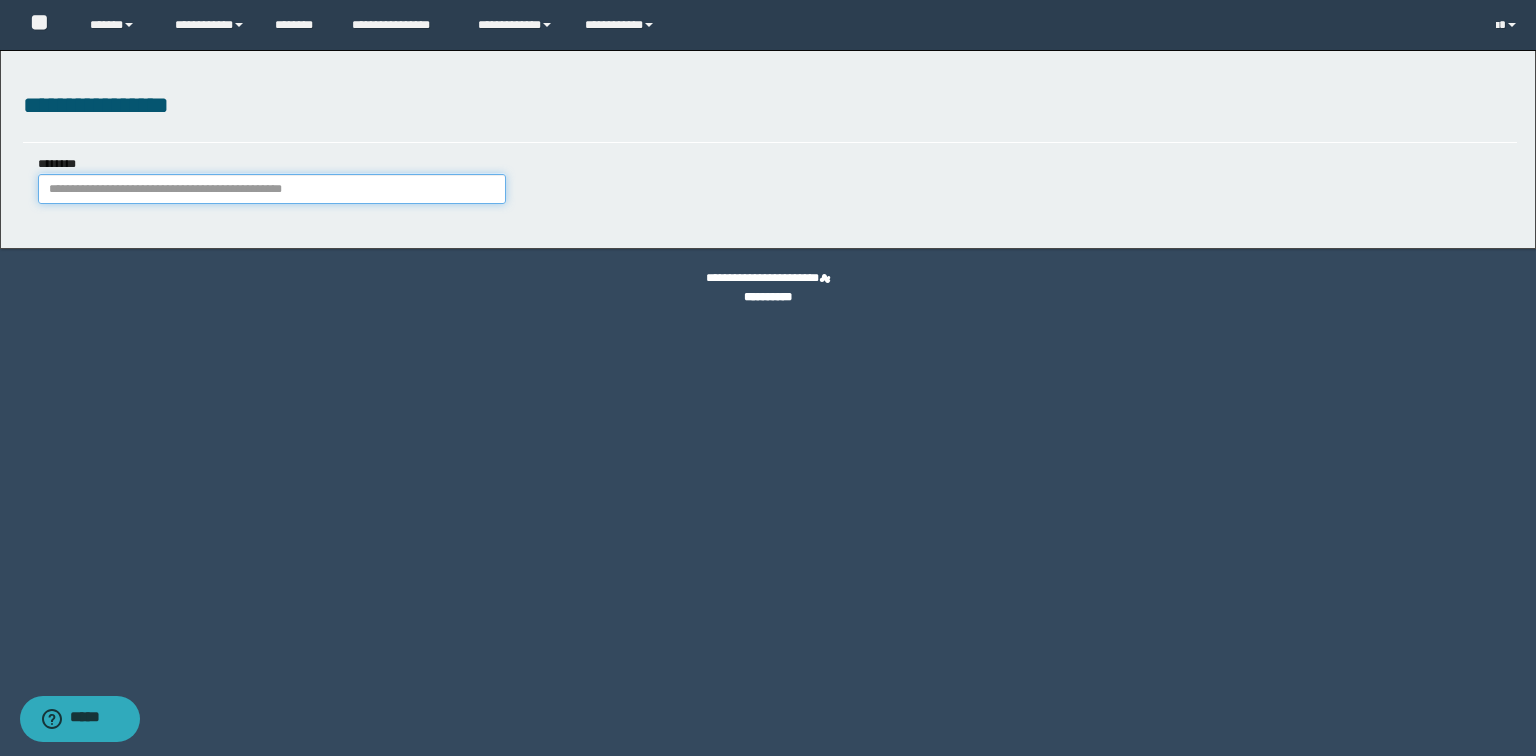 click on "********" at bounding box center [272, 189] 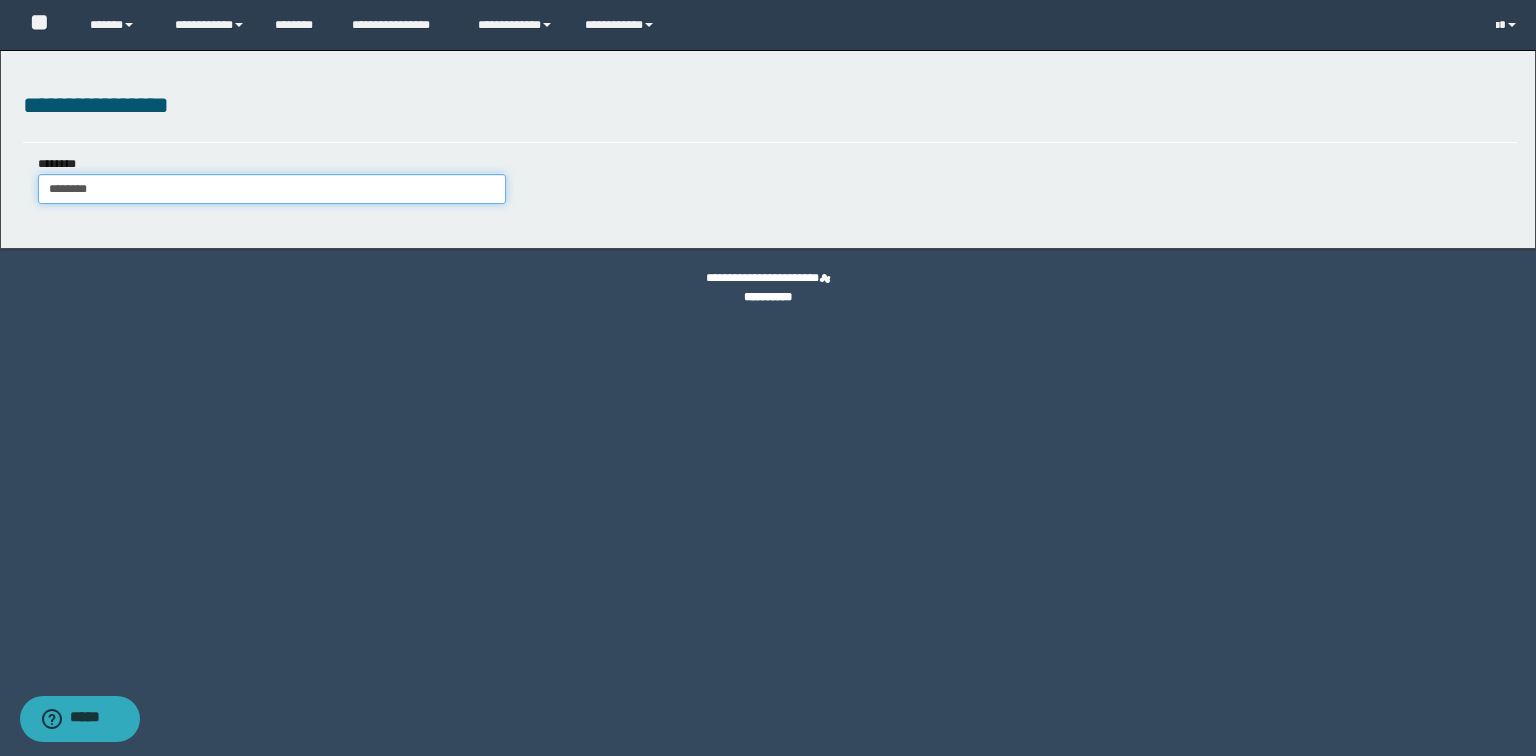 type on "********" 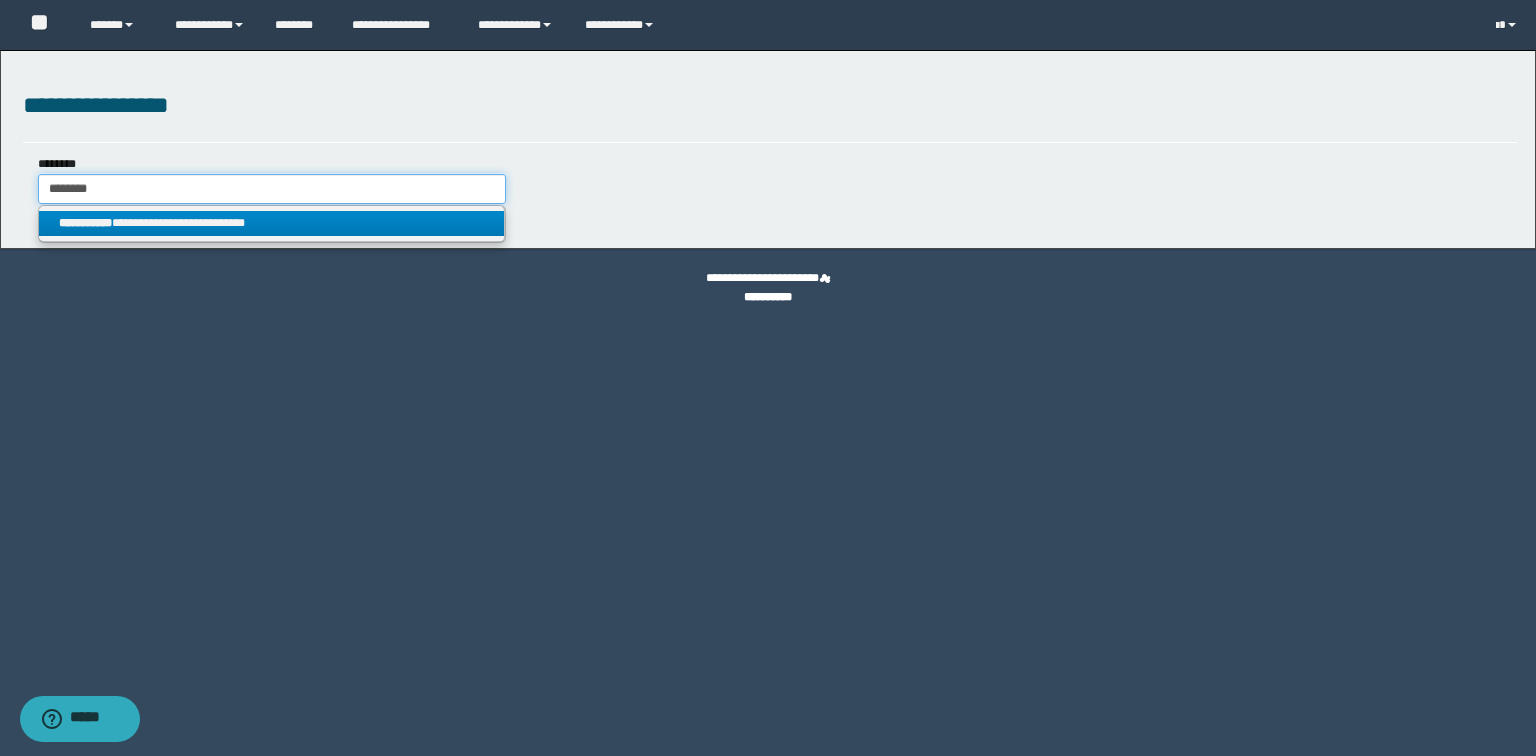 type on "********" 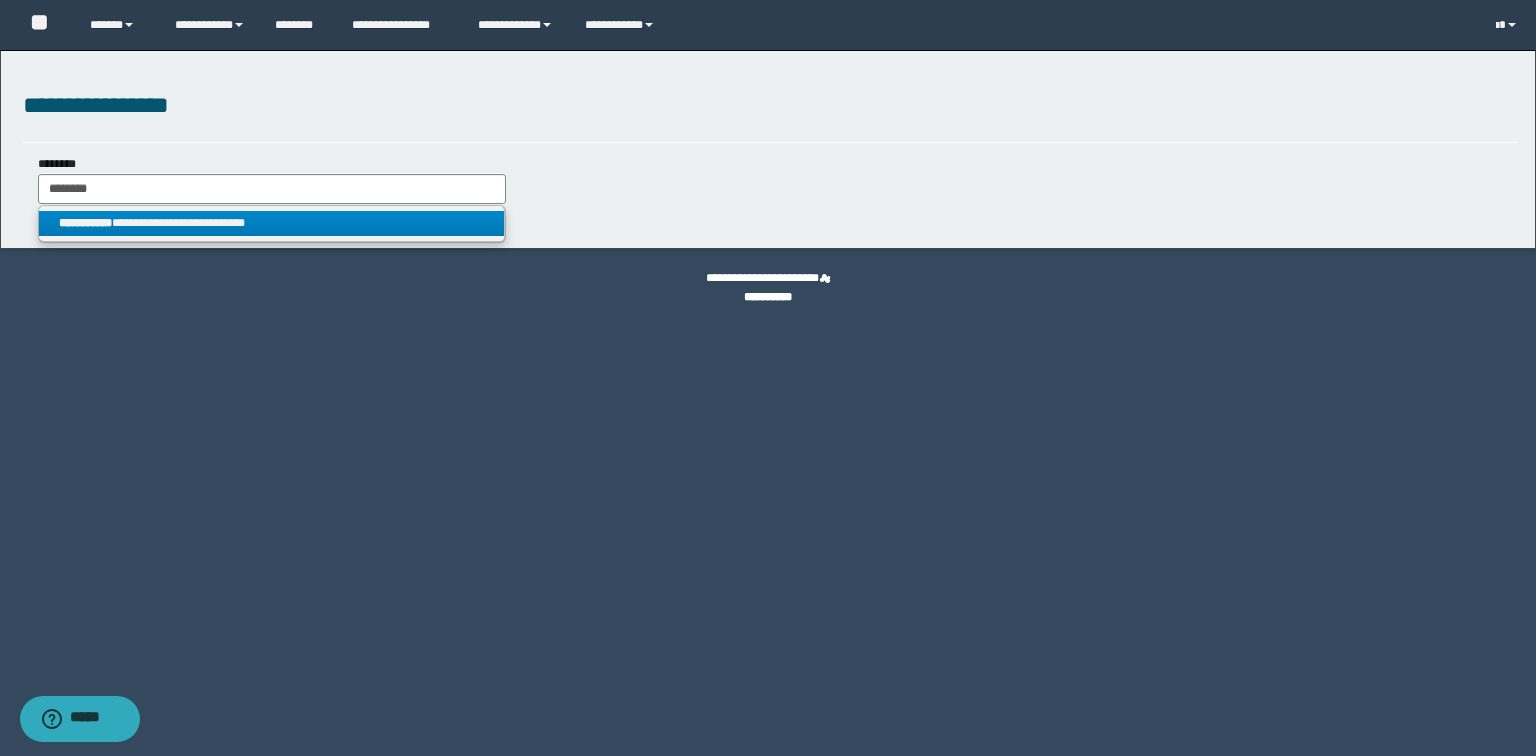 click on "**********" at bounding box center [272, 223] 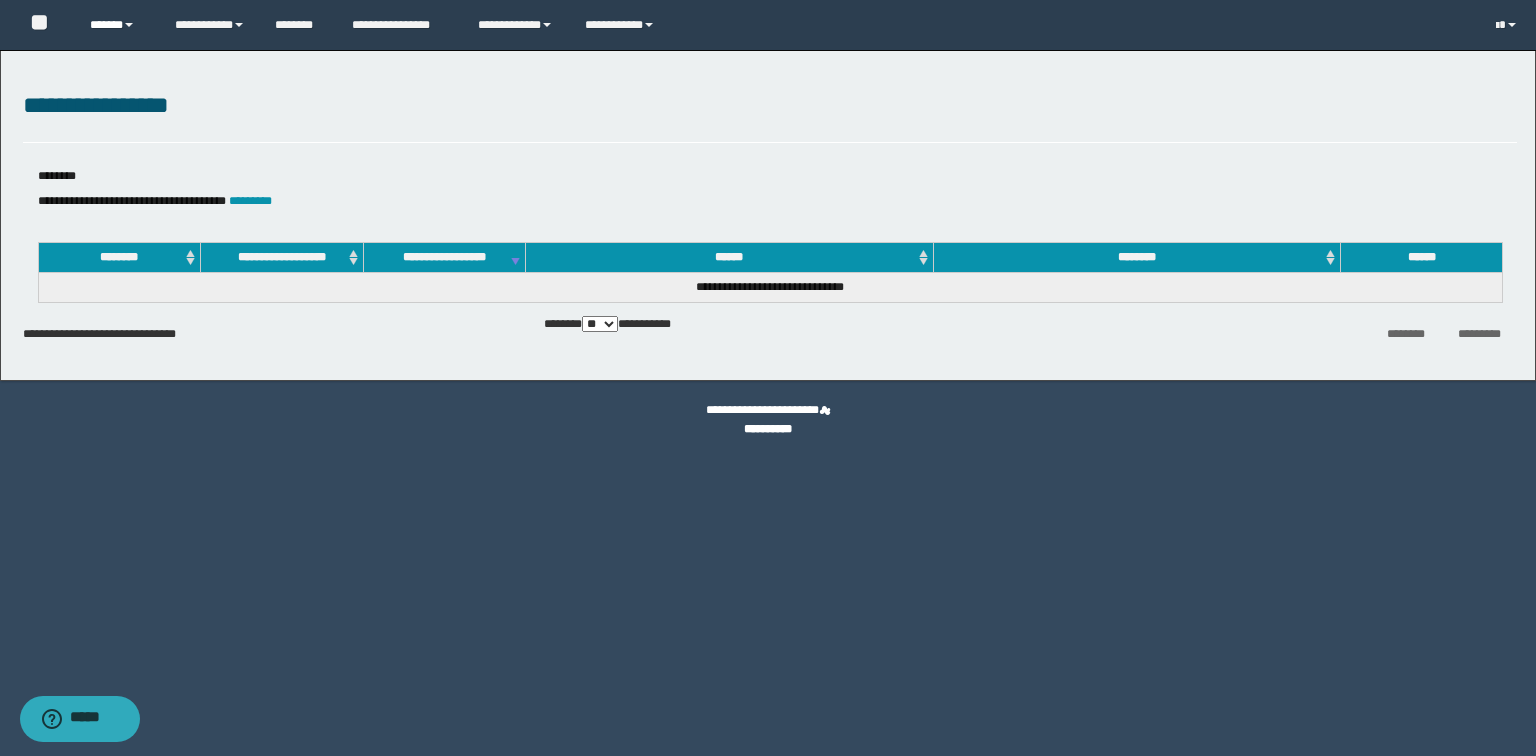 click on "******" at bounding box center (117, 25) 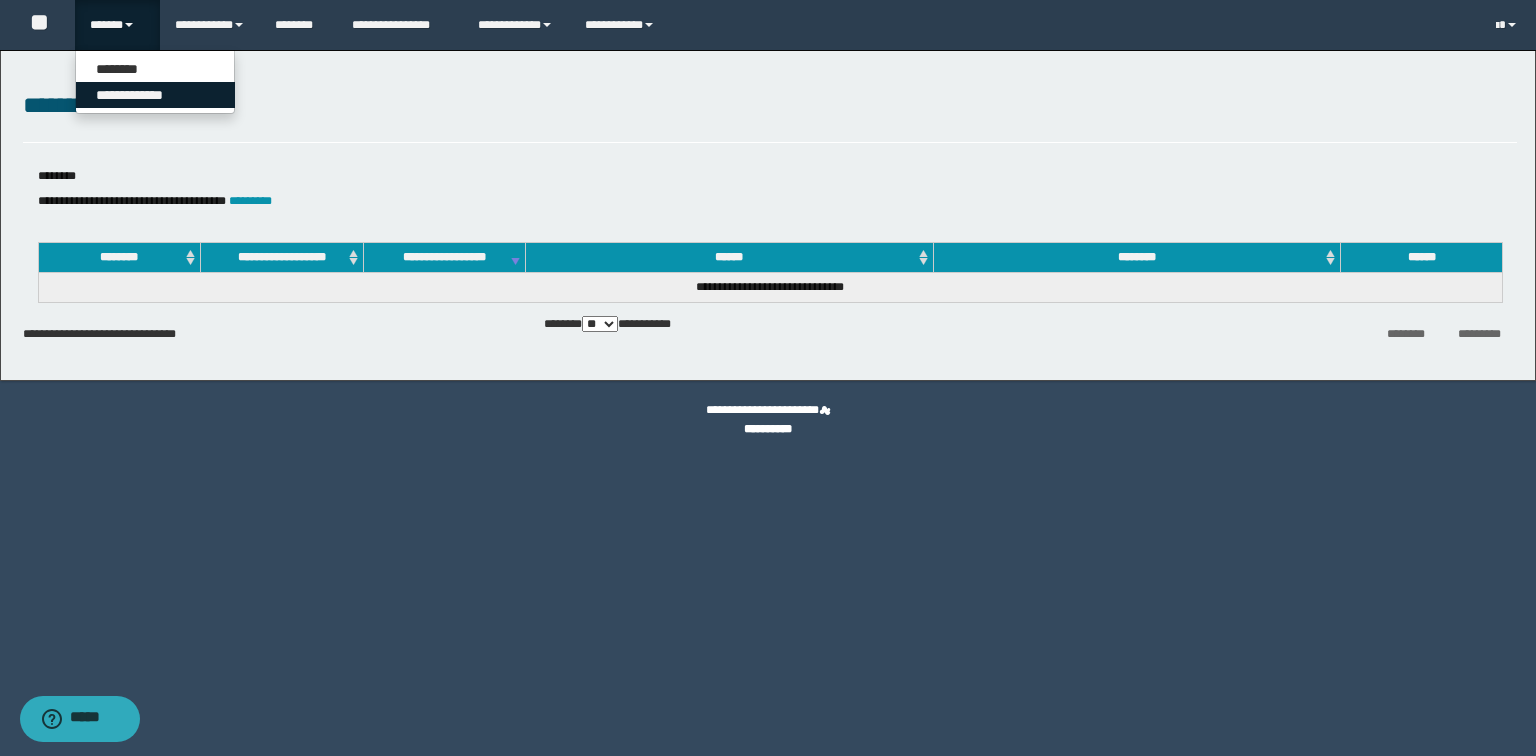 click on "**********" at bounding box center (155, 95) 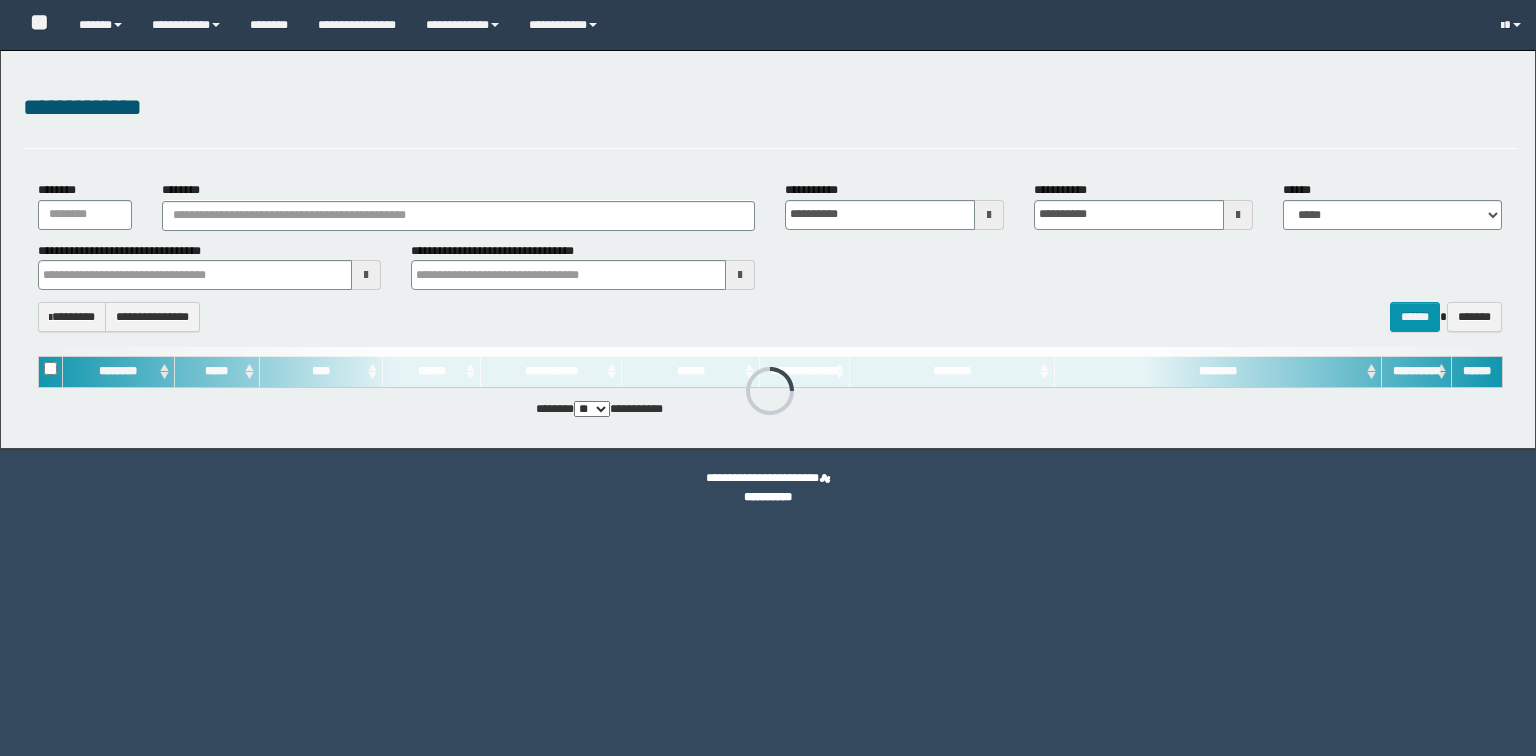 scroll, scrollTop: 0, scrollLeft: 0, axis: both 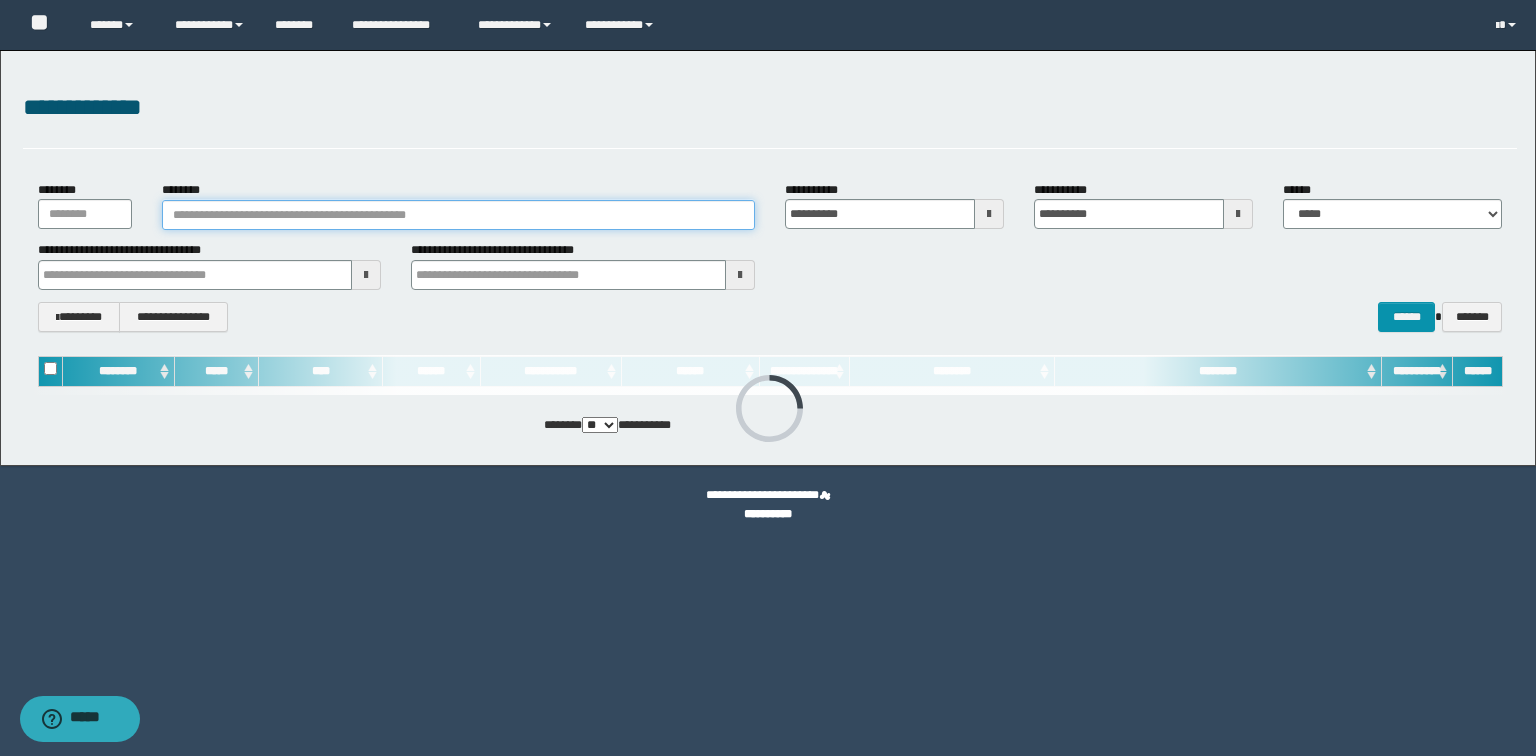 click on "********" at bounding box center [458, 215] 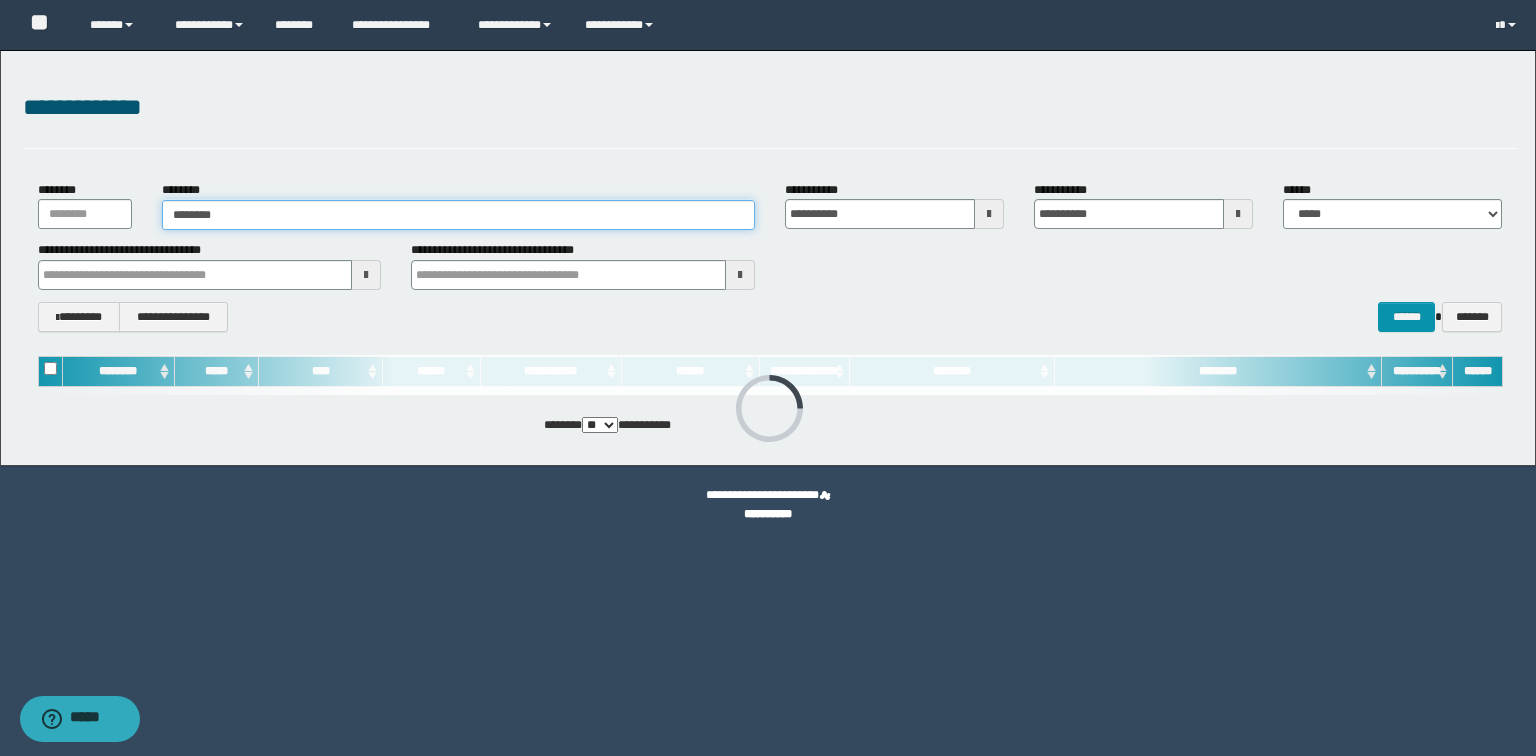 type on "********" 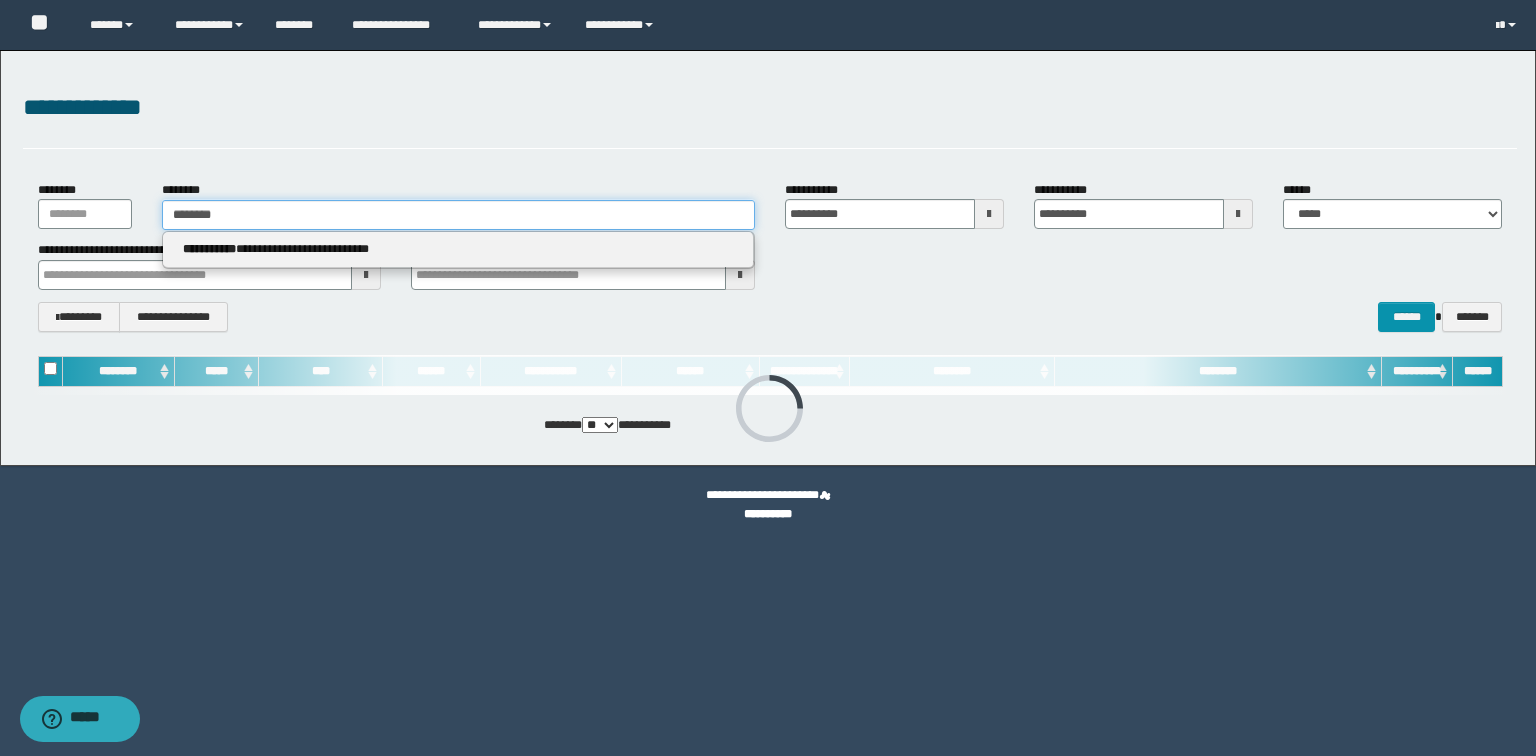 type on "********" 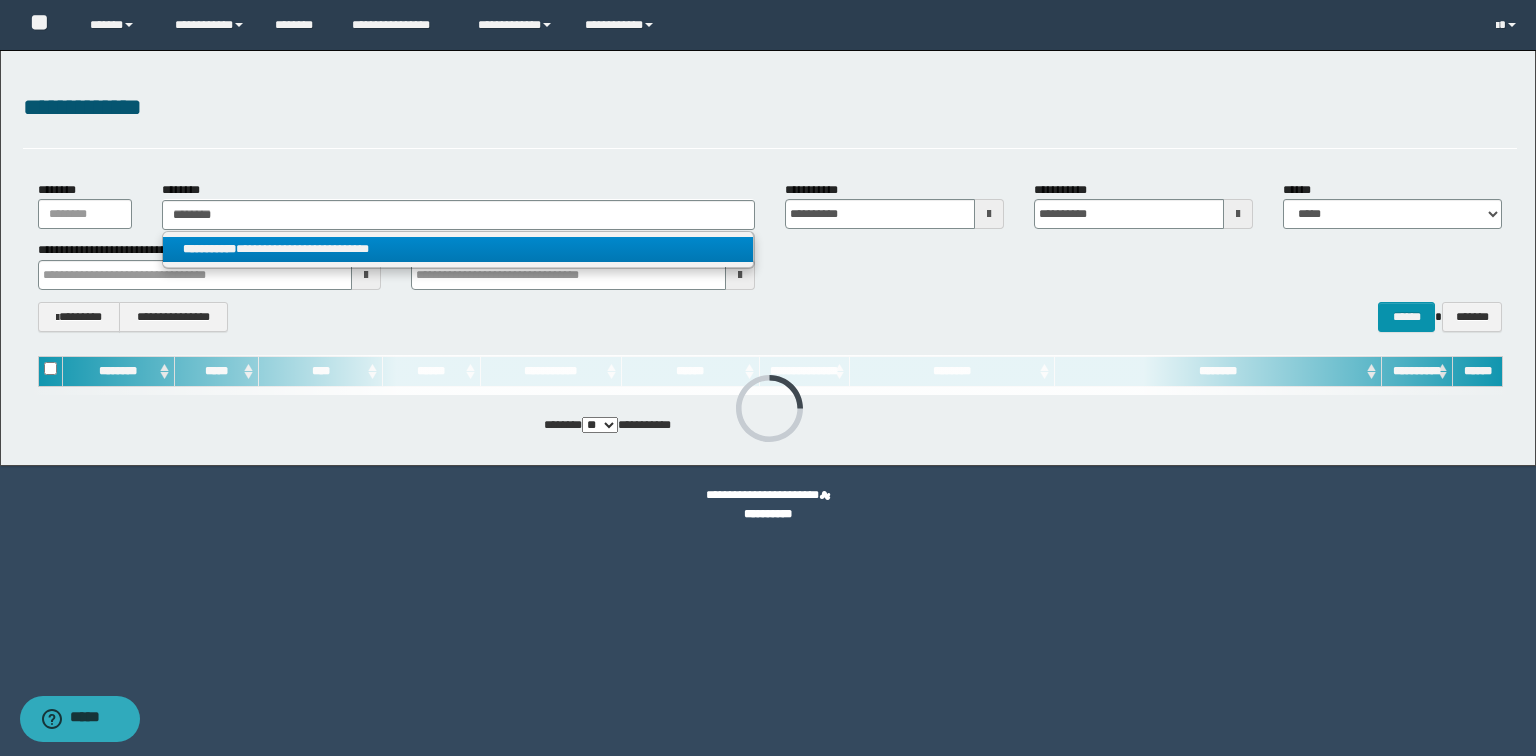 click on "**********" at bounding box center [458, 249] 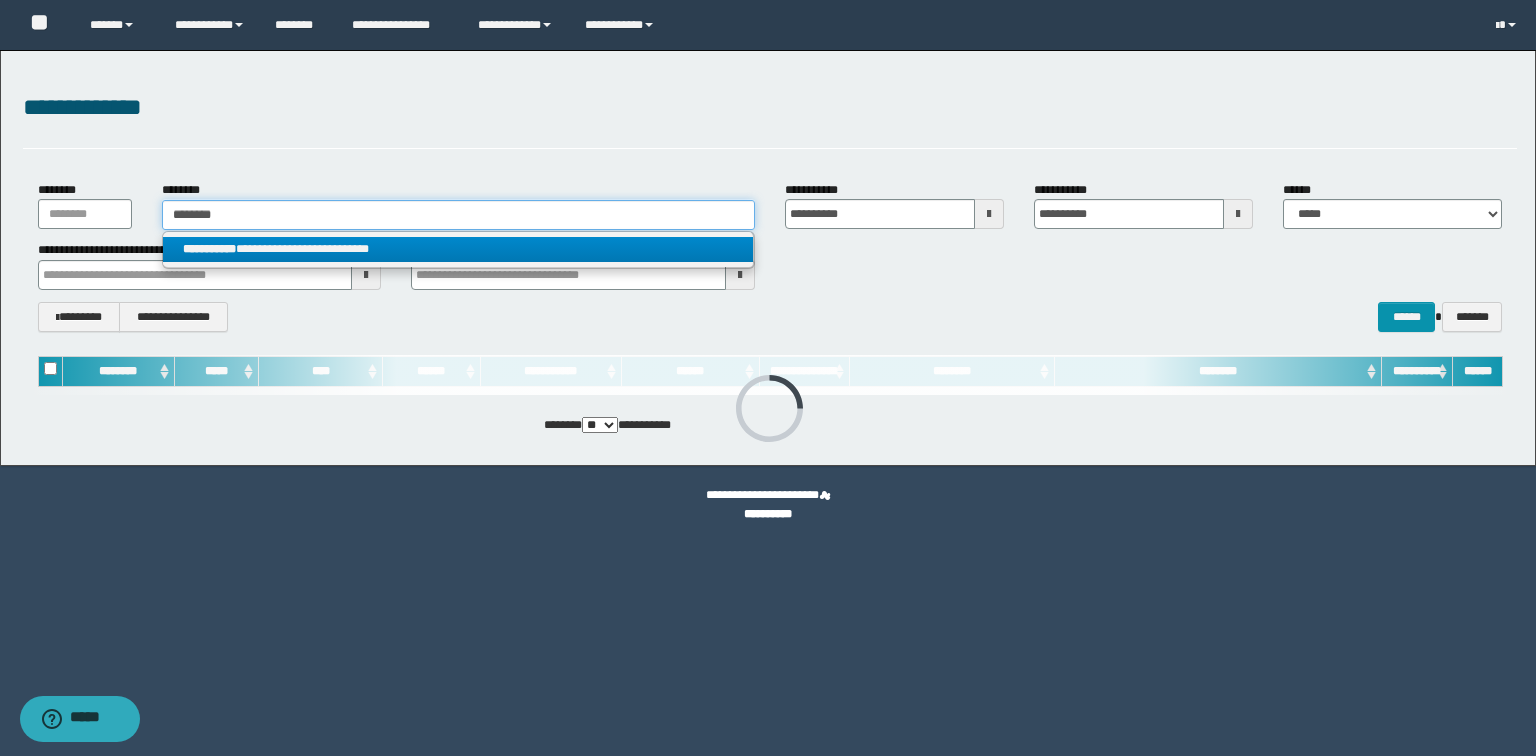type 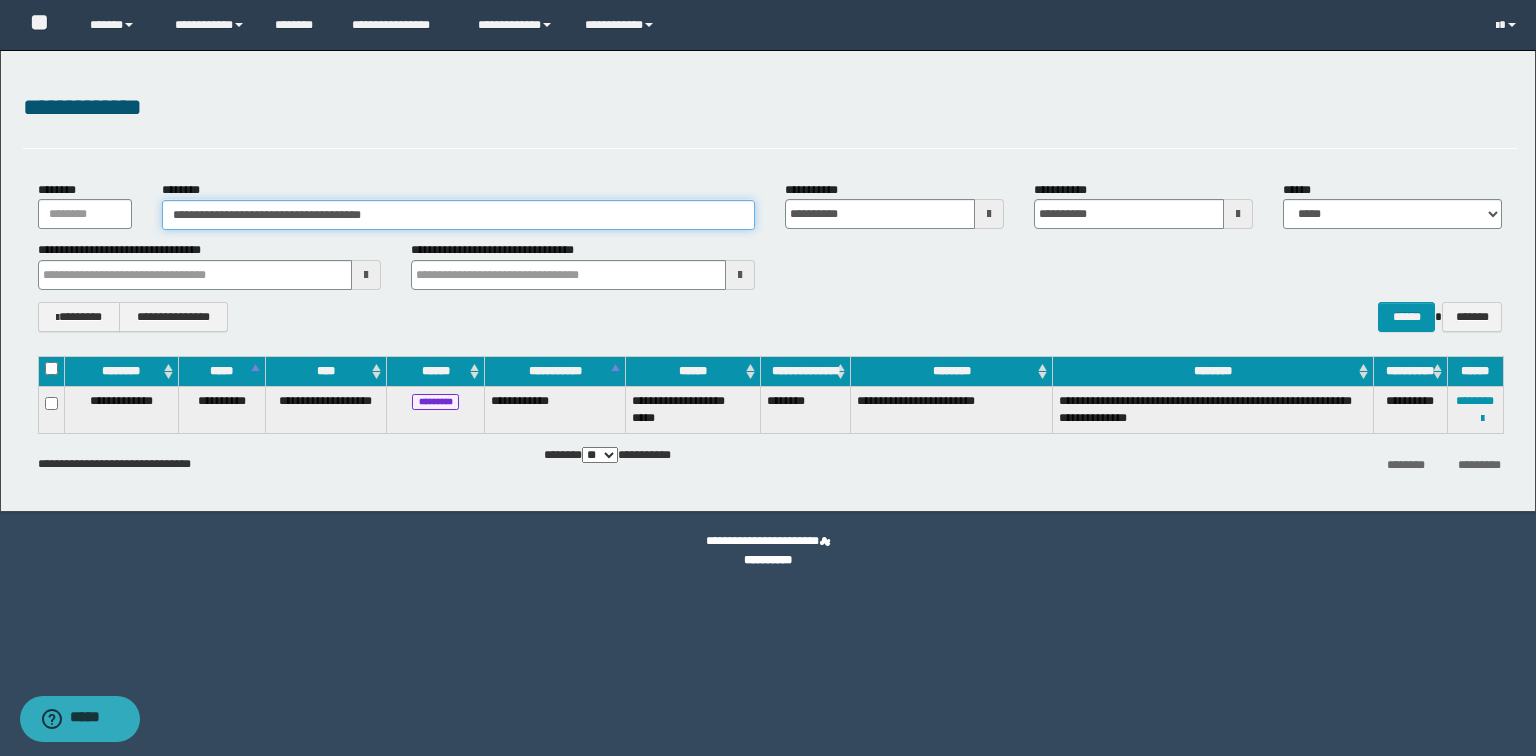 drag, startPoint x: 464, startPoint y: 214, endPoint x: 0, endPoint y: 227, distance: 464.18207 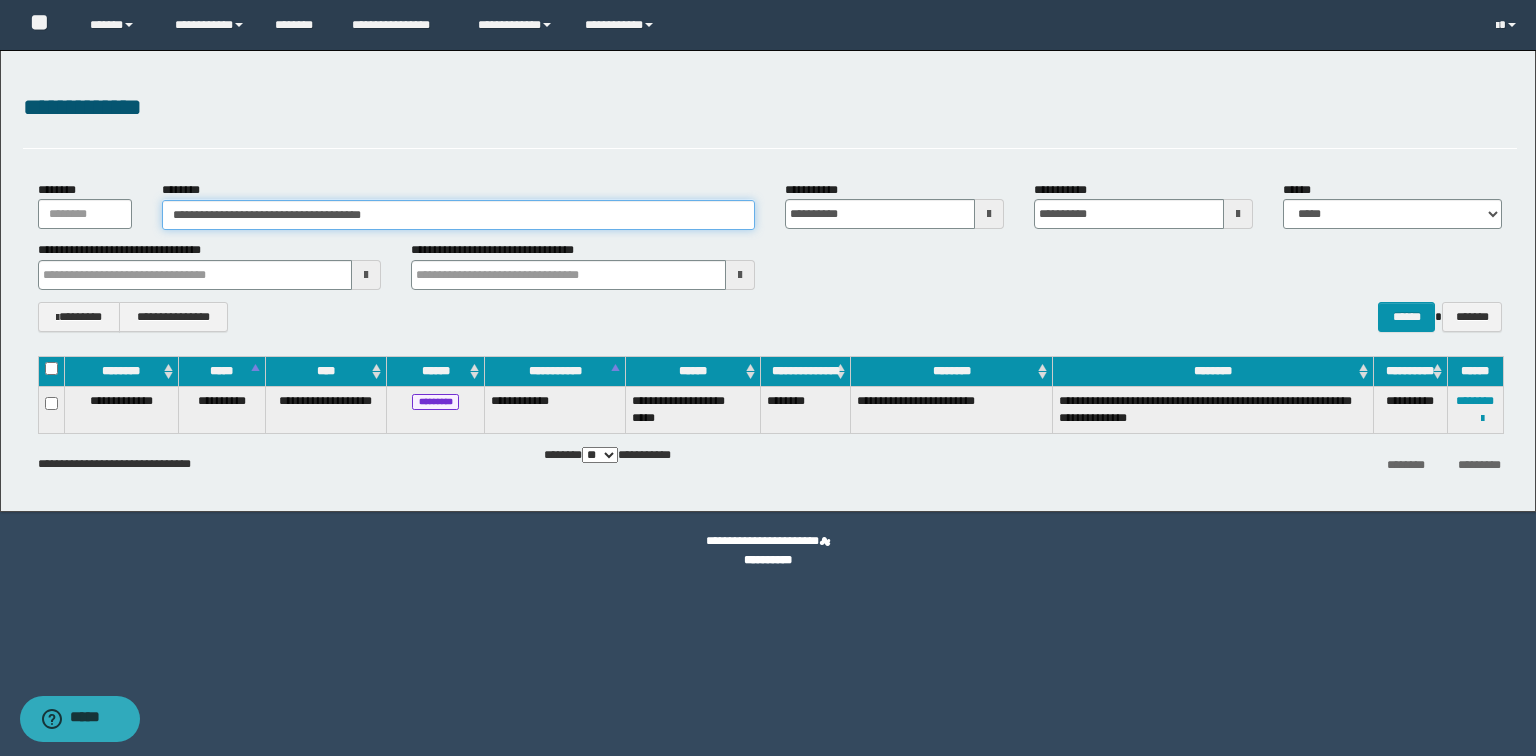paste 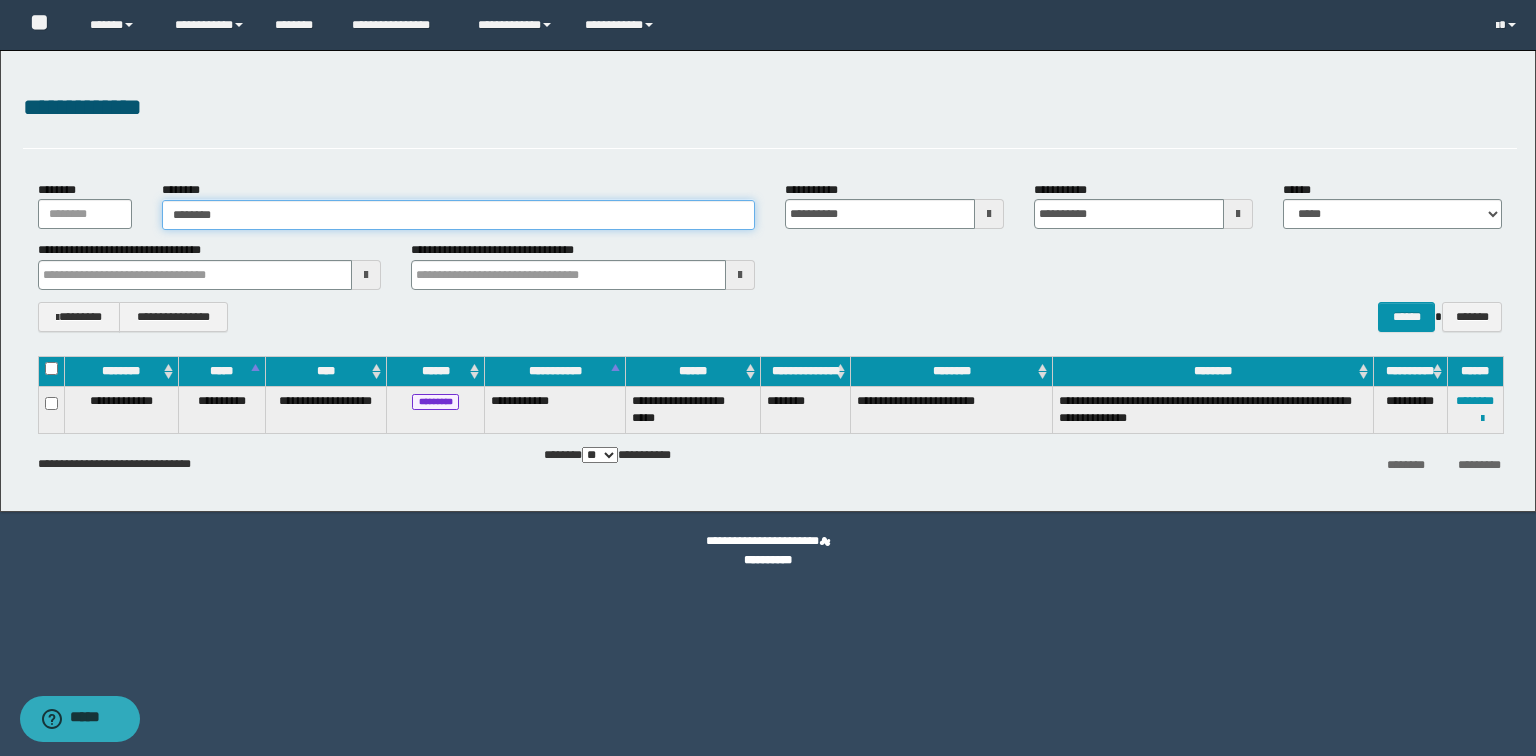 type on "********" 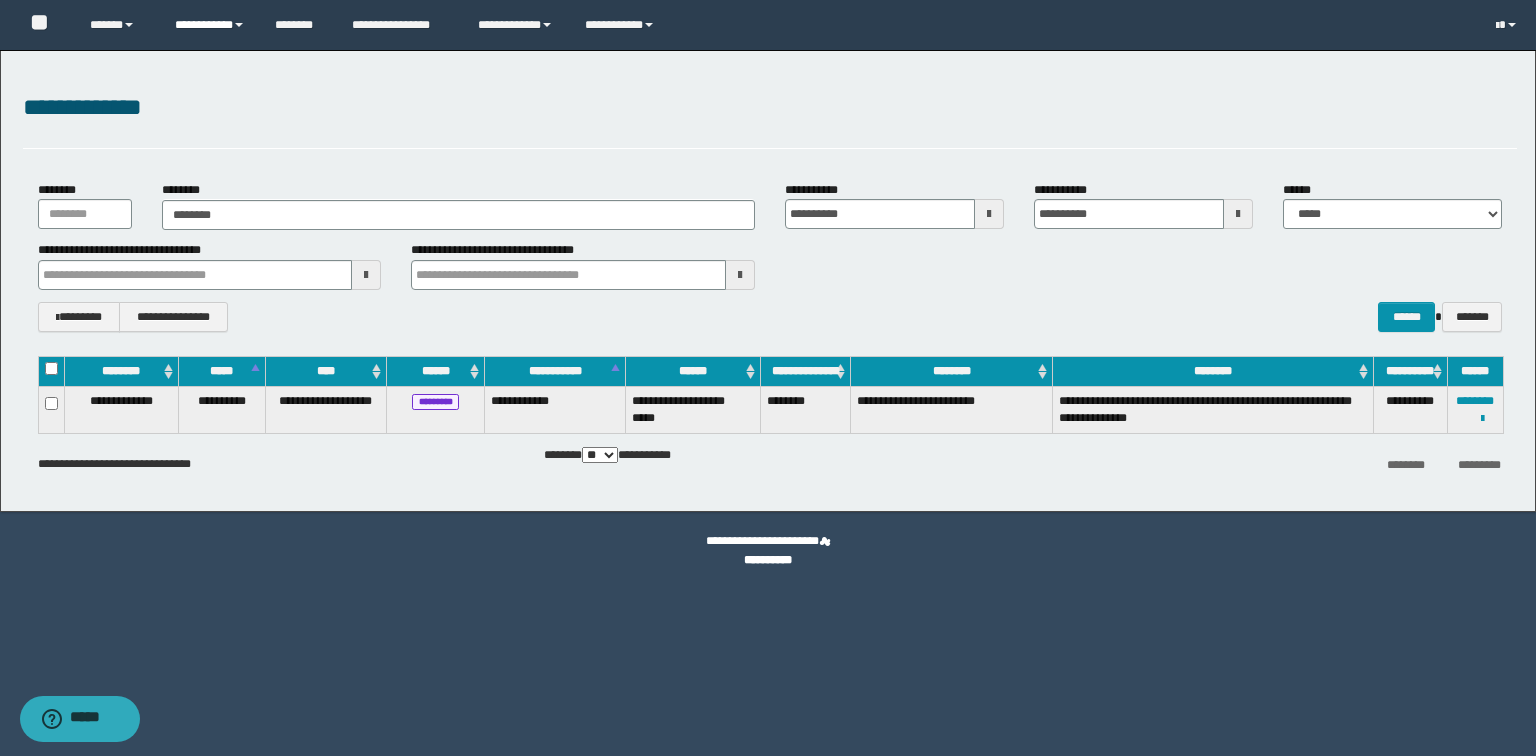 click on "**********" at bounding box center [210, 25] 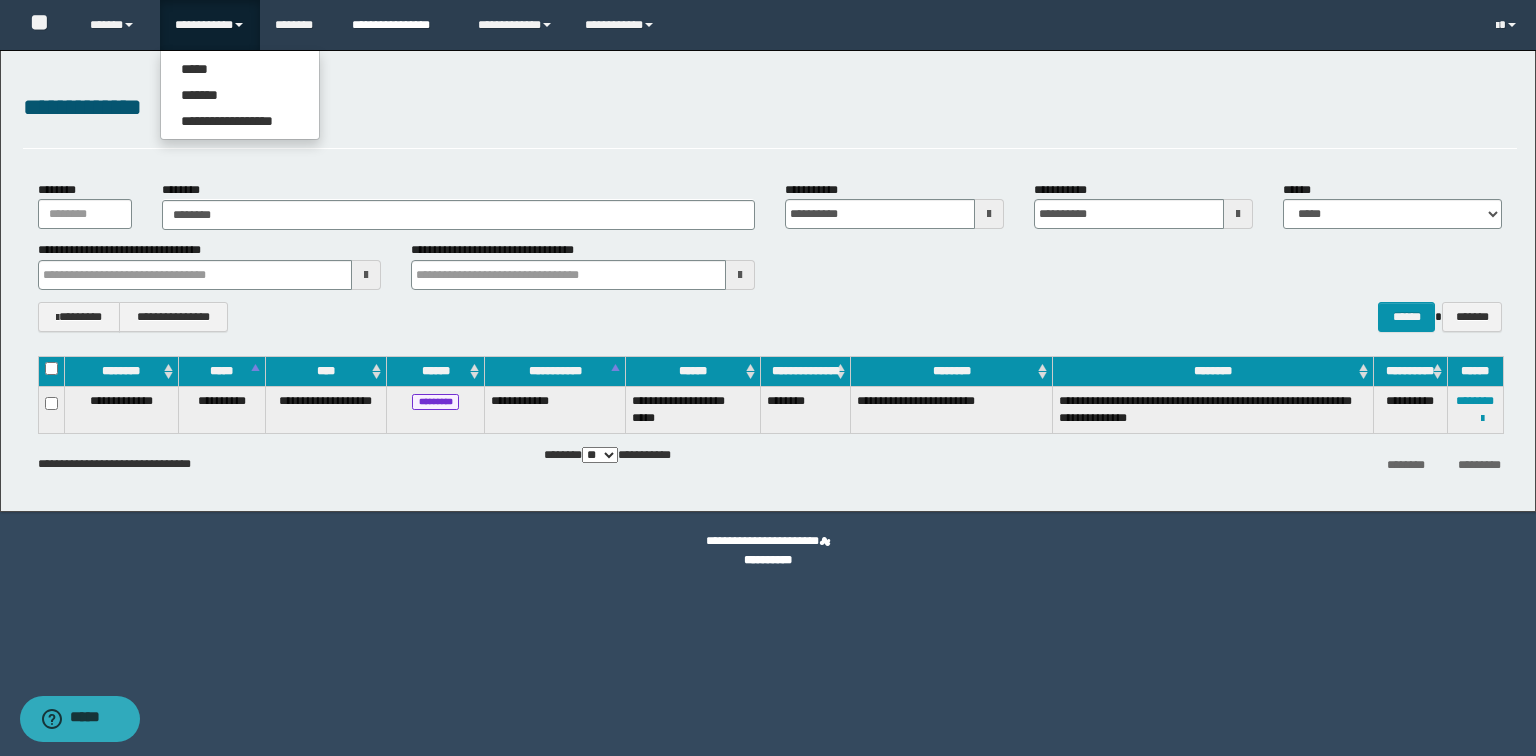 click on "**********" at bounding box center [400, 25] 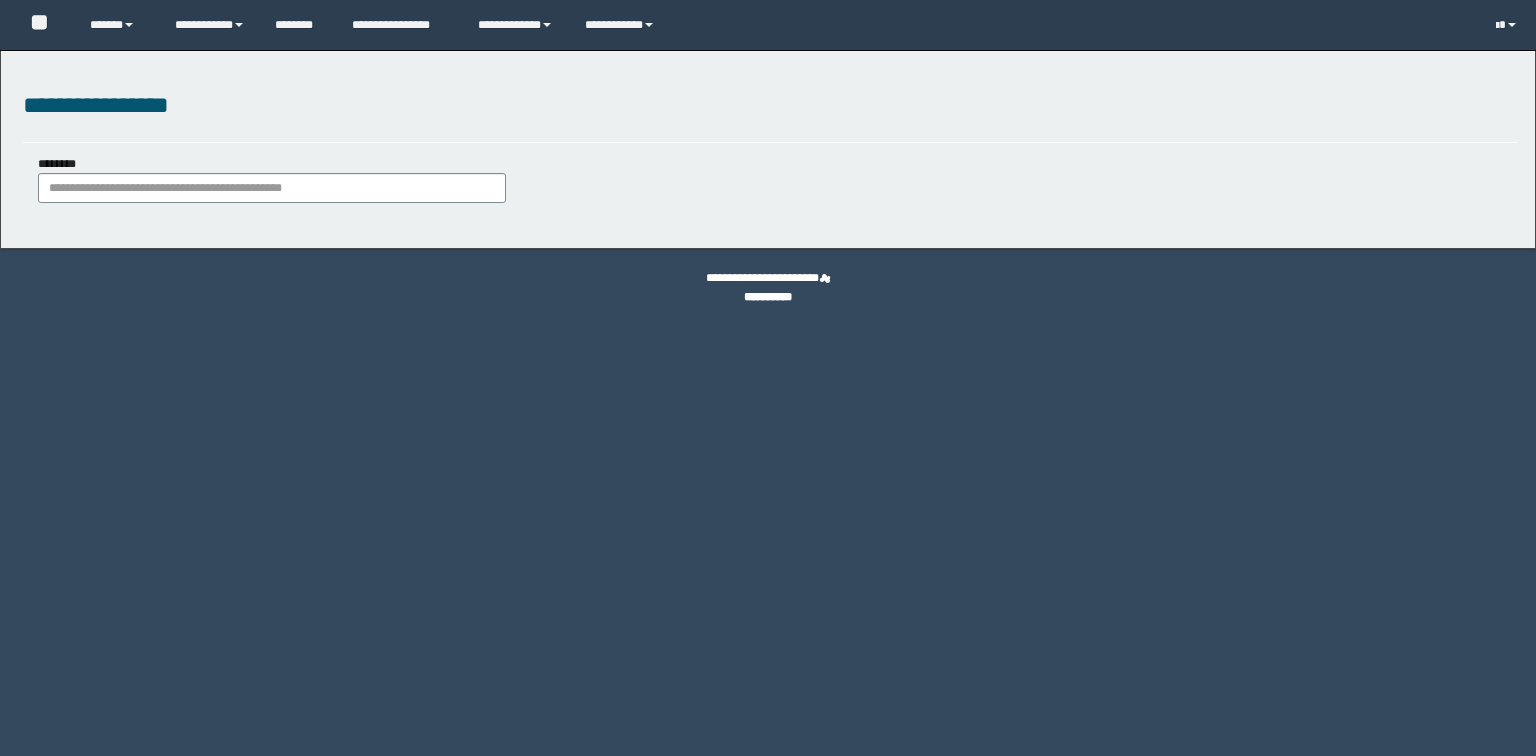 scroll, scrollTop: 0, scrollLeft: 0, axis: both 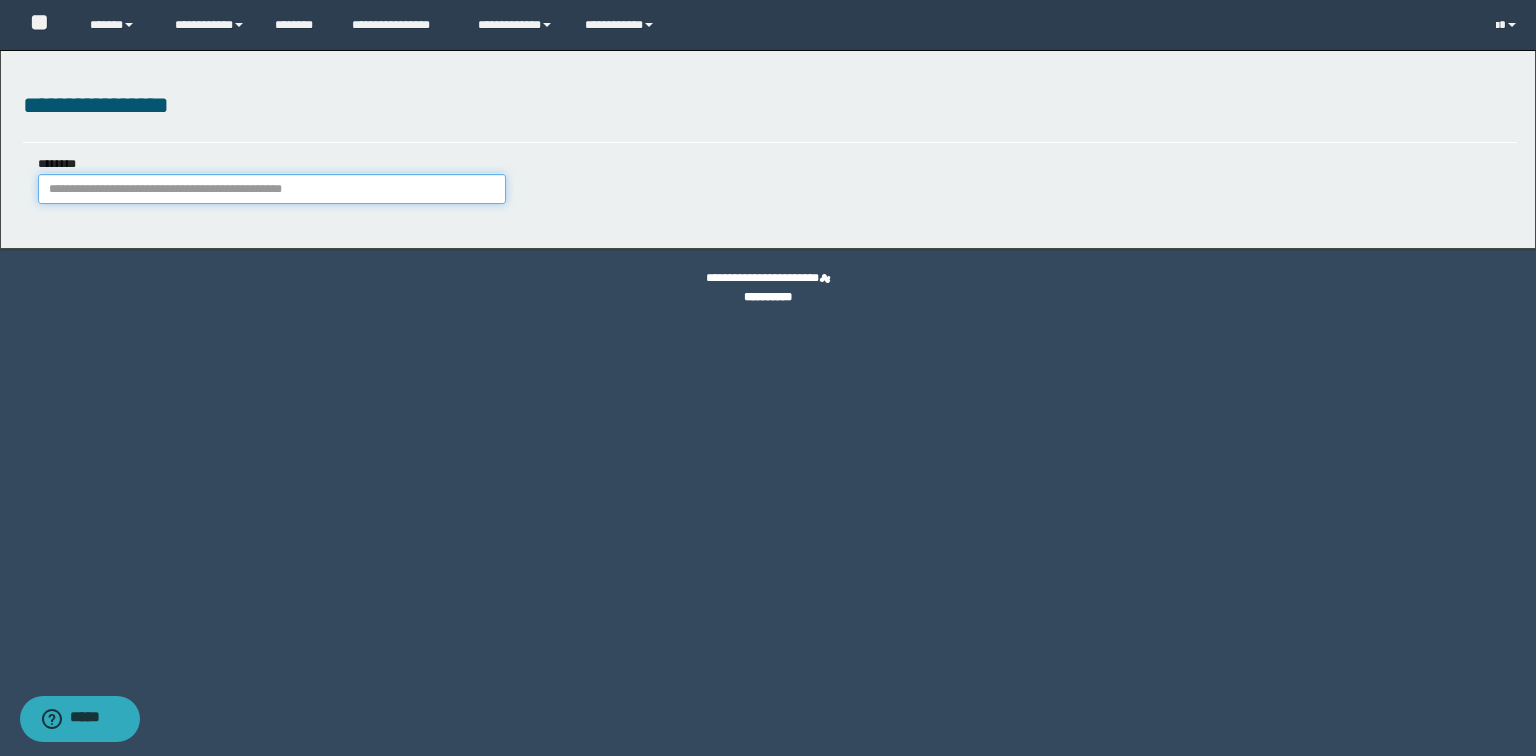 click on "********" at bounding box center [272, 189] 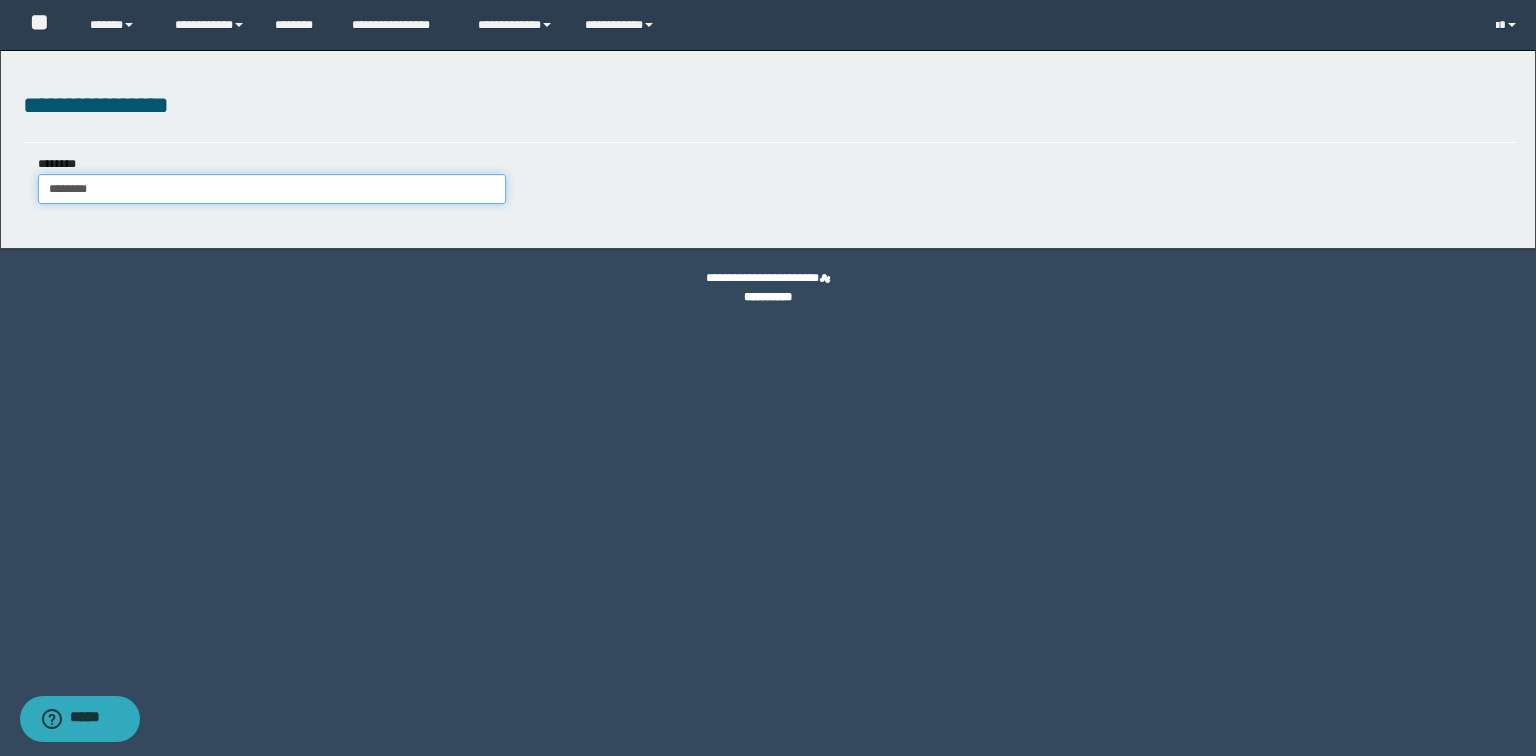 type on "********" 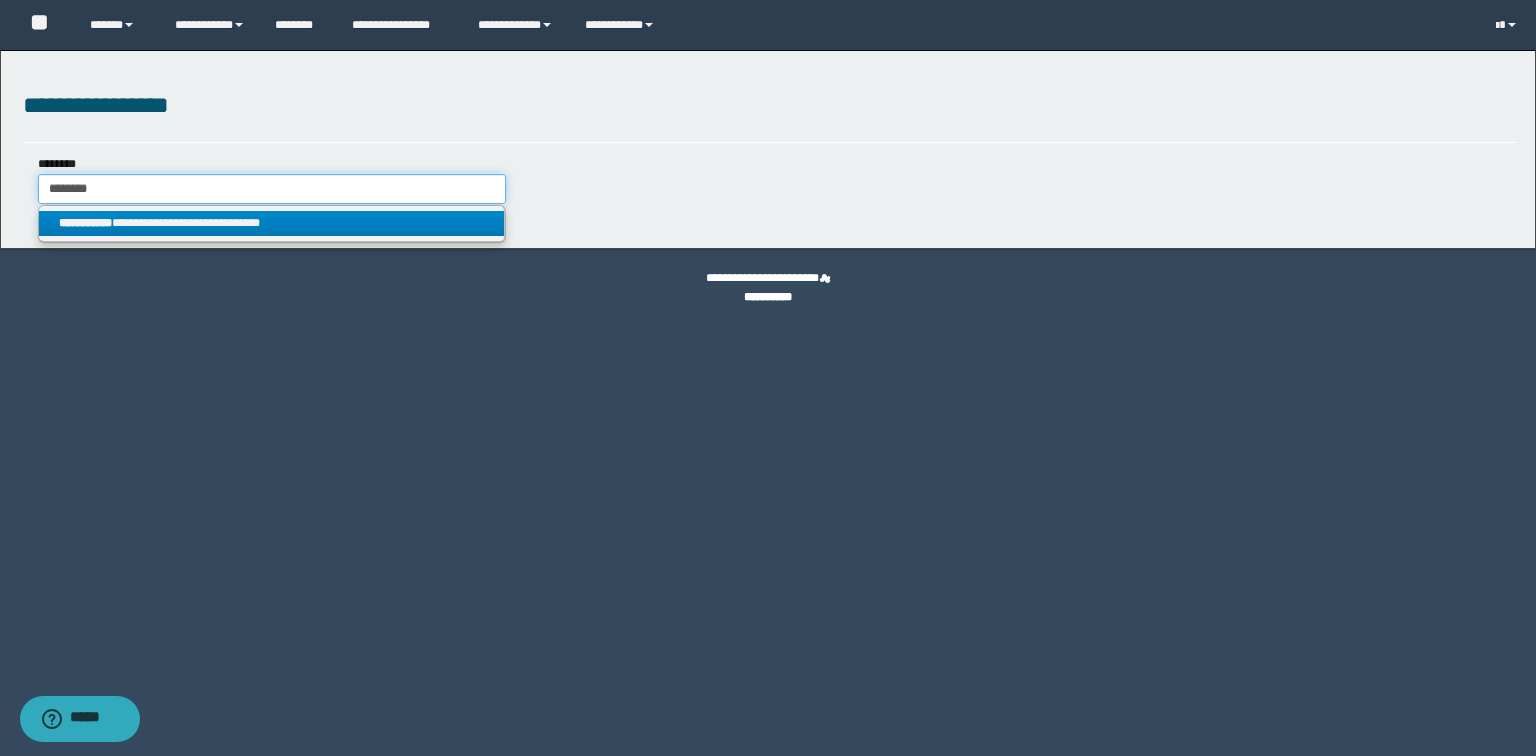 type on "********" 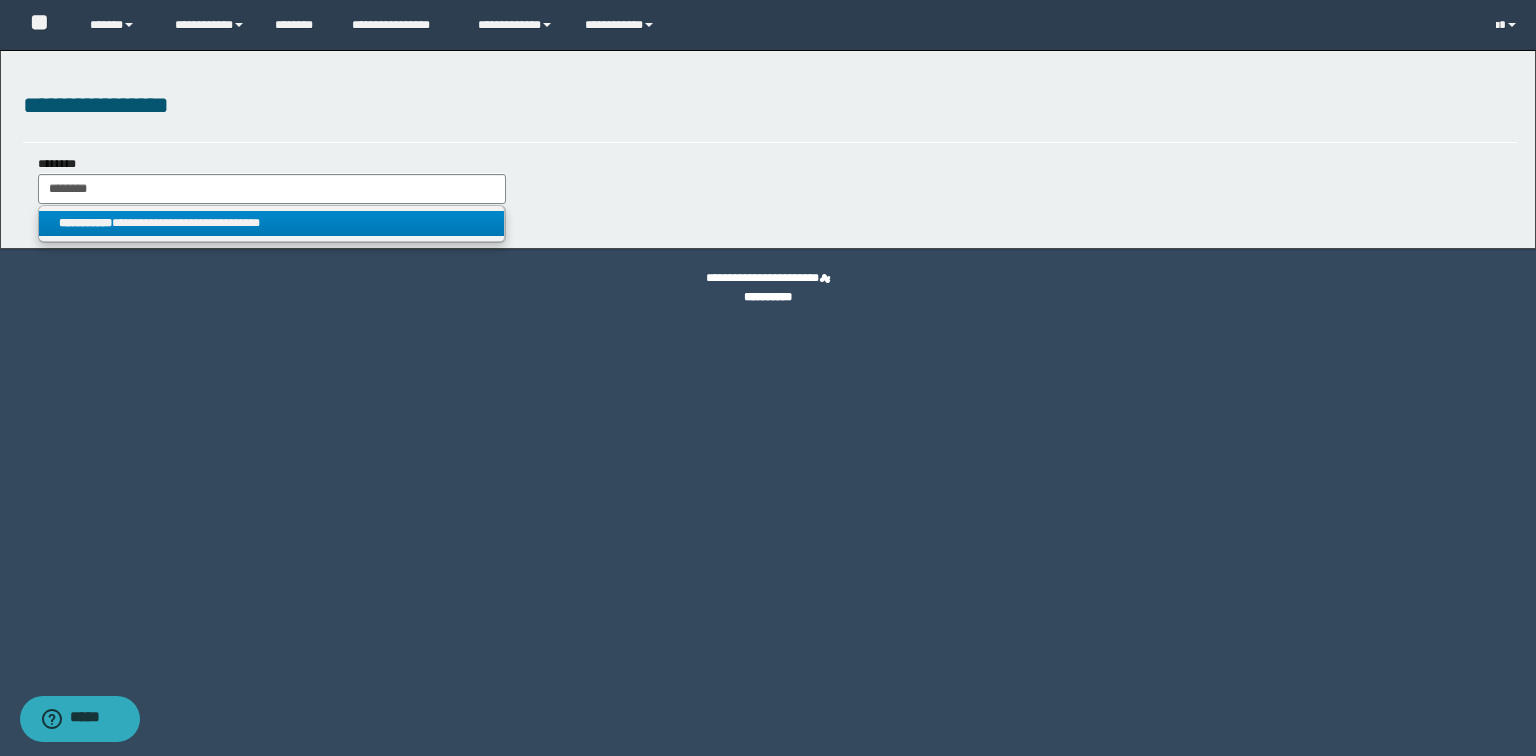 click on "**********" at bounding box center (272, 223) 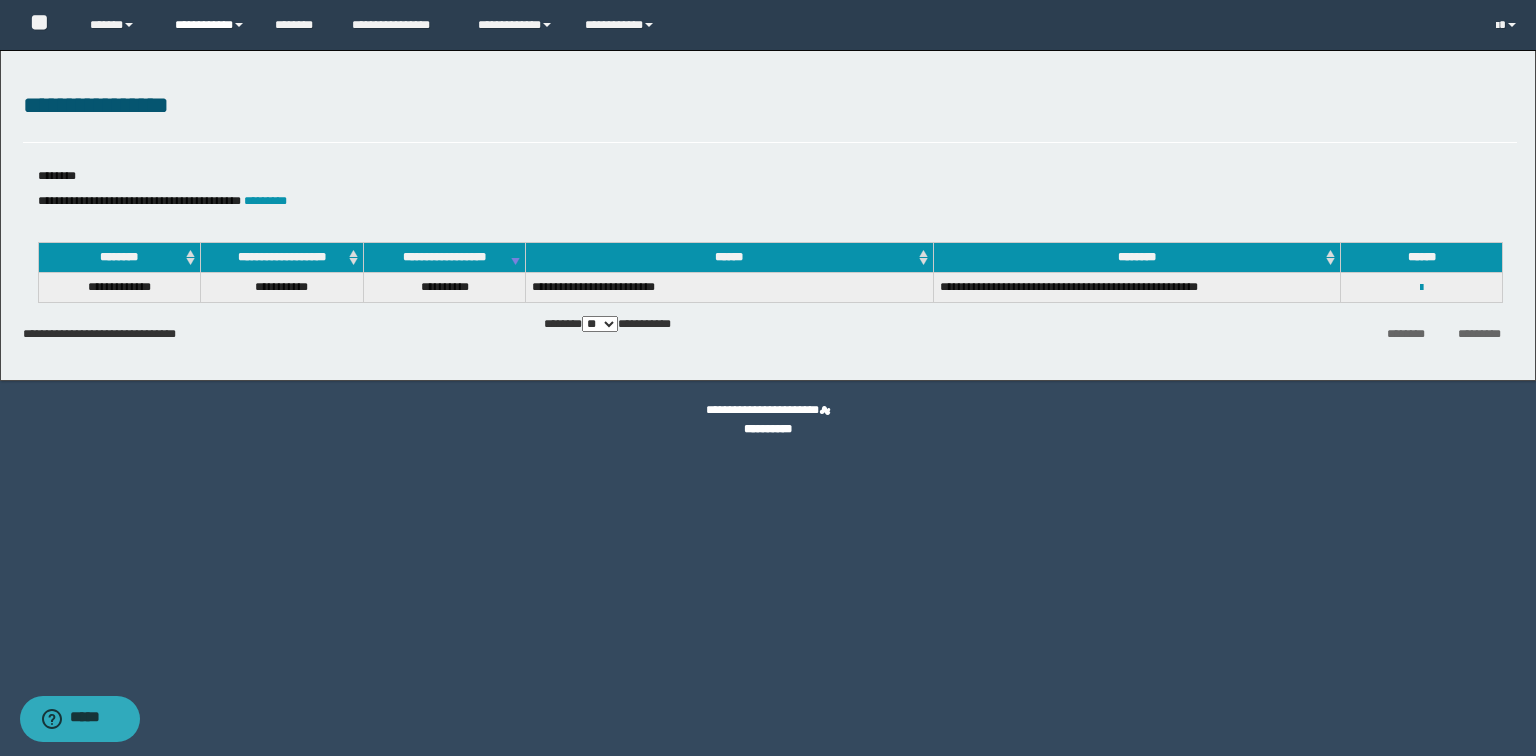 click on "**********" at bounding box center (210, 25) 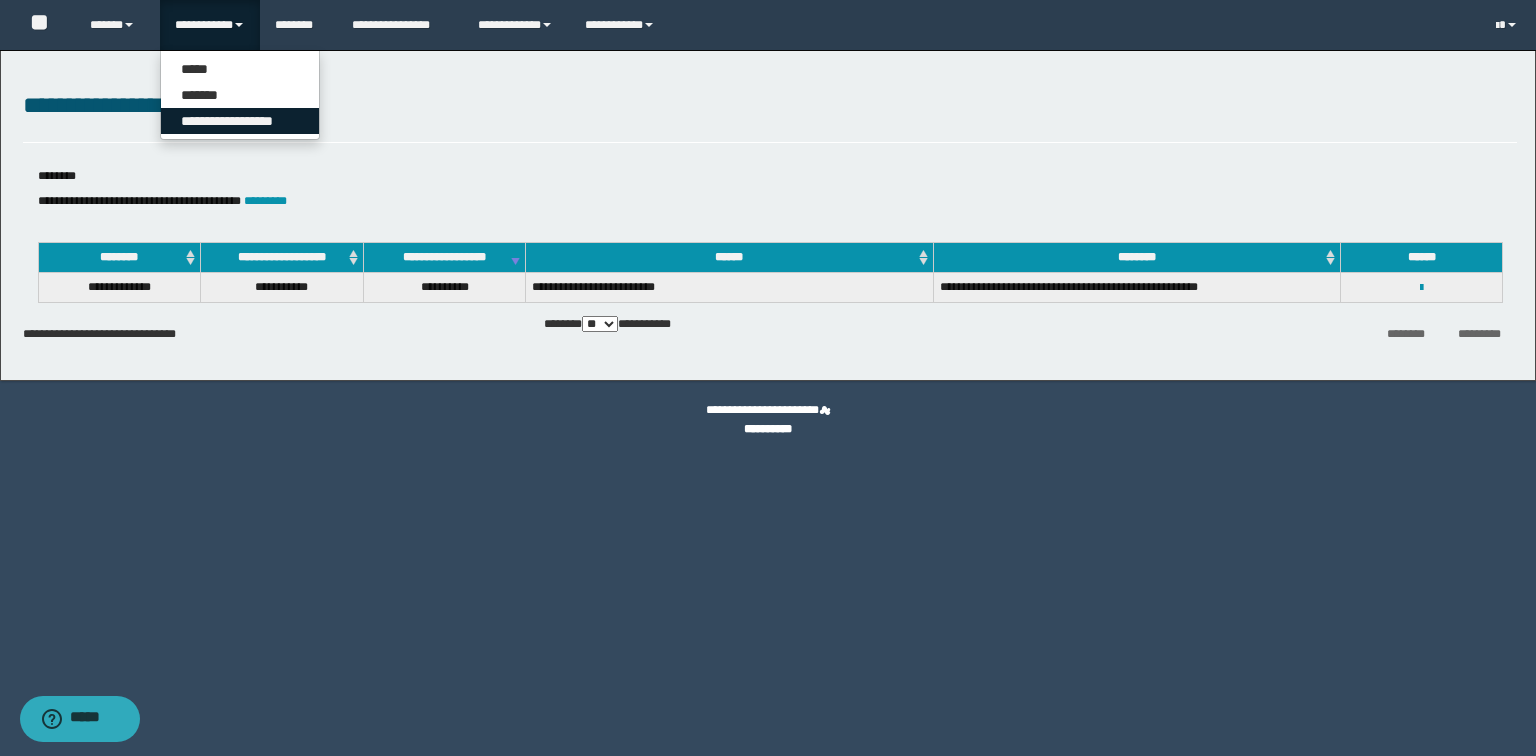 click on "**********" at bounding box center (240, 121) 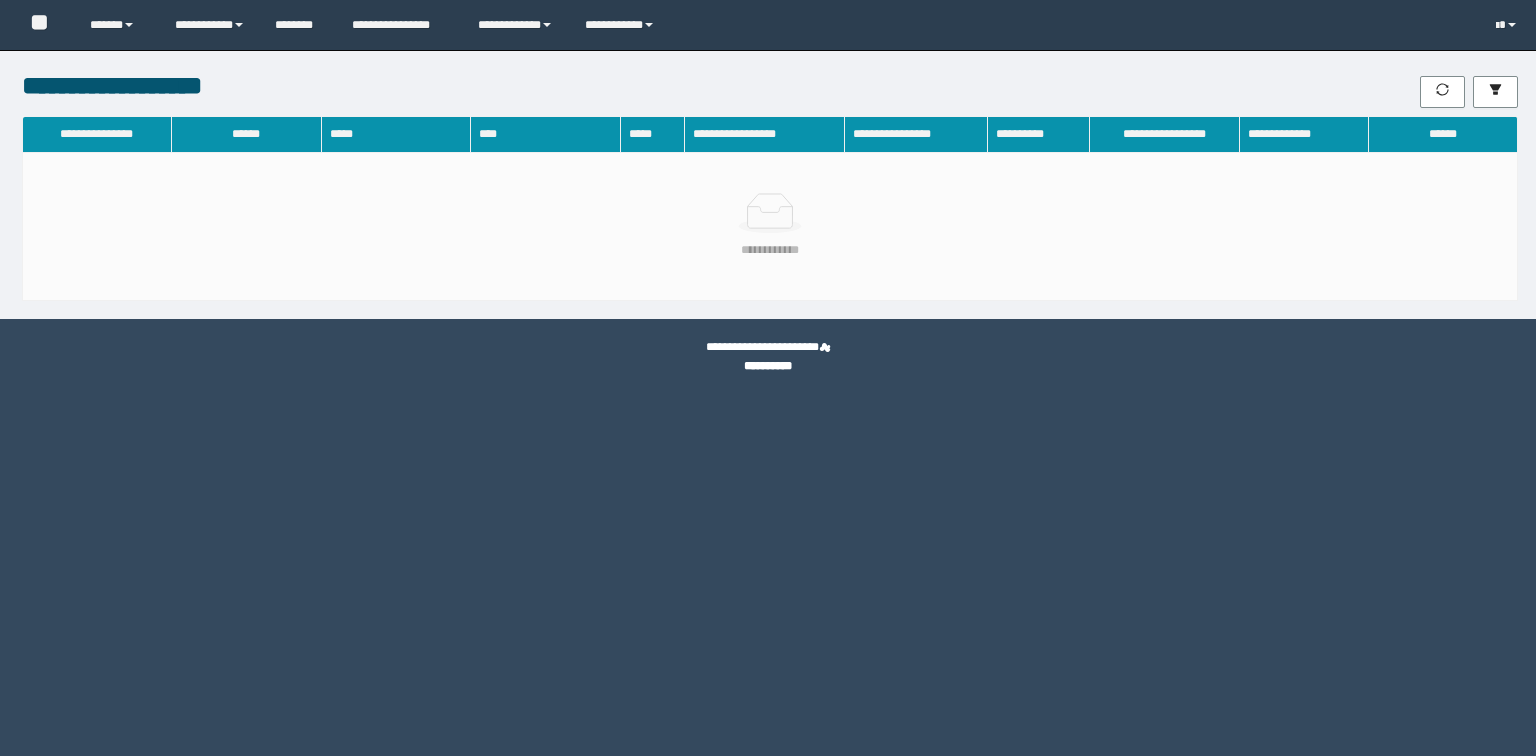 scroll, scrollTop: 0, scrollLeft: 0, axis: both 